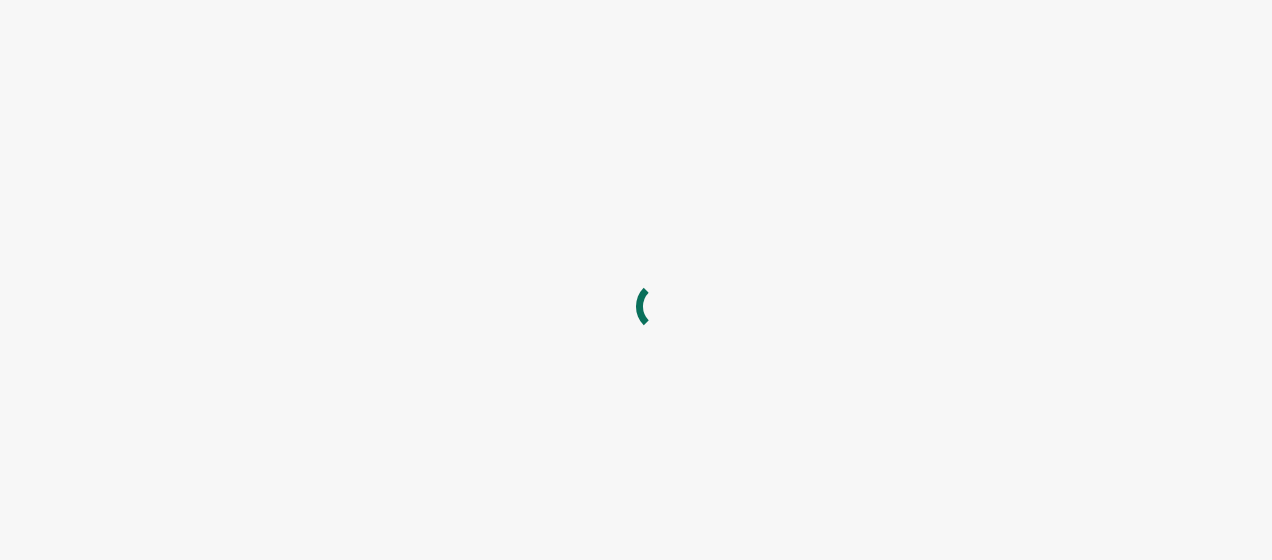 scroll, scrollTop: 0, scrollLeft: 0, axis: both 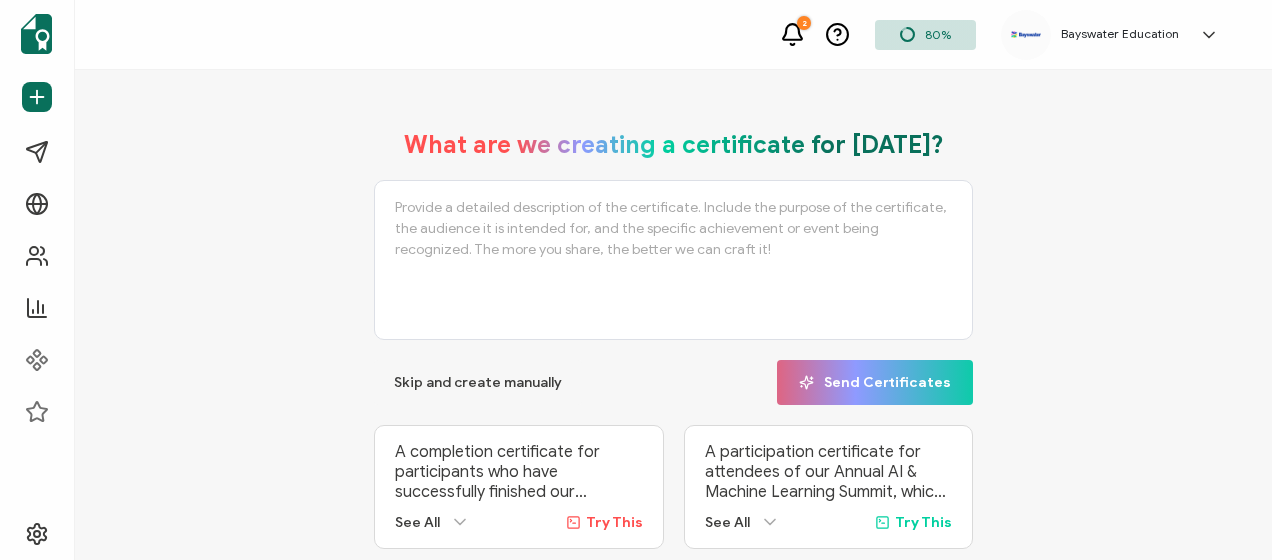 drag, startPoint x: 0, startPoint y: 0, endPoint x: 279, endPoint y: 162, distance: 322.62207 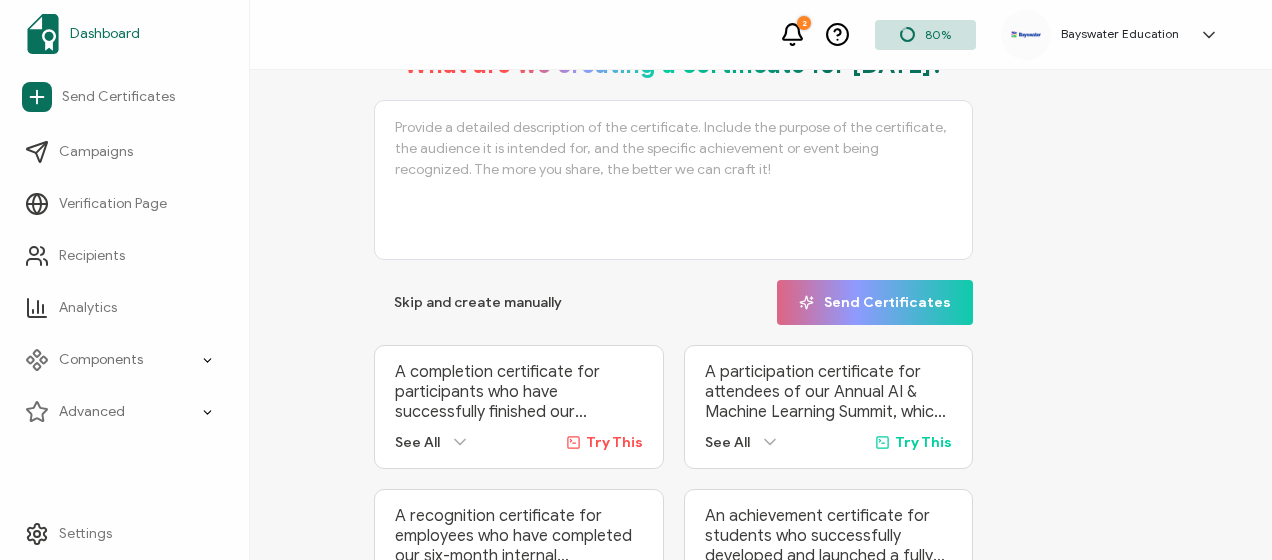 scroll, scrollTop: 0, scrollLeft: 0, axis: both 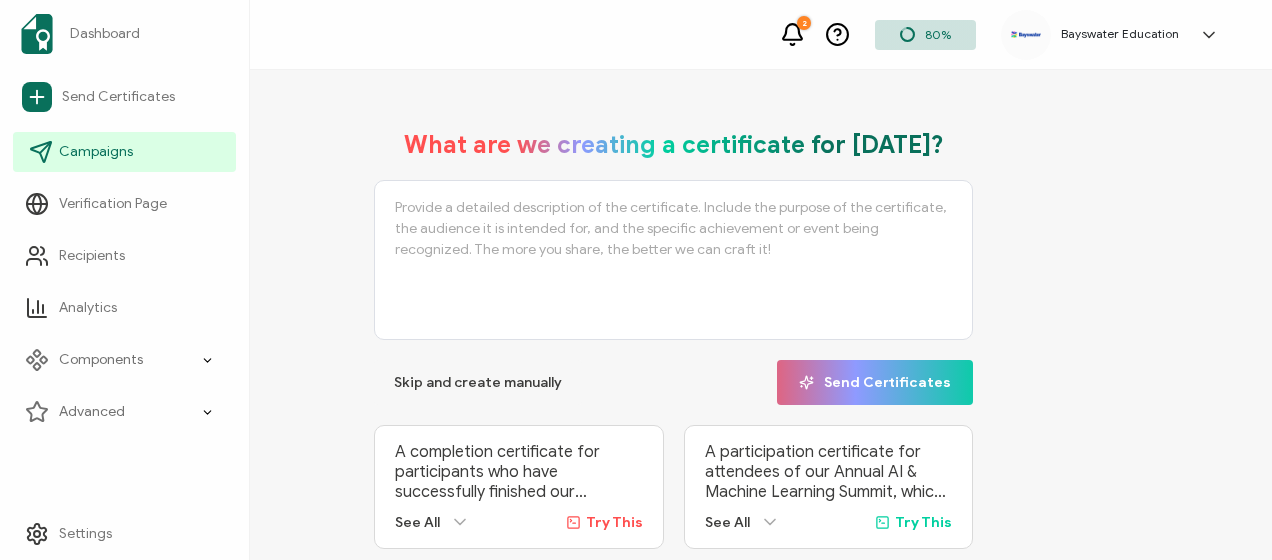 click on "Campaigns" at bounding box center (124, 152) 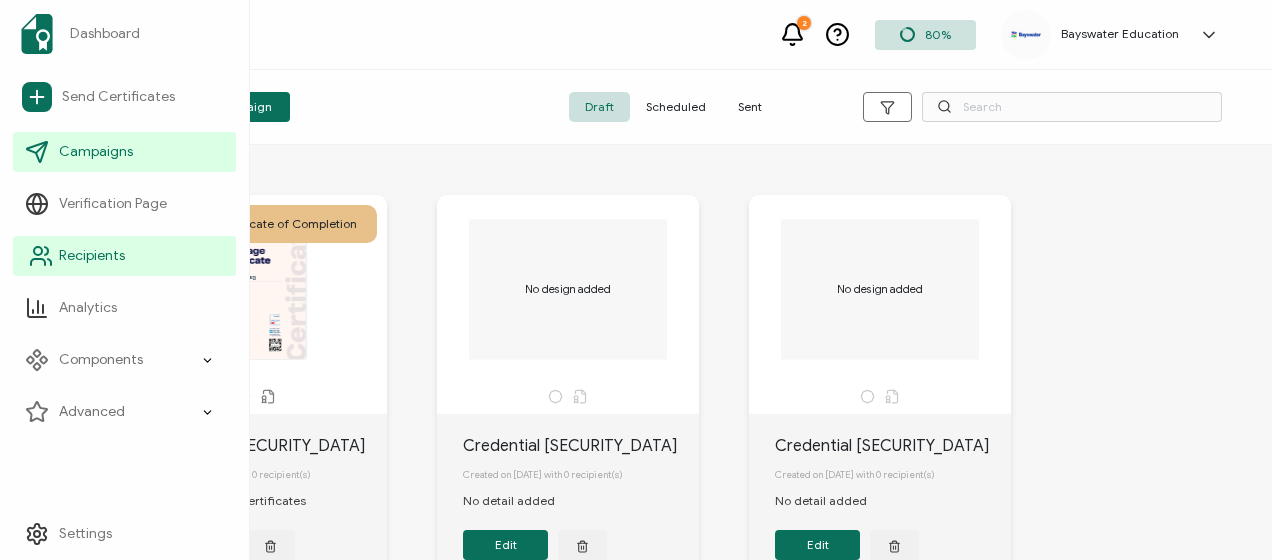 click 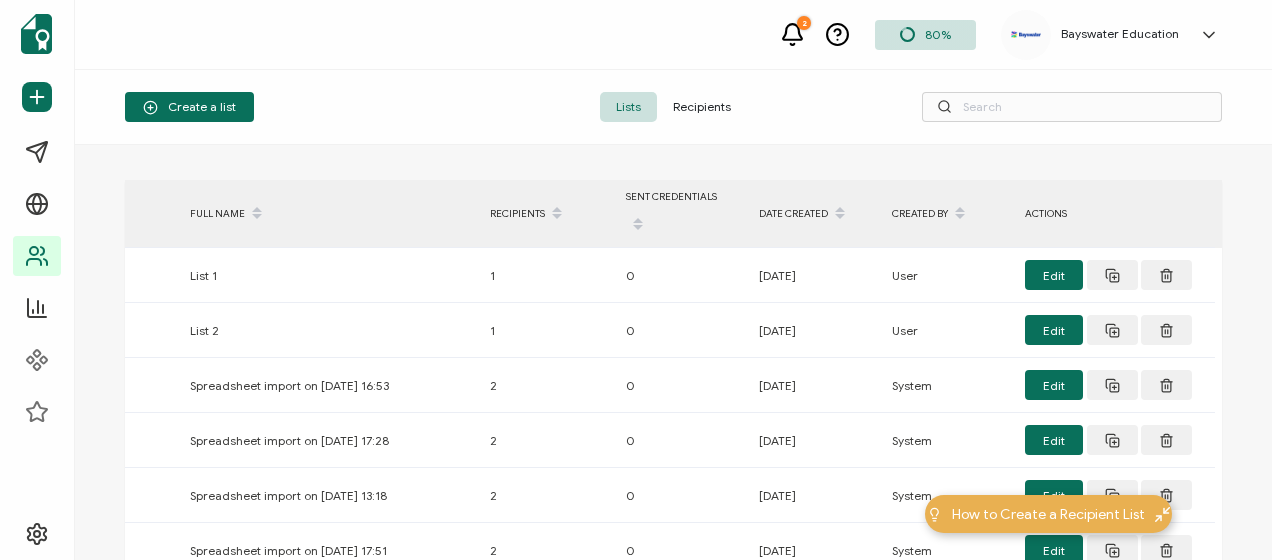 click on "Recipients" at bounding box center [702, 107] 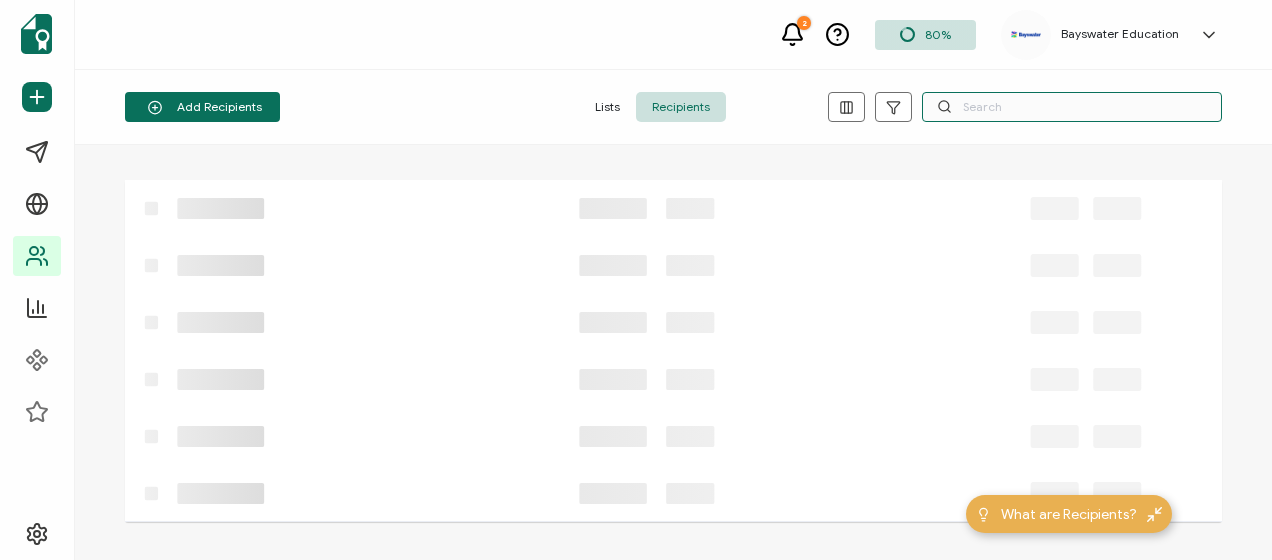 click at bounding box center [1072, 107] 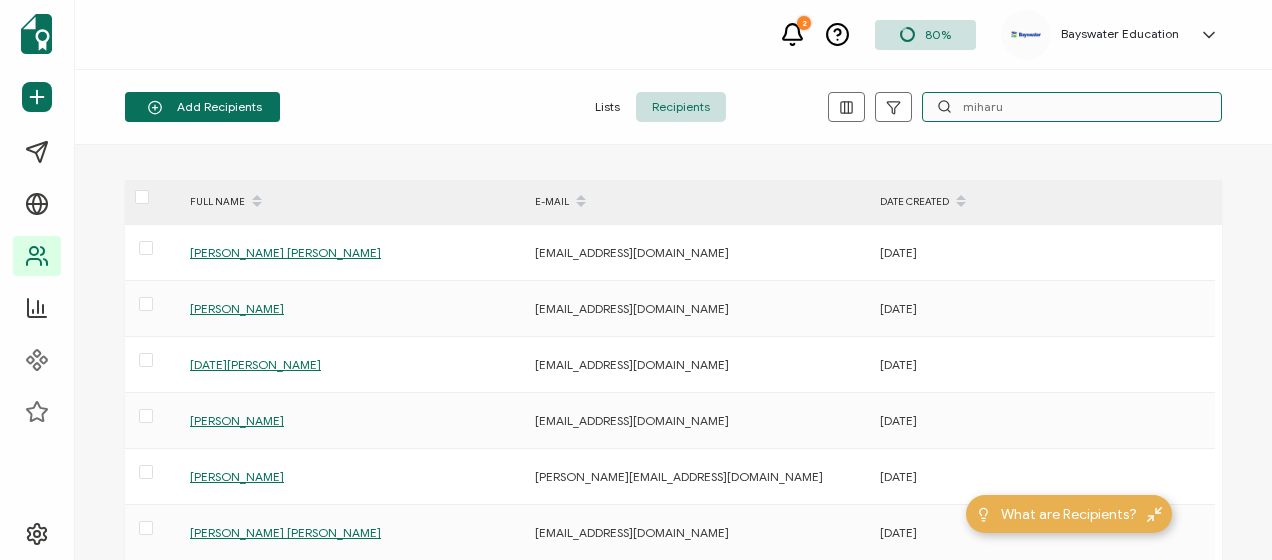 type on "miharu" 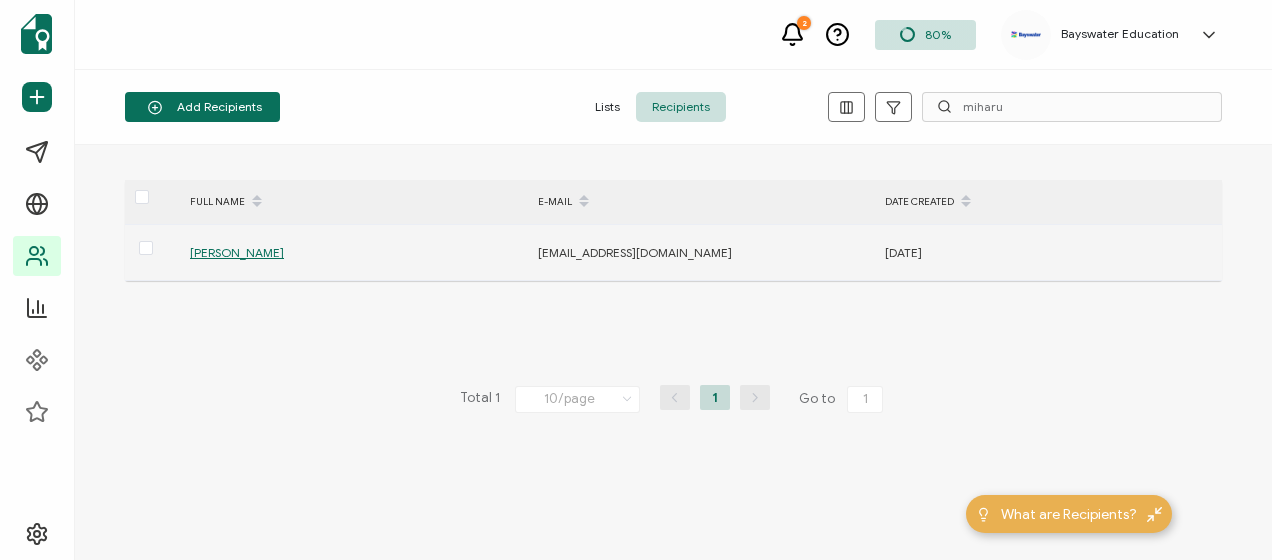 click on "[PERSON_NAME]" at bounding box center [237, 252] 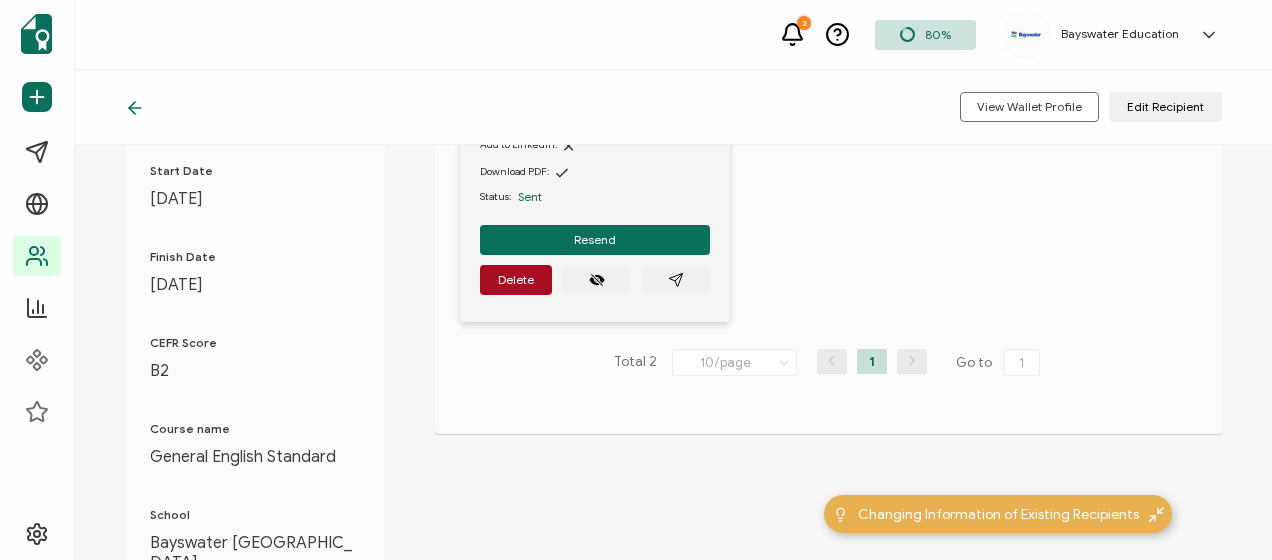 scroll, scrollTop: 0, scrollLeft: 0, axis: both 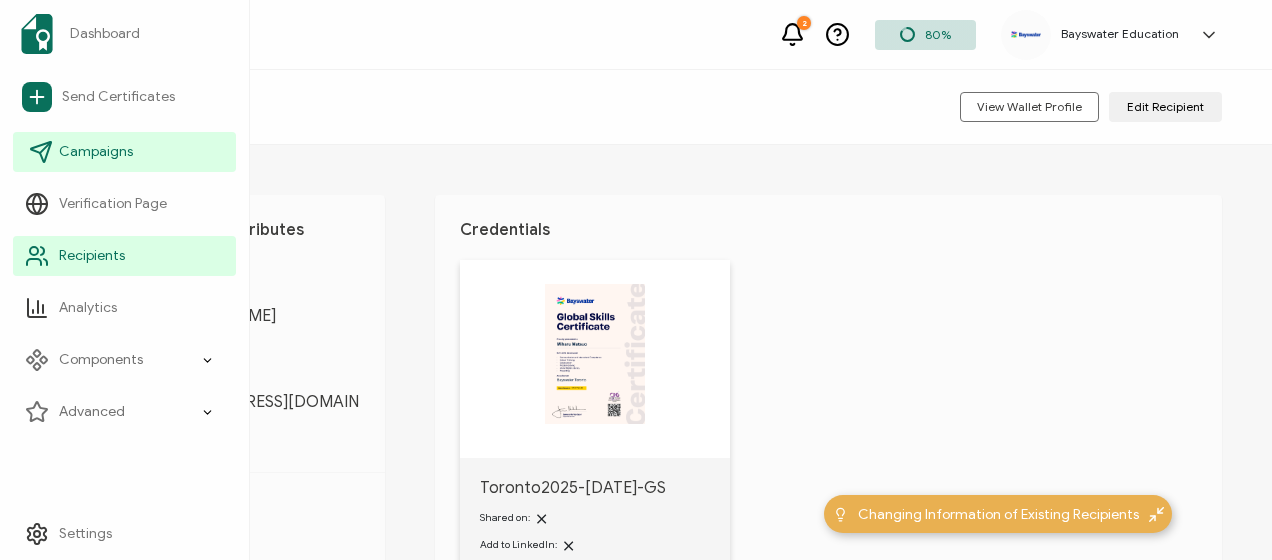 drag, startPoint x: 110, startPoint y: 143, endPoint x: 166, endPoint y: 146, distance: 56.0803 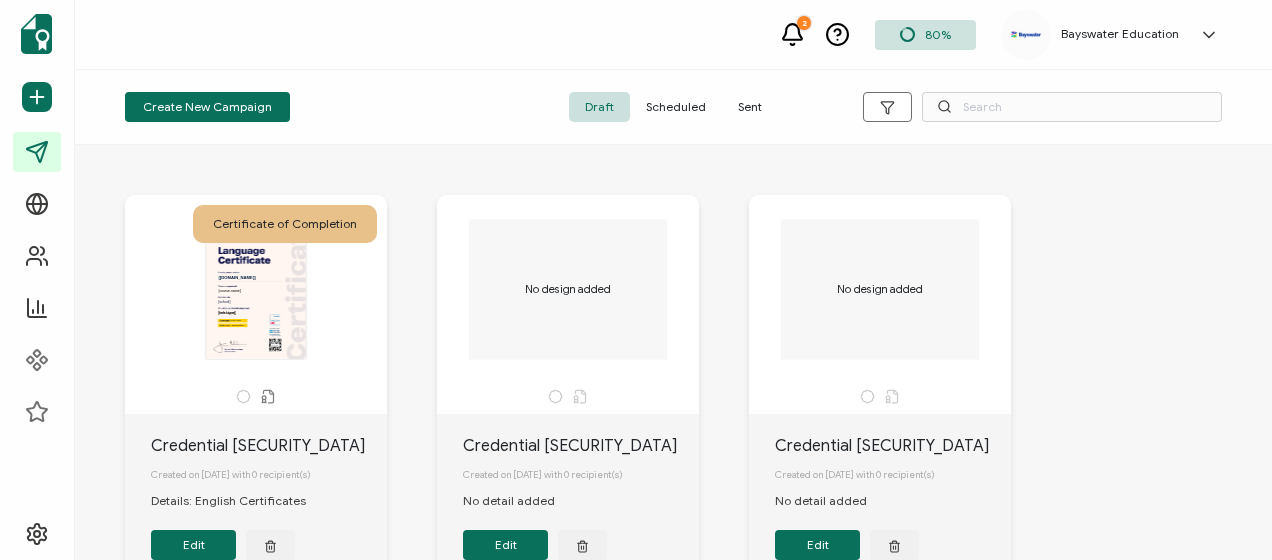 click on "Sent" at bounding box center (750, 107) 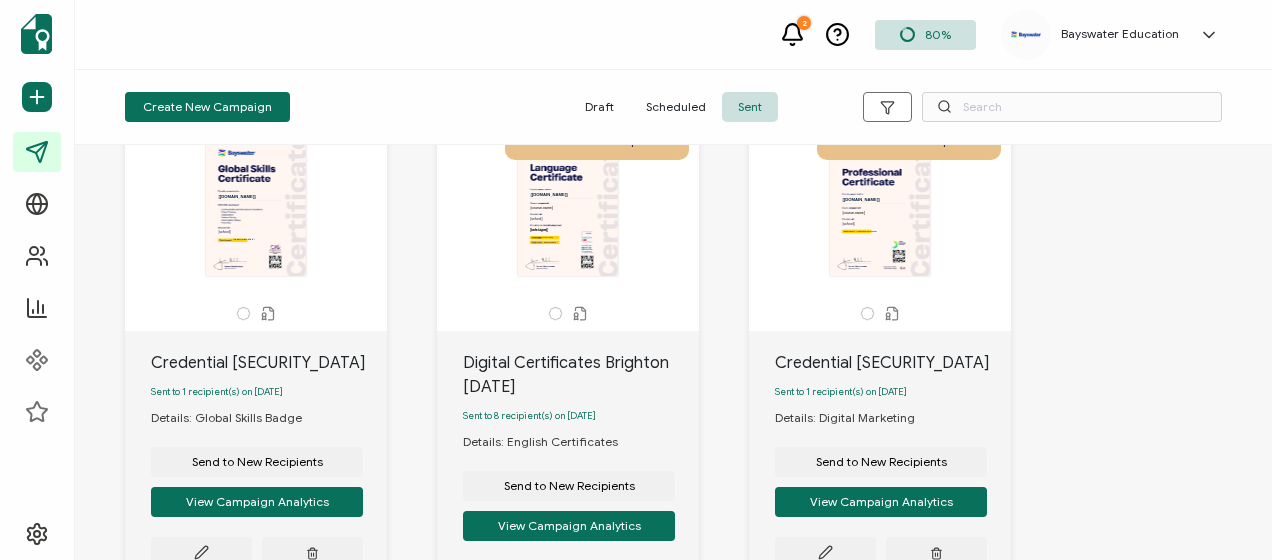 scroll, scrollTop: 200, scrollLeft: 0, axis: vertical 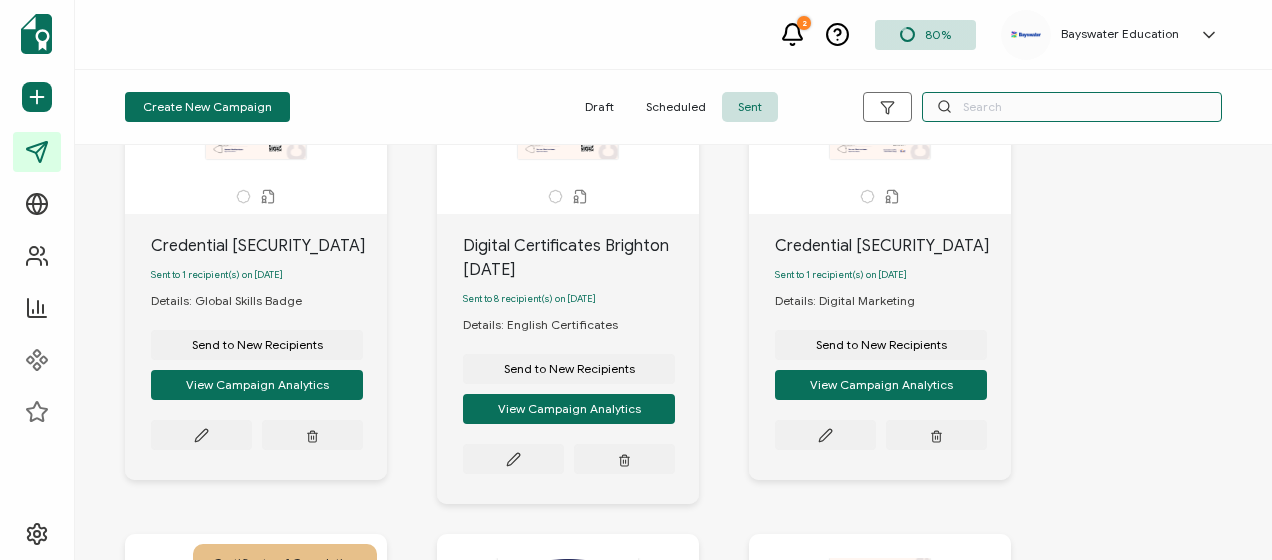 click at bounding box center (1072, 107) 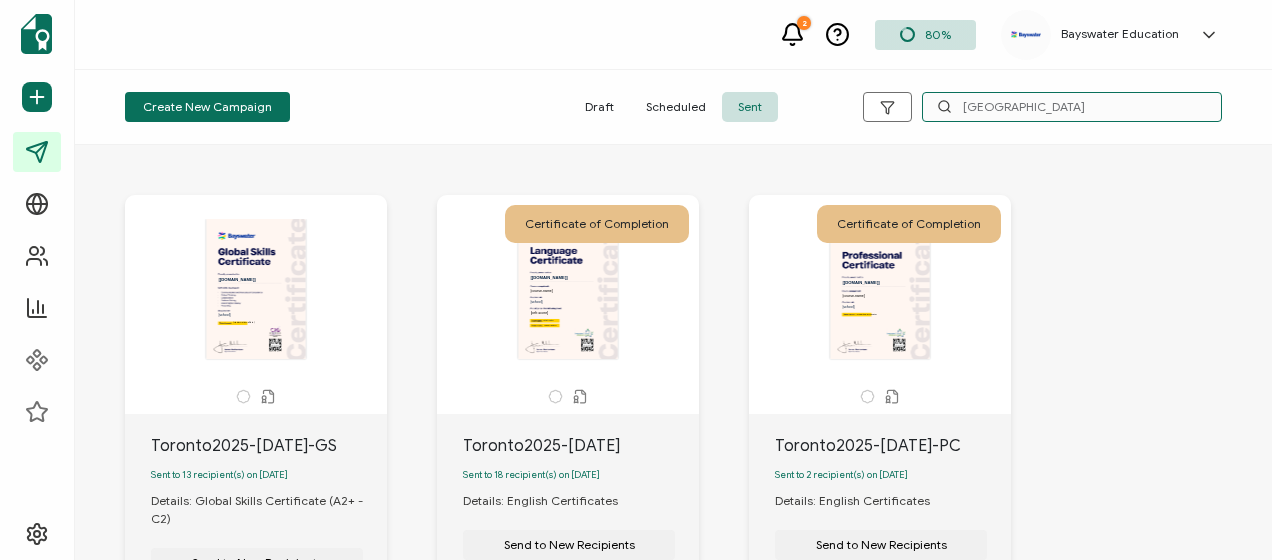scroll, scrollTop: 200, scrollLeft: 0, axis: vertical 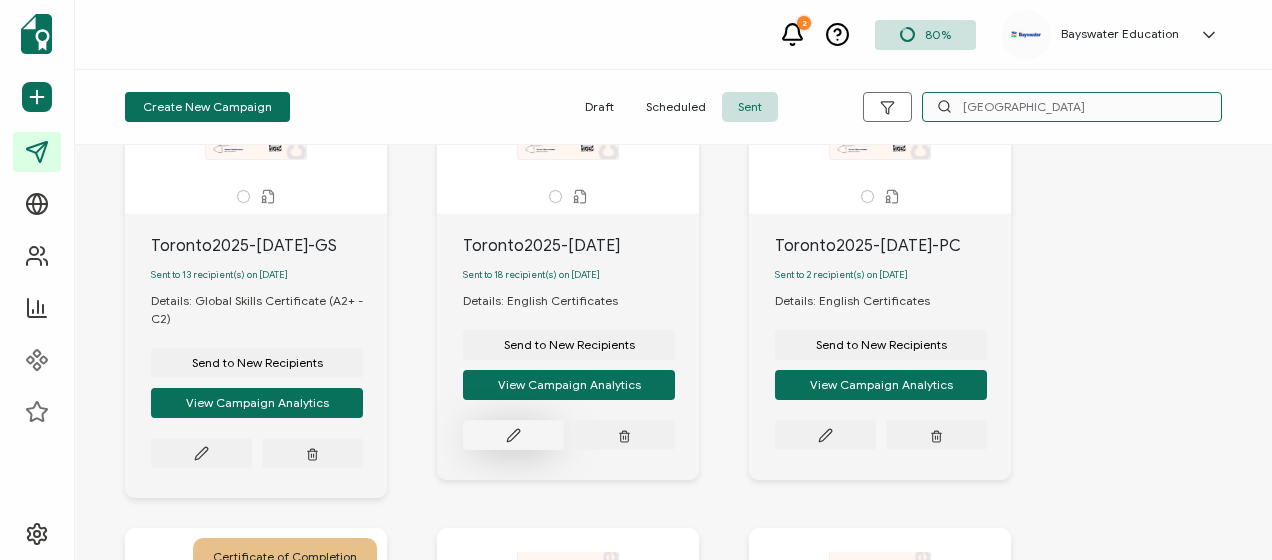 type on "[GEOGRAPHIC_DATA]" 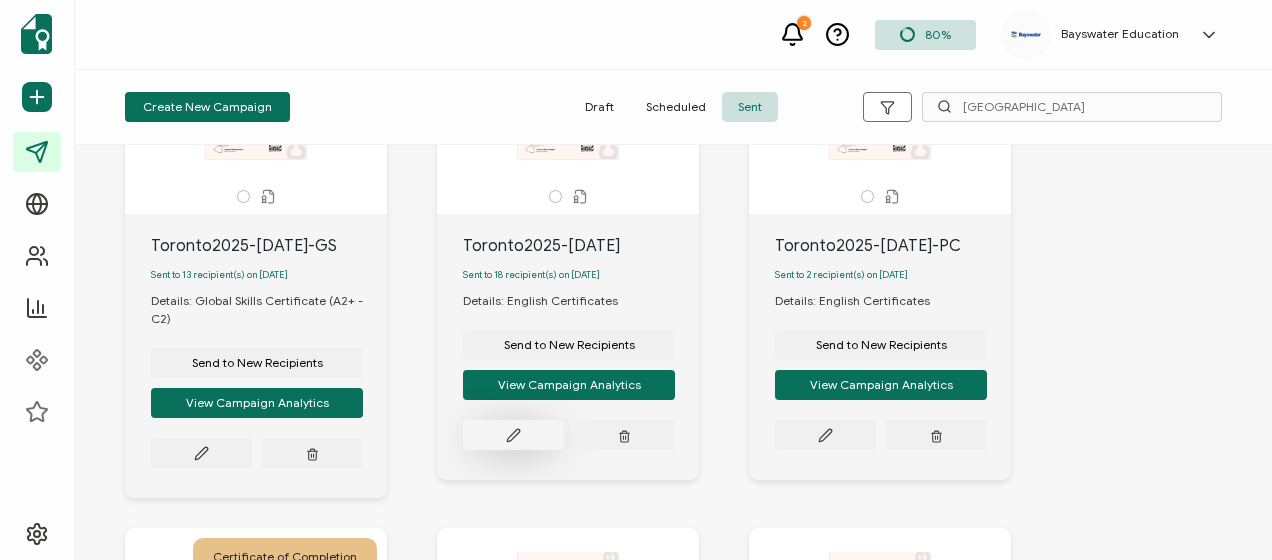 click 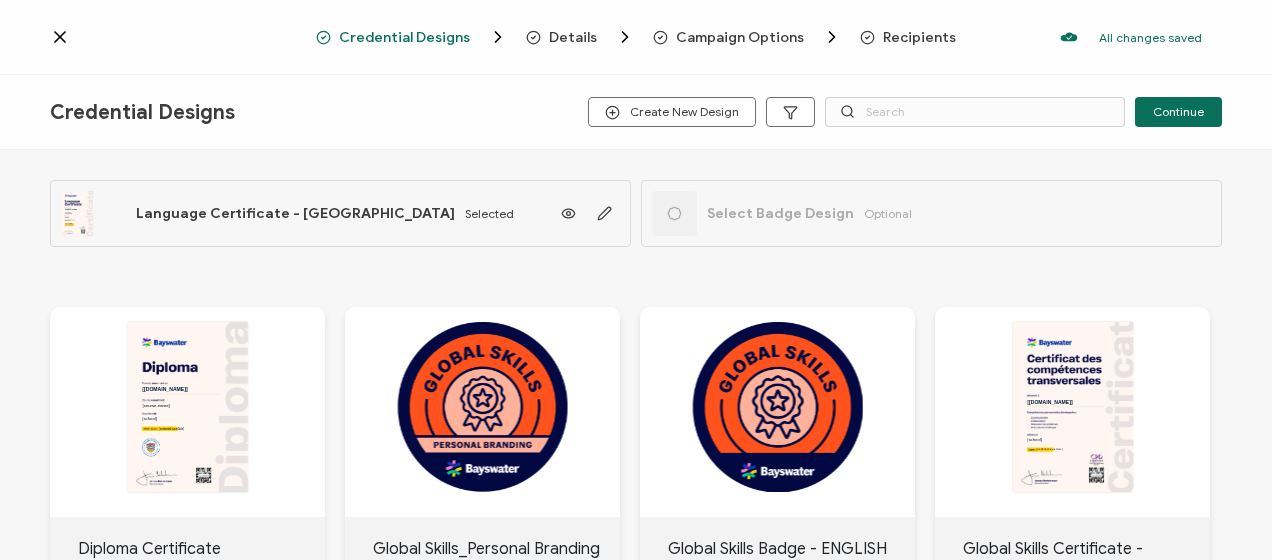 click on "Credential Designs       Details       Campaign Options       Recipients
All changes saved
We save your content automatically as you keep working.
Changes are saved automatically. Any credentials sent from this campaign will update automatically. To undo modifications, re-edit the relevant element.
All changes saved
Last saved on [DATE] 03:05 PM" at bounding box center (636, 37) 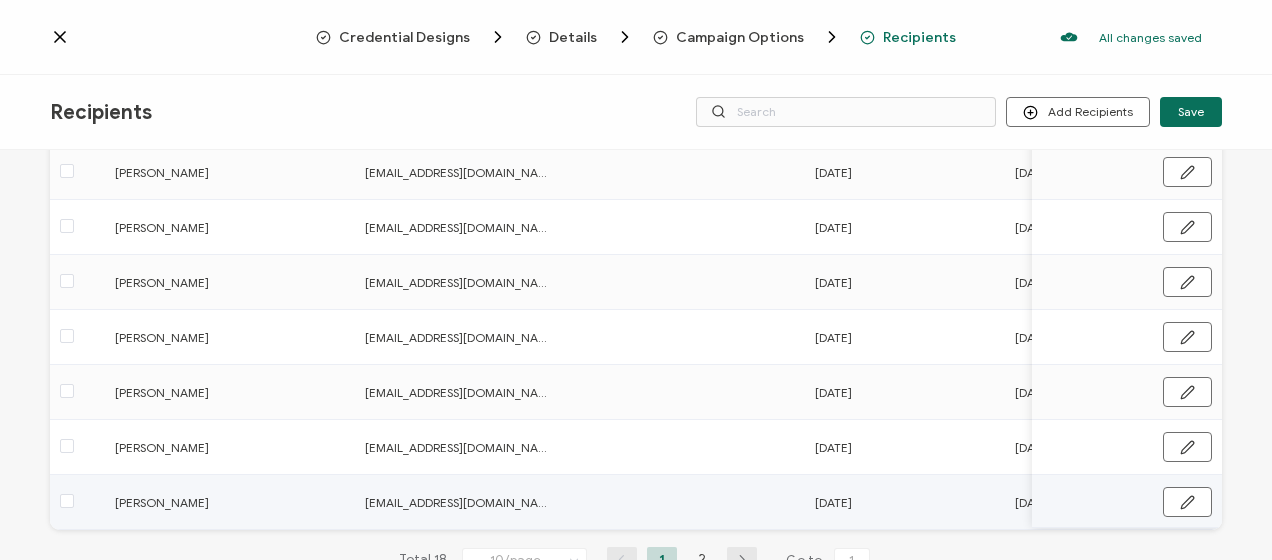 scroll, scrollTop: 427, scrollLeft: 0, axis: vertical 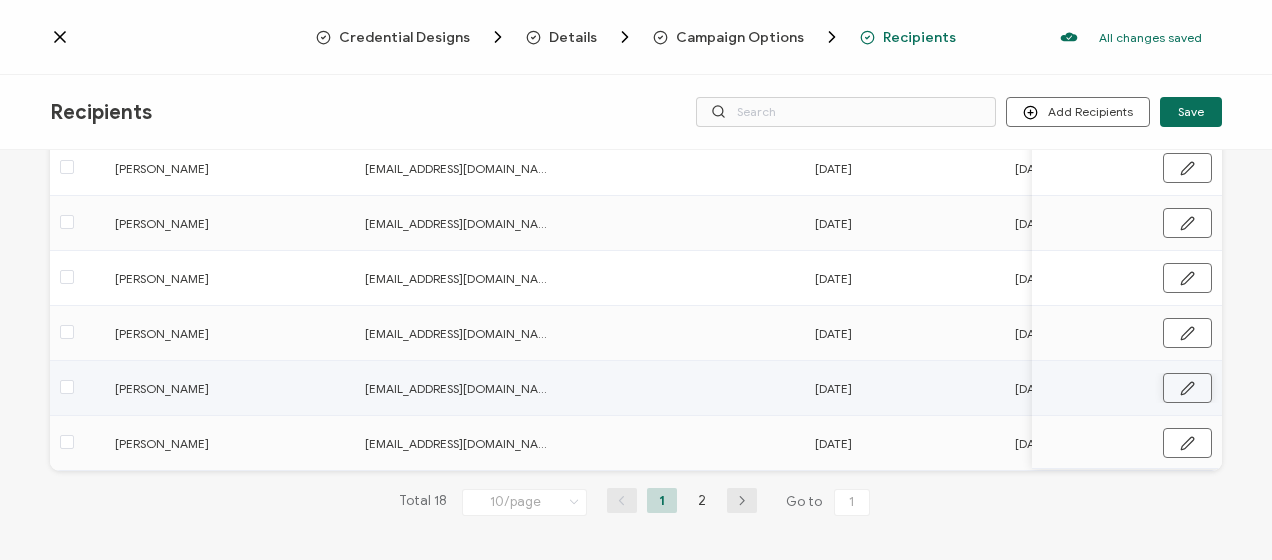 click 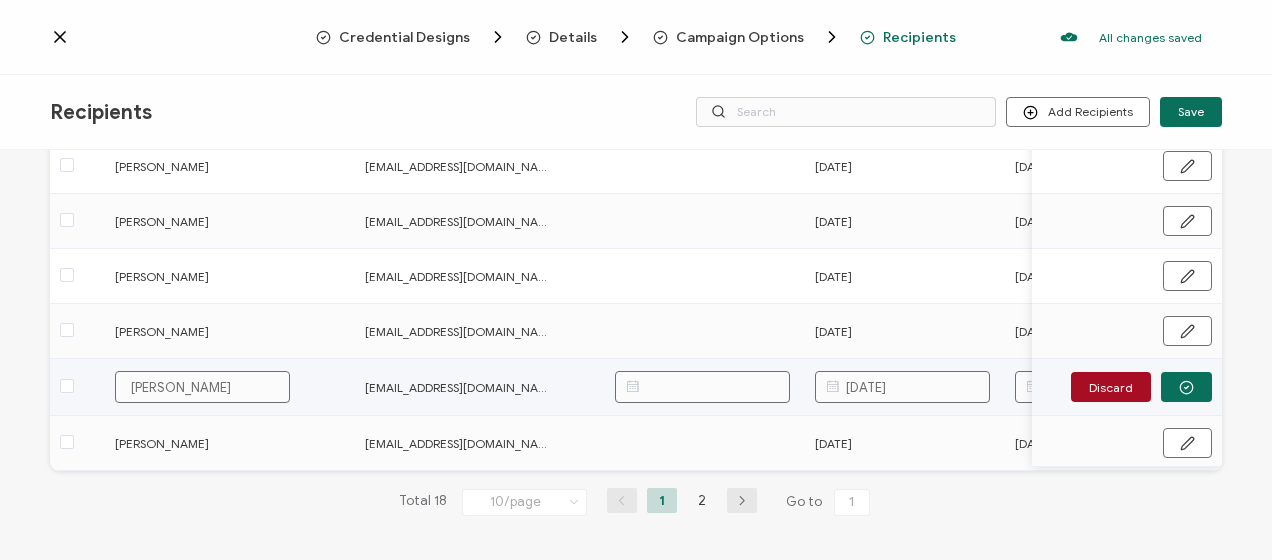 scroll, scrollTop: 429, scrollLeft: 0, axis: vertical 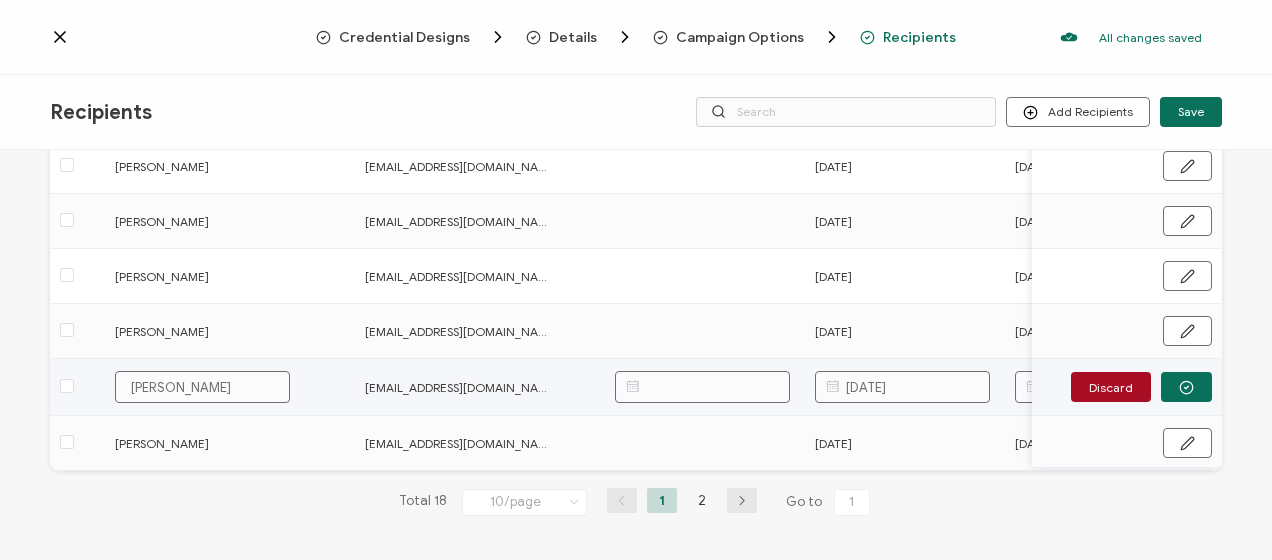 click on "[PERSON_NAME]" at bounding box center (229, 387) 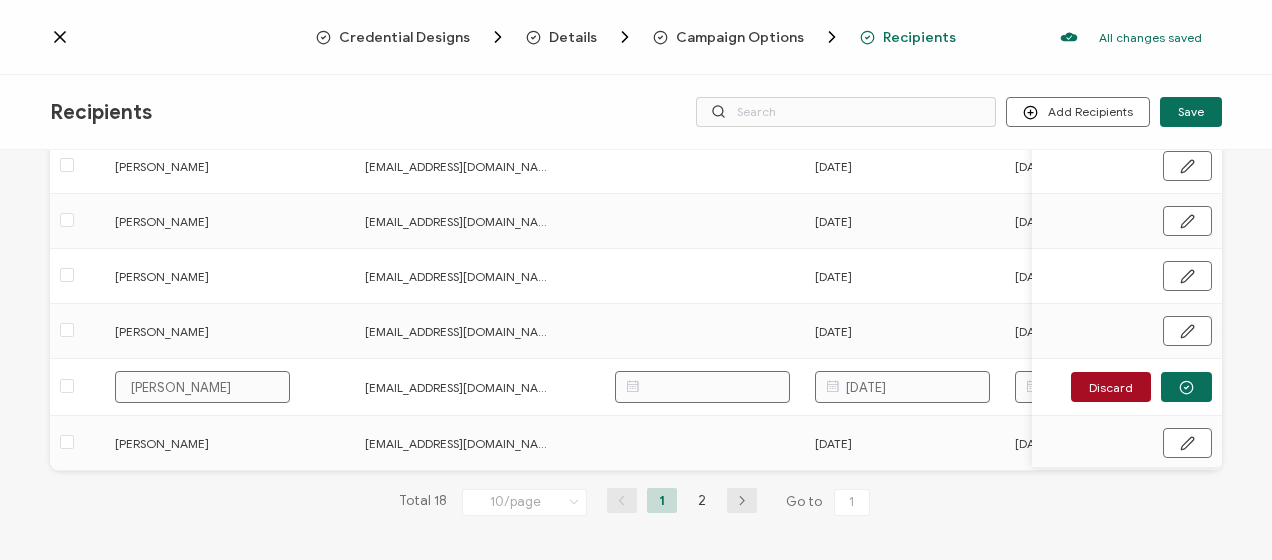 click on "18 Recipients
Added                 FULL NAME EMAIL Expiration Date   Issue Date   Start Date Finish Date CEFR Score Course name School Reading level Writing level Speaking level Listening level Global level Mediation level Language resources level ACTIONS Add Recipient [PERSON_NAME] [EMAIL_ADDRESS][DOMAIN_NAME] [DATE] [DATE] [DATE] C1 General English Intensive Bayswater Toronto The student can read and interpret nuanced and sophisticated texts across all genres. (CEFR B2+ Level 7) The student can write specialized texts, including legal, technical, and academic documents, with accuracy. (CEFR C1 Level 8) The student can communicate almost effortlessly in any situation, mastering even subtle idiomatic expressions. (CEFR C1 Level 8) The student can understand with ease virtually everything heard or read. (CEFR B2 = Level 6) The student can mediate disputes and complex conversations involving multiple parties with native-level precision. (CEFR B2+ Level 7)" at bounding box center (636, 357) 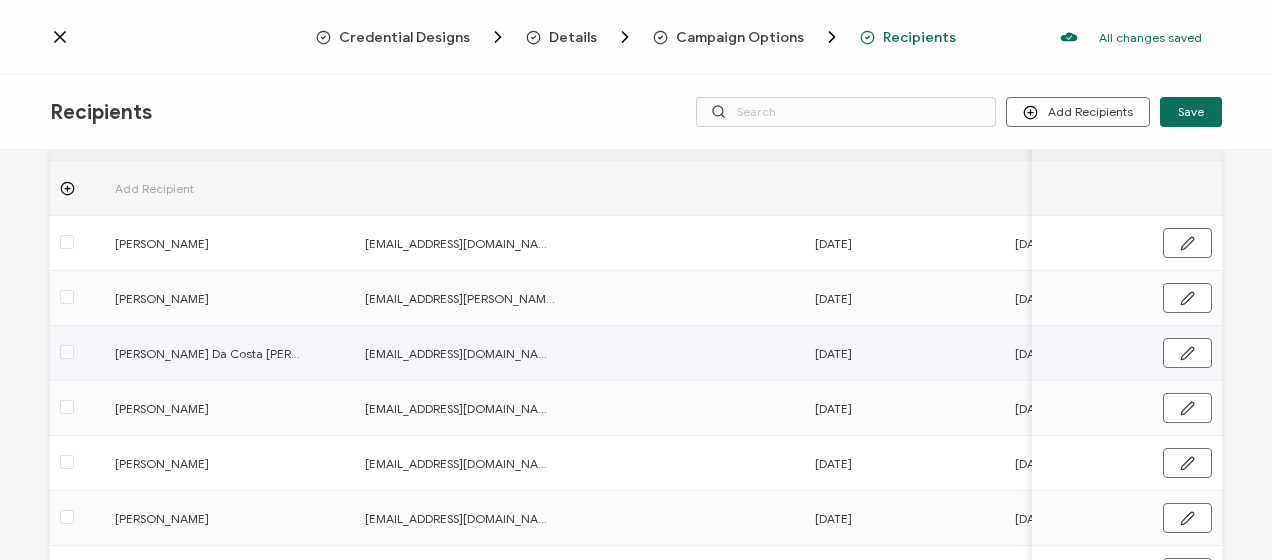 scroll, scrollTop: 429, scrollLeft: 0, axis: vertical 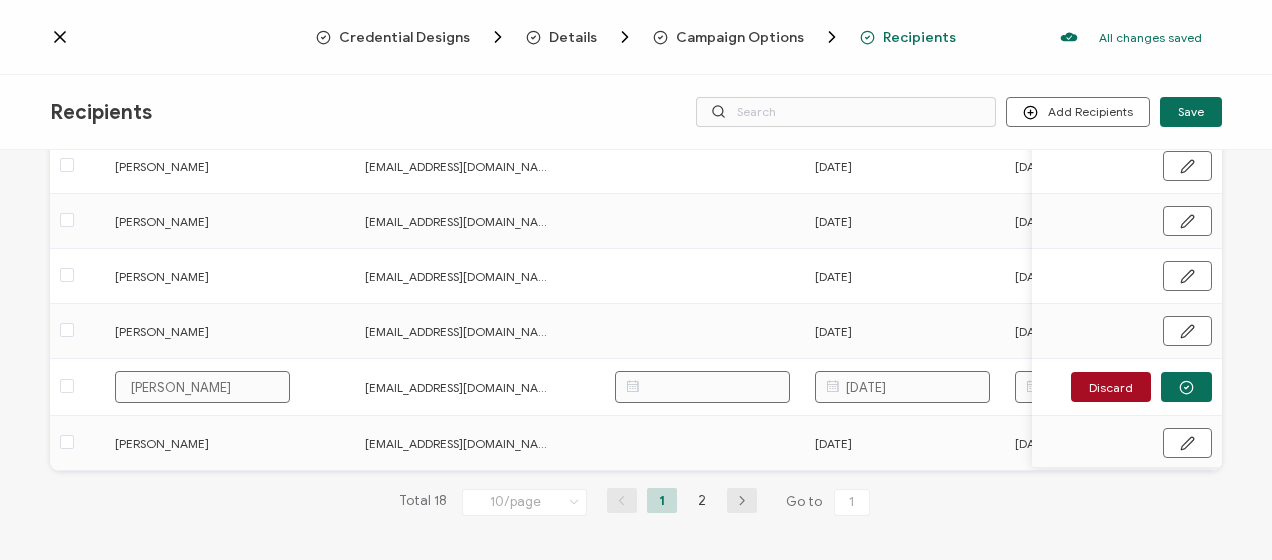 click 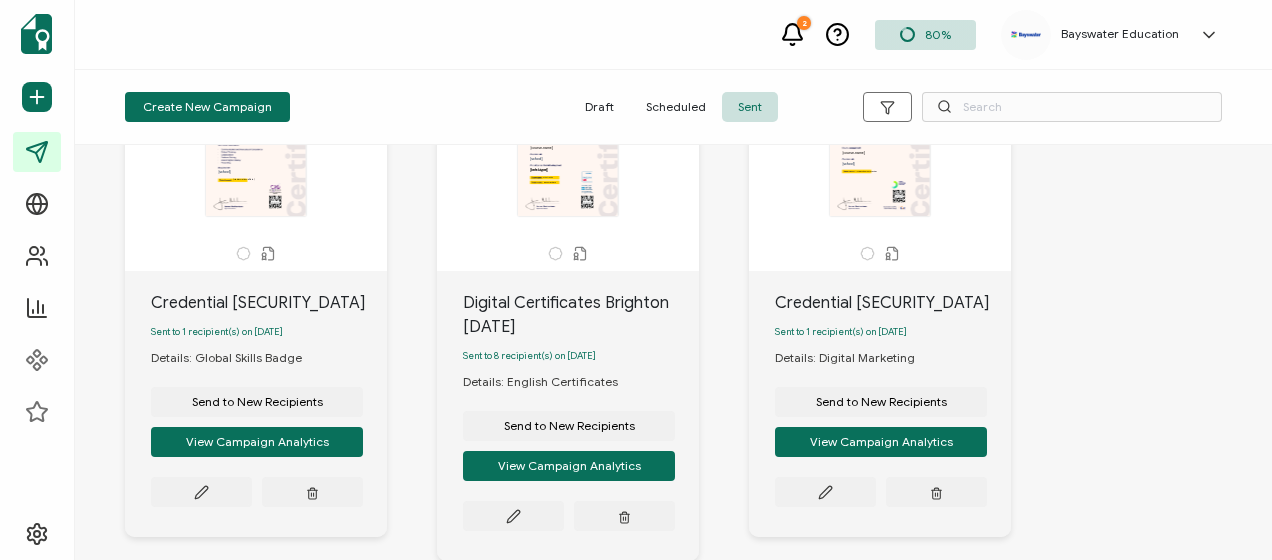 scroll, scrollTop: 0, scrollLeft: 0, axis: both 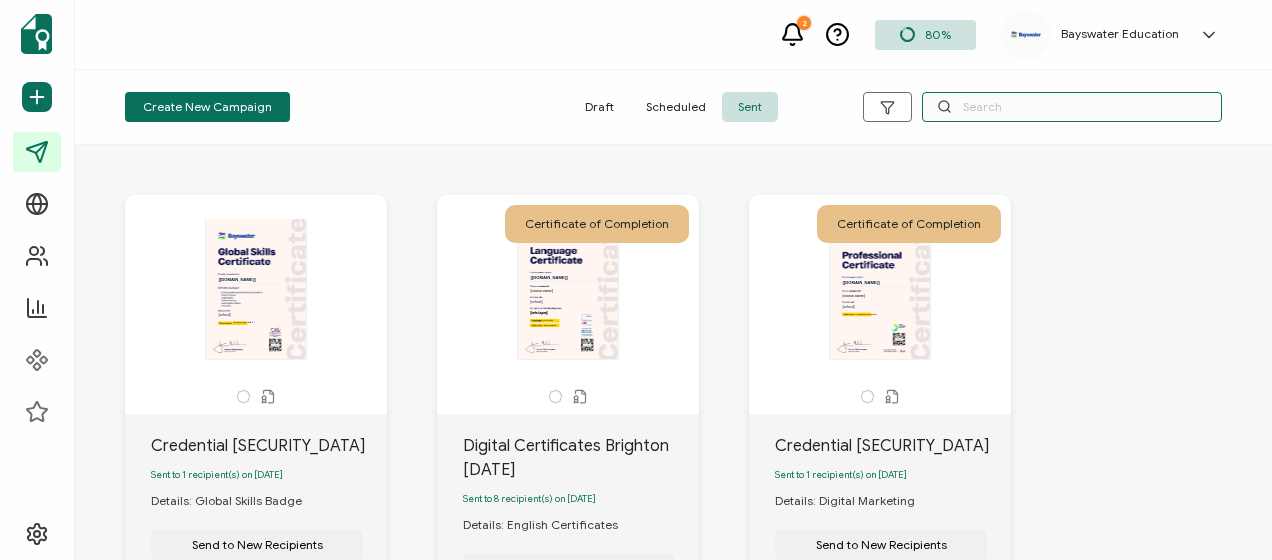 click at bounding box center (1072, 107) 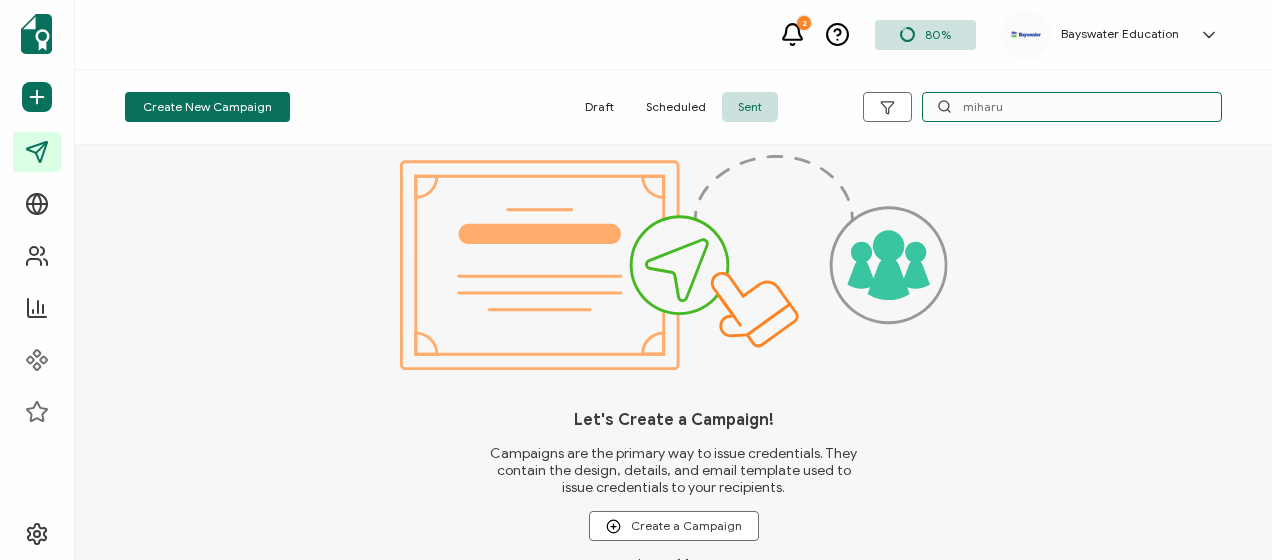 type on "miharu" 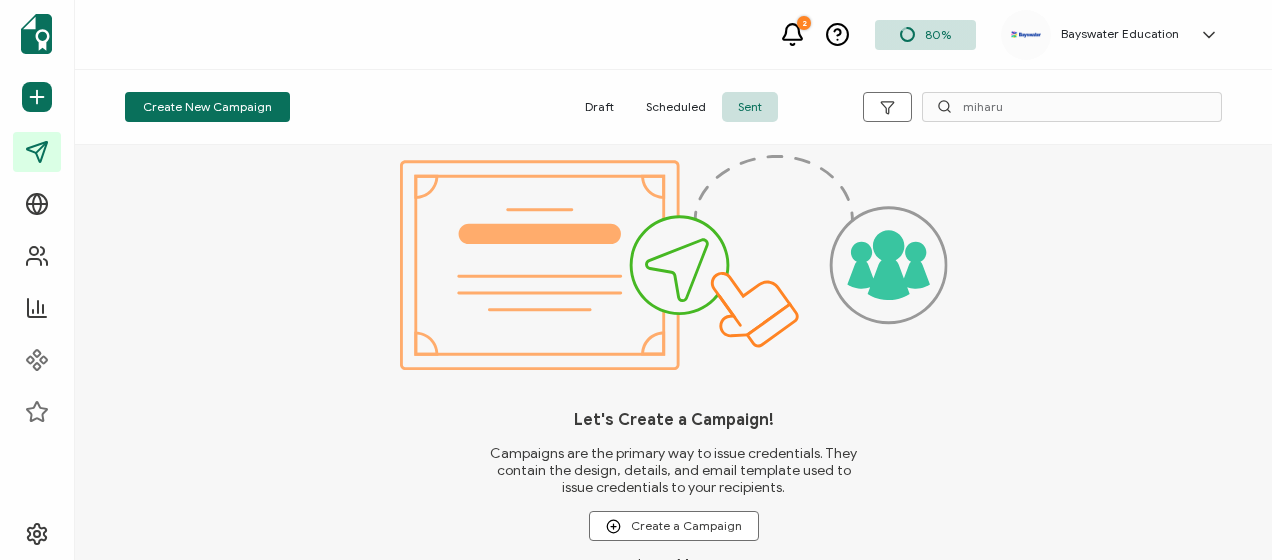 click on "Sent" at bounding box center (750, 107) 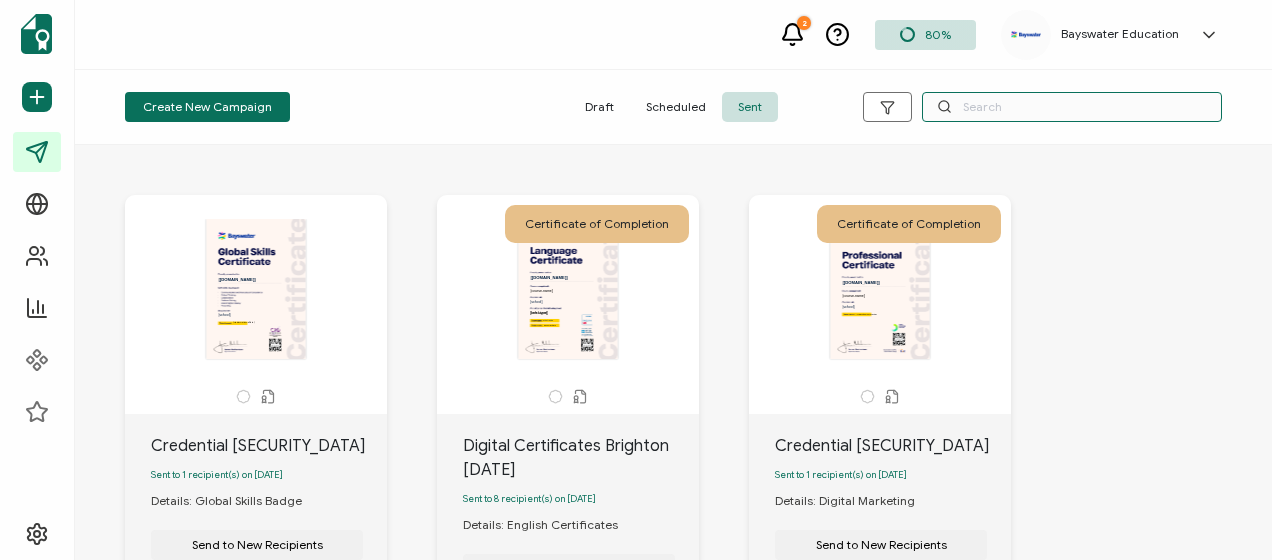 click at bounding box center [1072, 107] 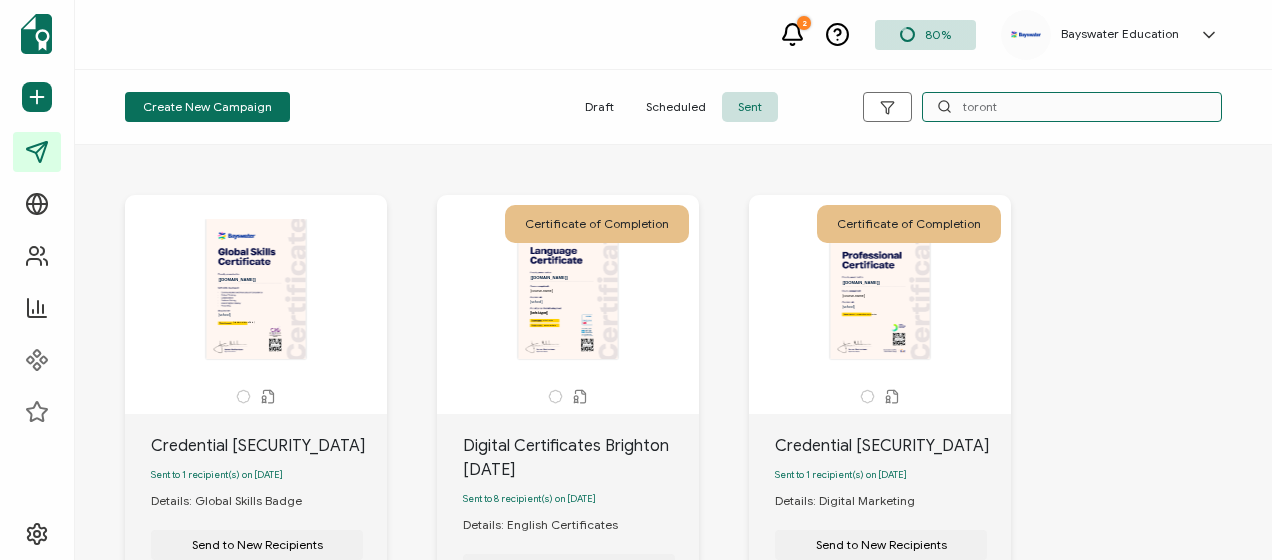 type on "[GEOGRAPHIC_DATA]" 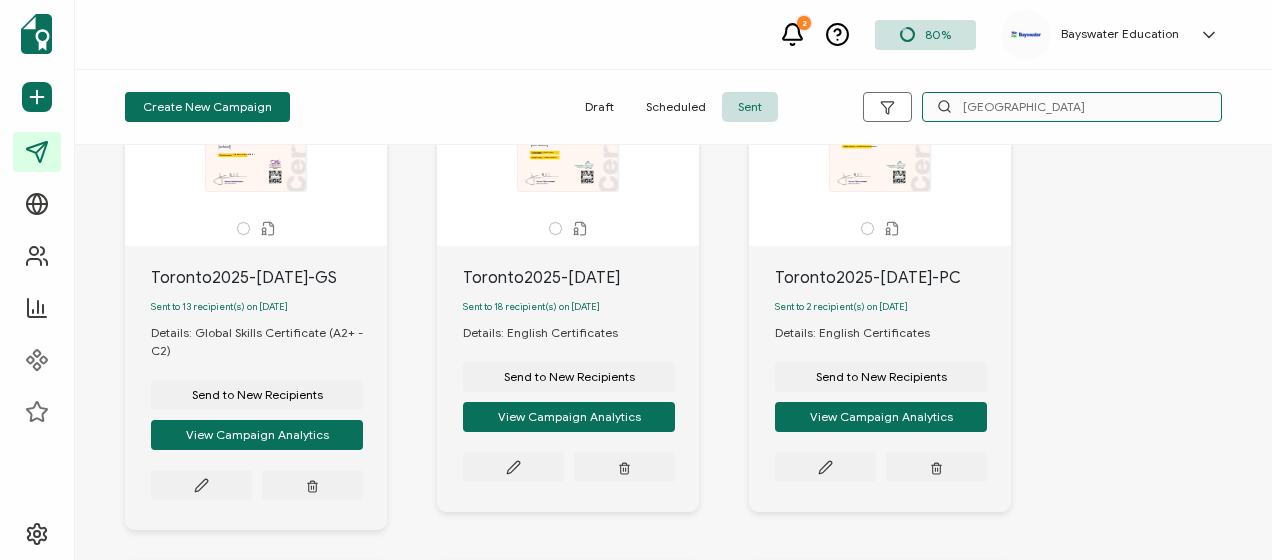 scroll, scrollTop: 200, scrollLeft: 0, axis: vertical 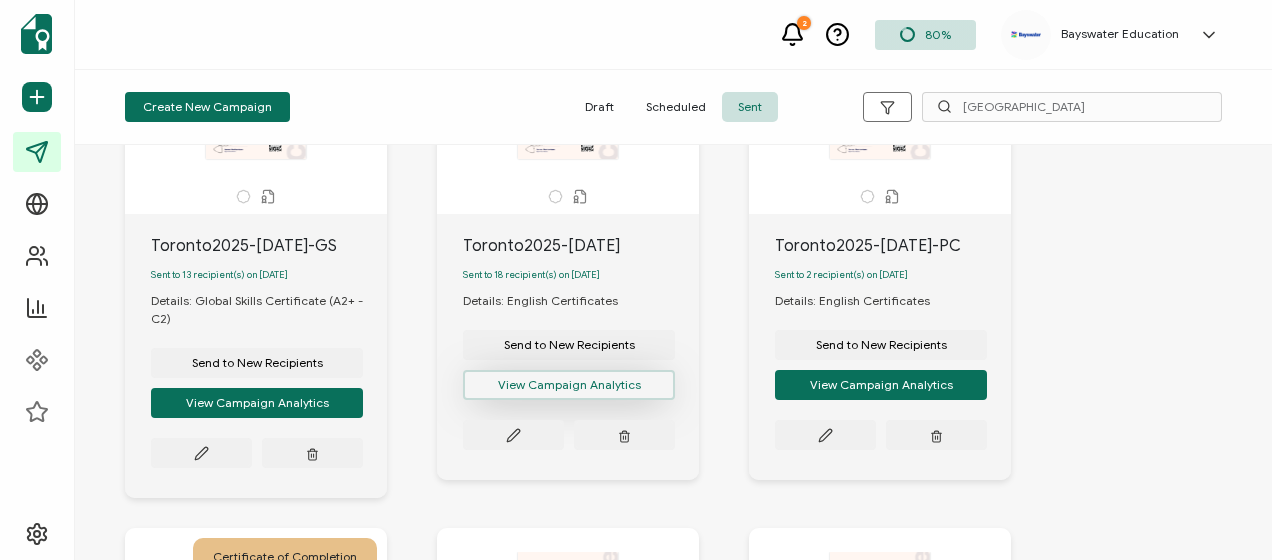 click on "View Campaign Analytics" at bounding box center (257, 403) 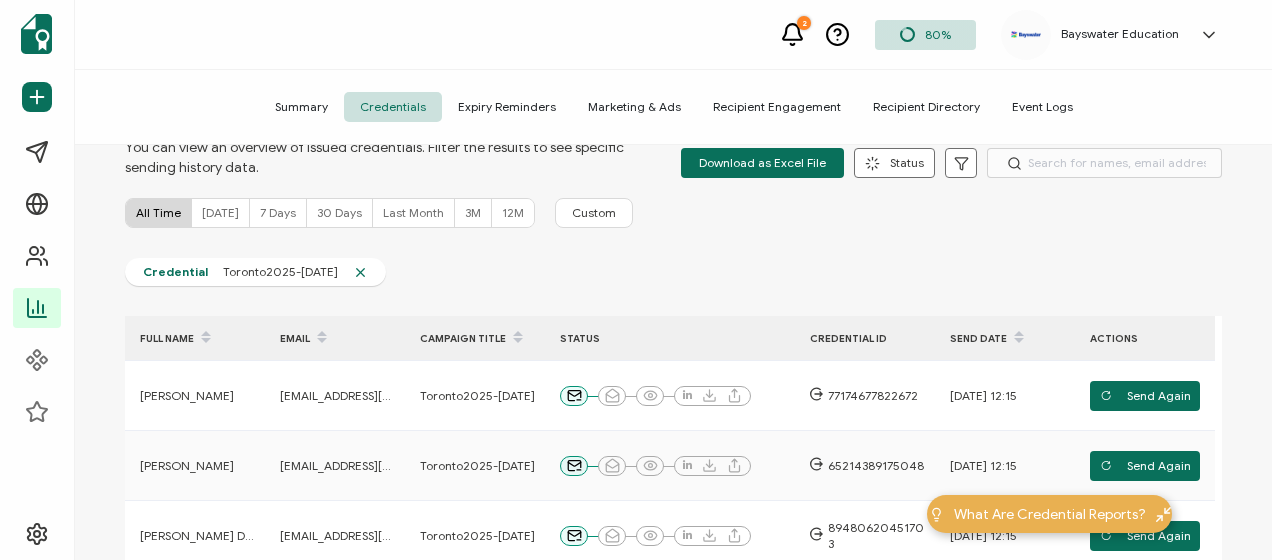 scroll, scrollTop: 0, scrollLeft: 0, axis: both 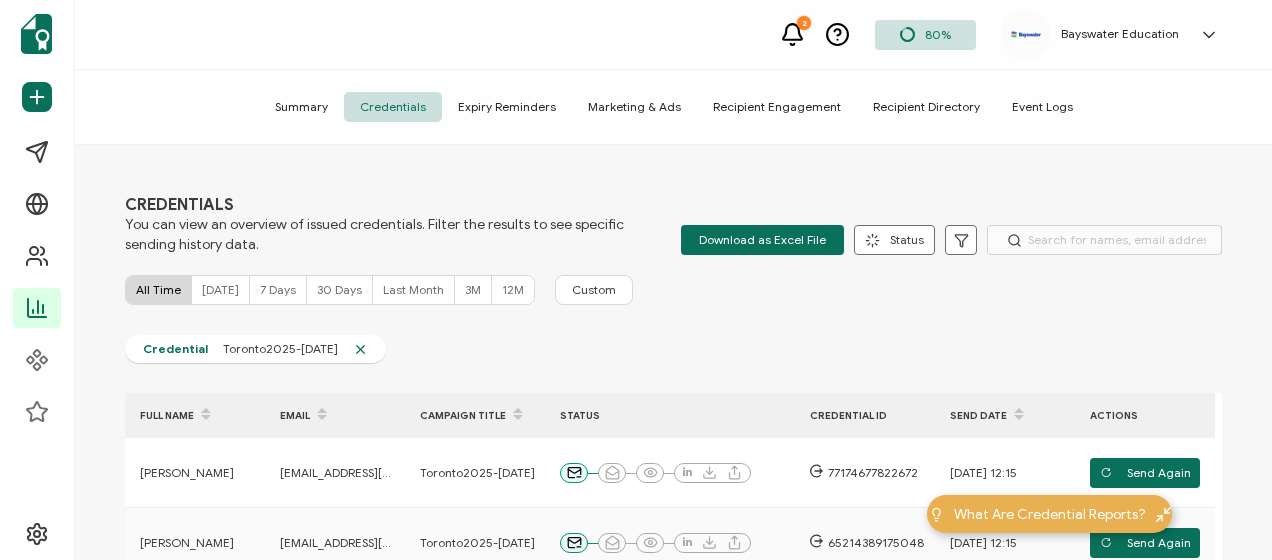 click on "Expiry Reminders" at bounding box center [507, 107] 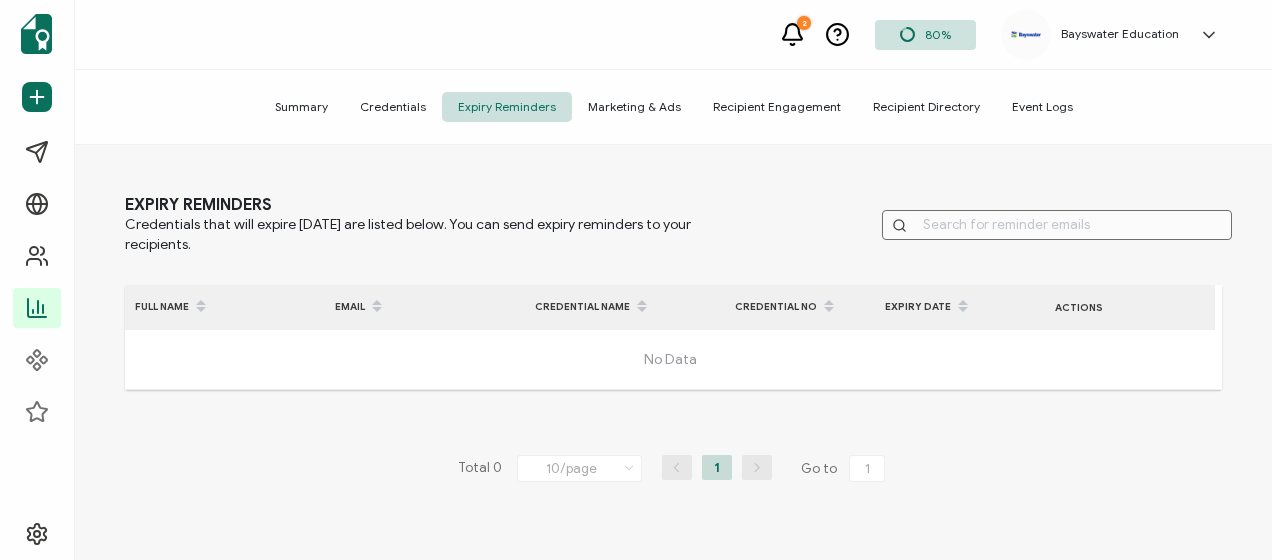 click on "Recipient Engagement" at bounding box center [777, 107] 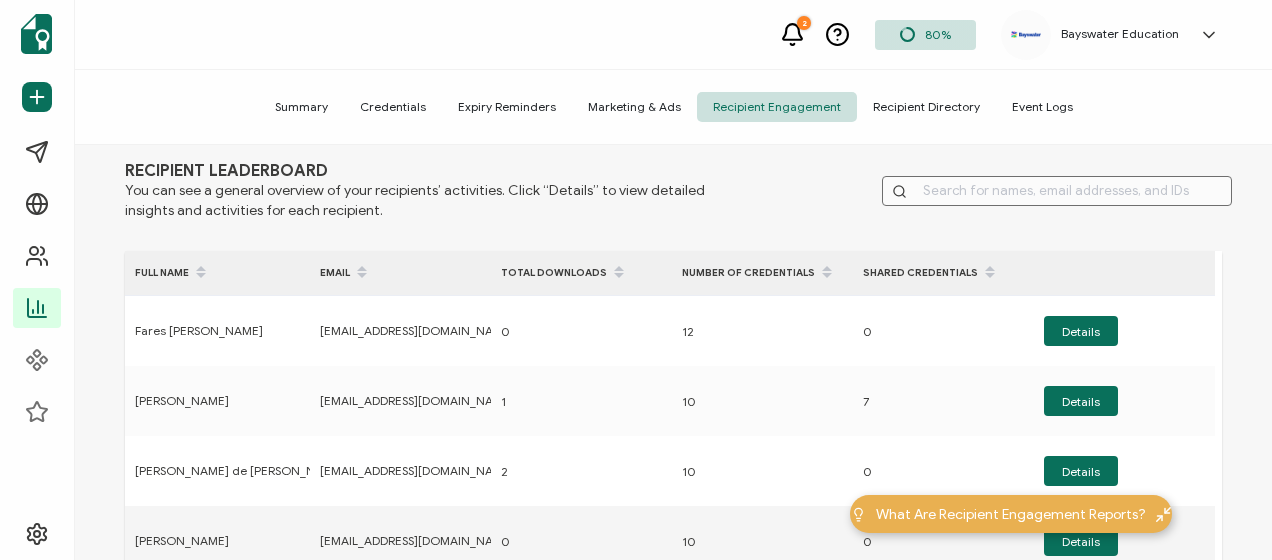 scroll, scrollTop: 0, scrollLeft: 0, axis: both 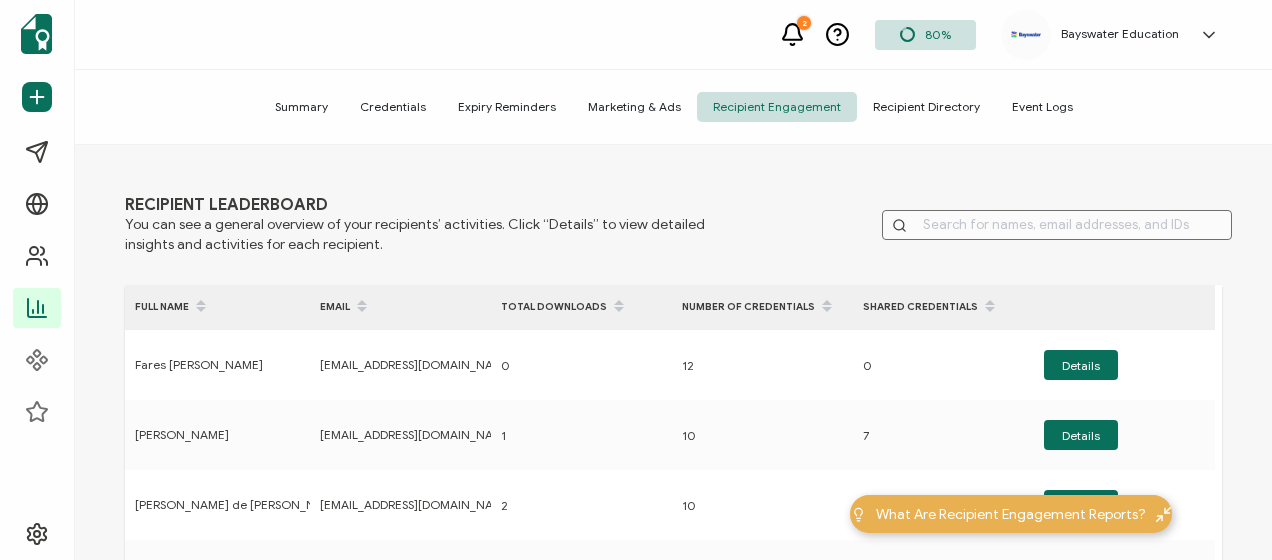 click on "Summary" at bounding box center (301, 107) 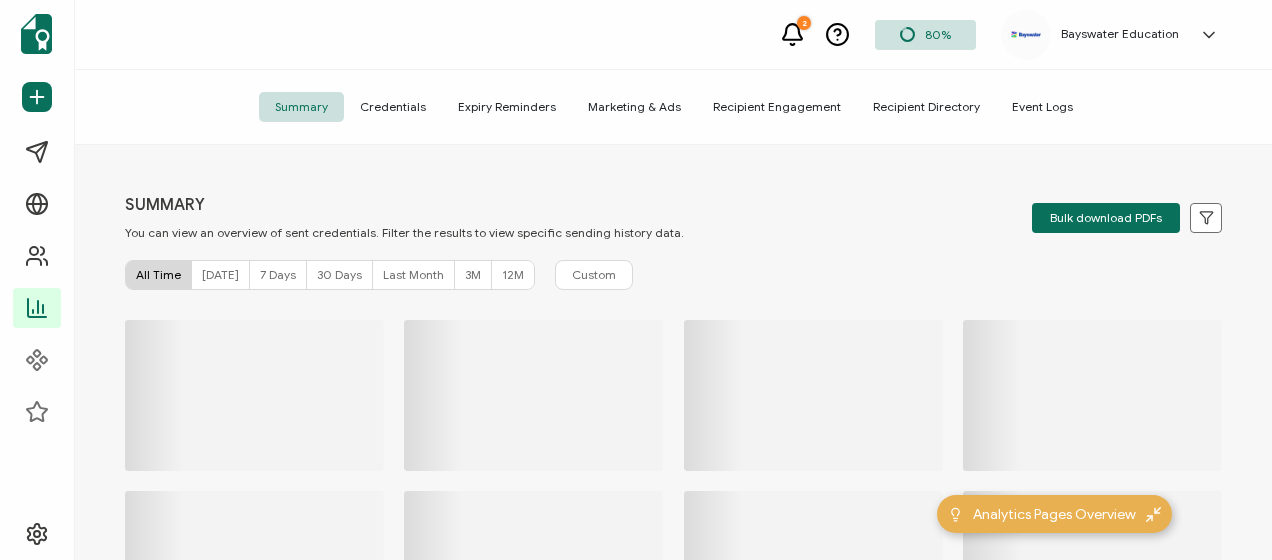 click on "Credentials" at bounding box center (393, 107) 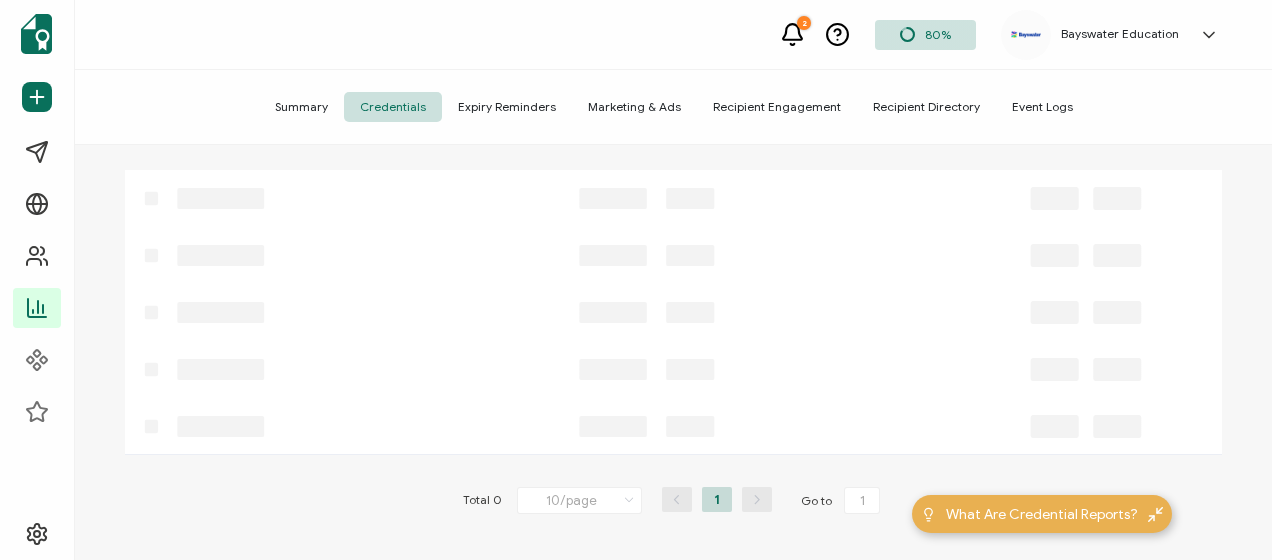 scroll, scrollTop: 0, scrollLeft: 0, axis: both 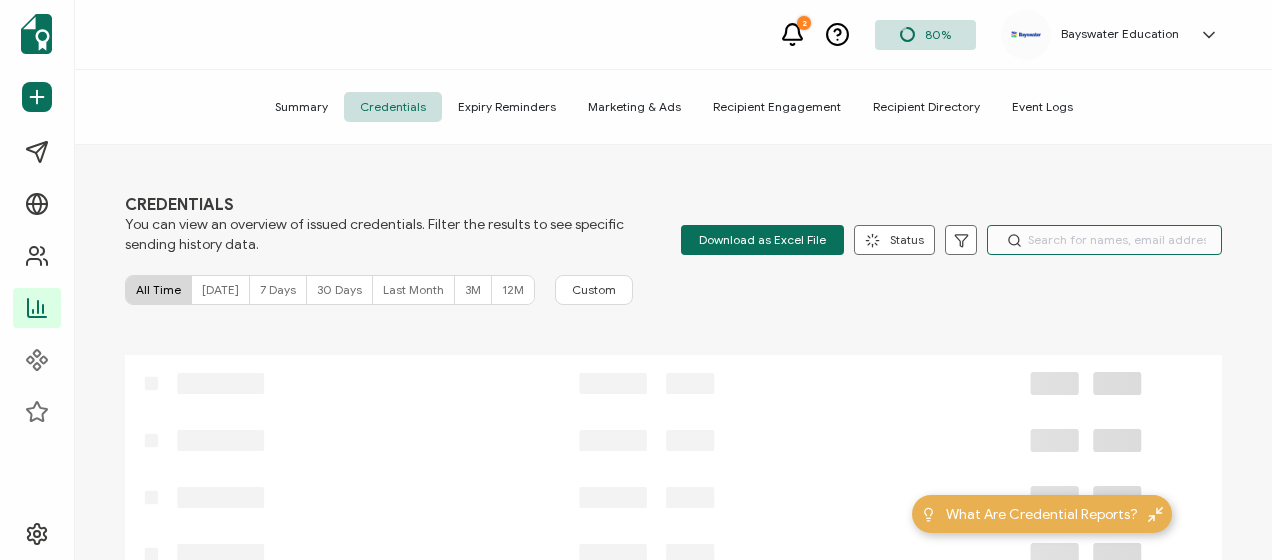 click at bounding box center (1104, 240) 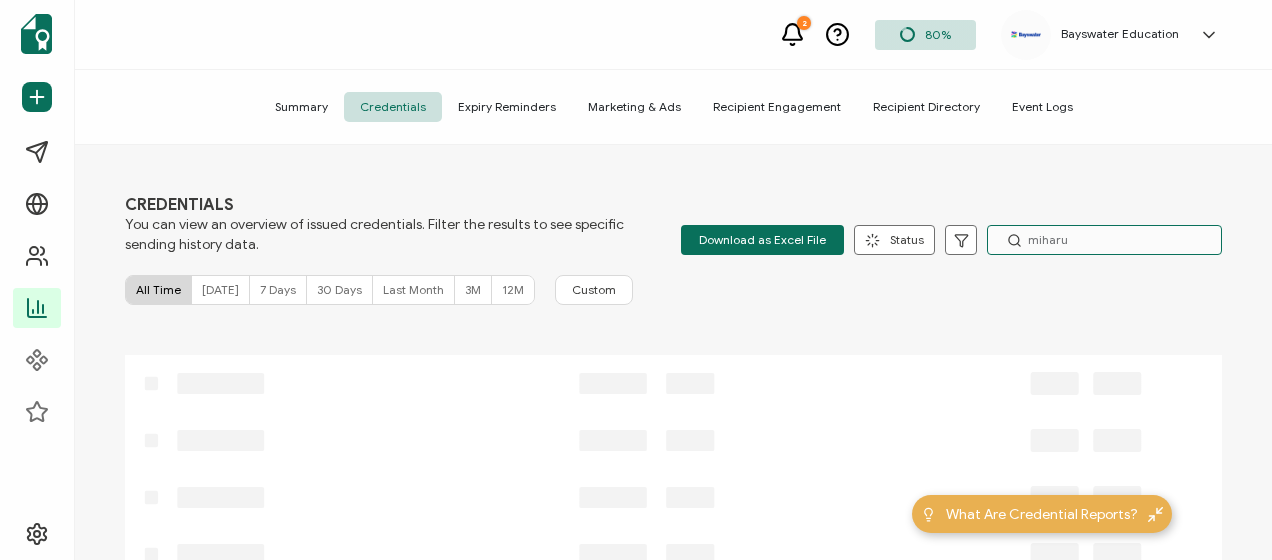 type on "miharu" 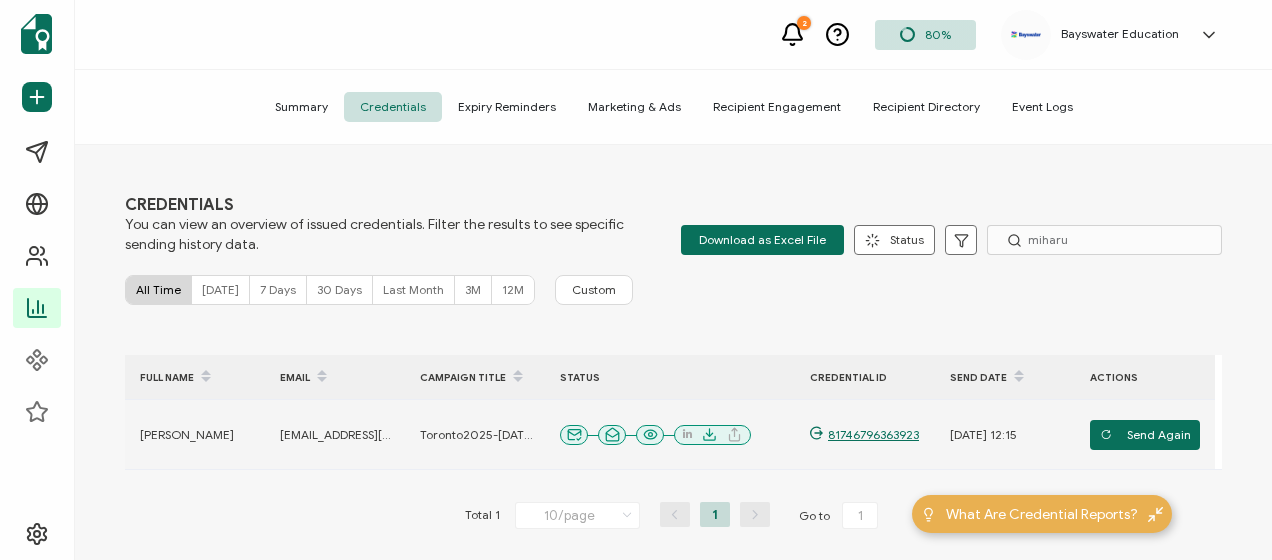 click on "81746796363923" at bounding box center (871, 435) 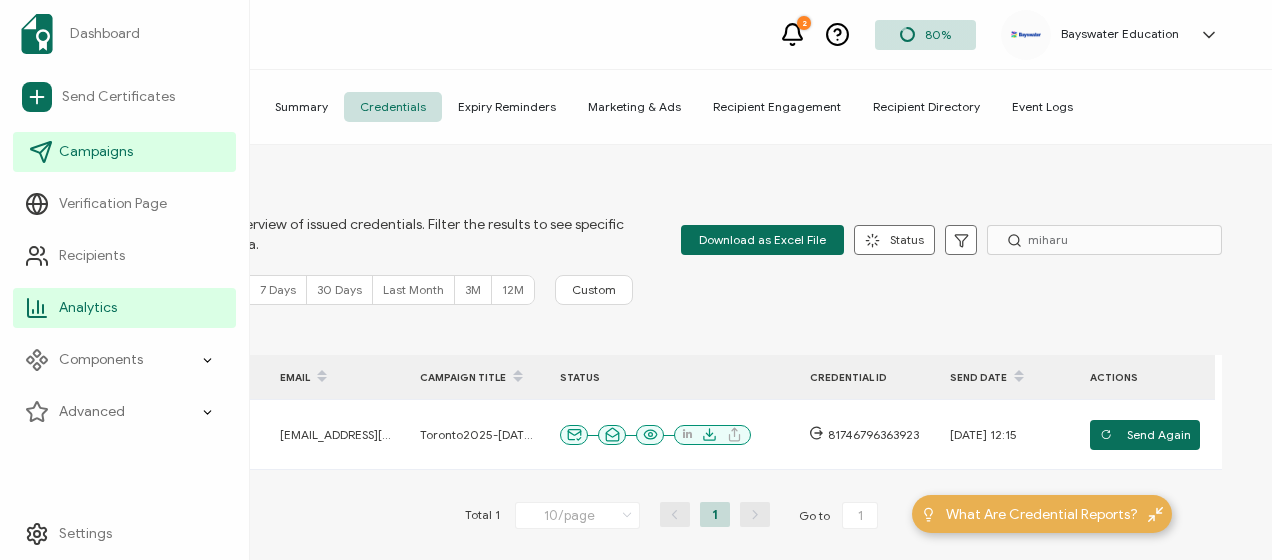 click on "Campaigns" at bounding box center [96, 152] 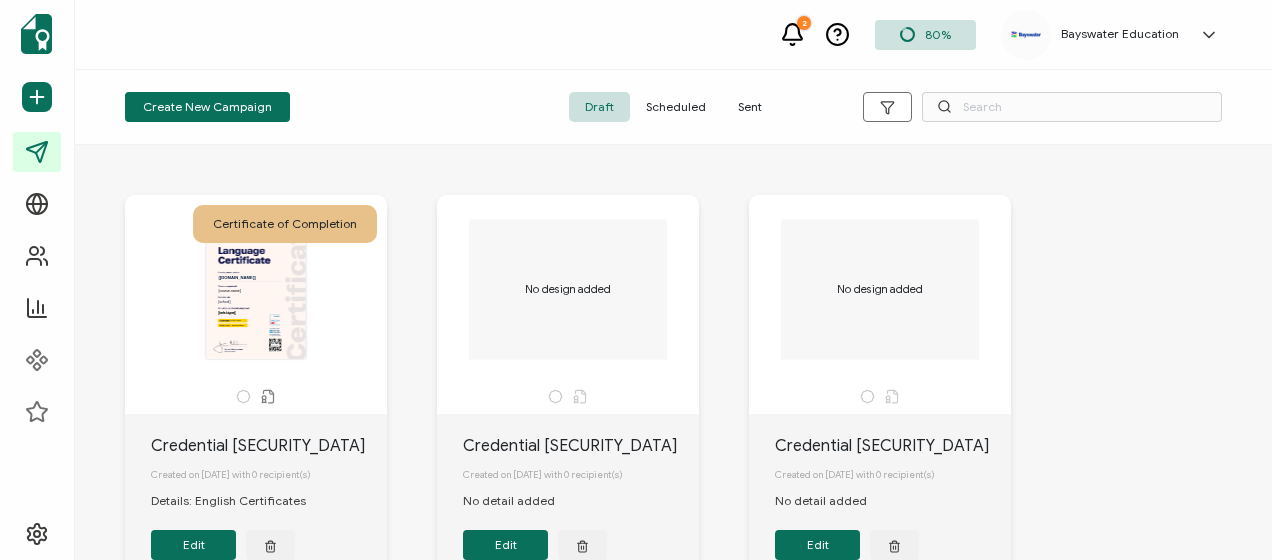click on "Sent" at bounding box center (750, 107) 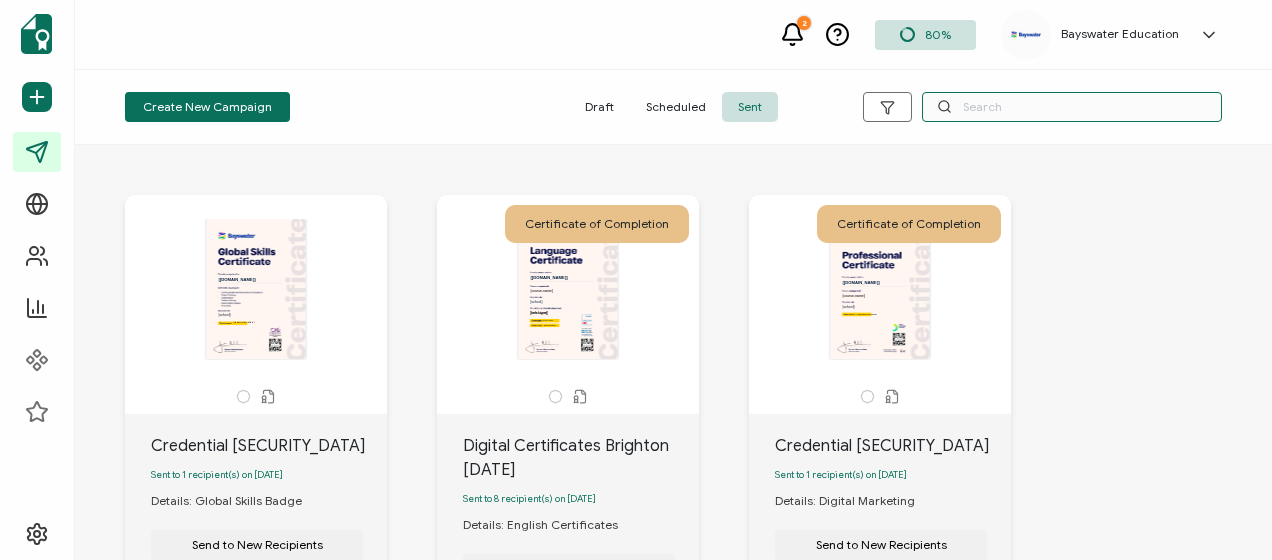 click at bounding box center (1072, 107) 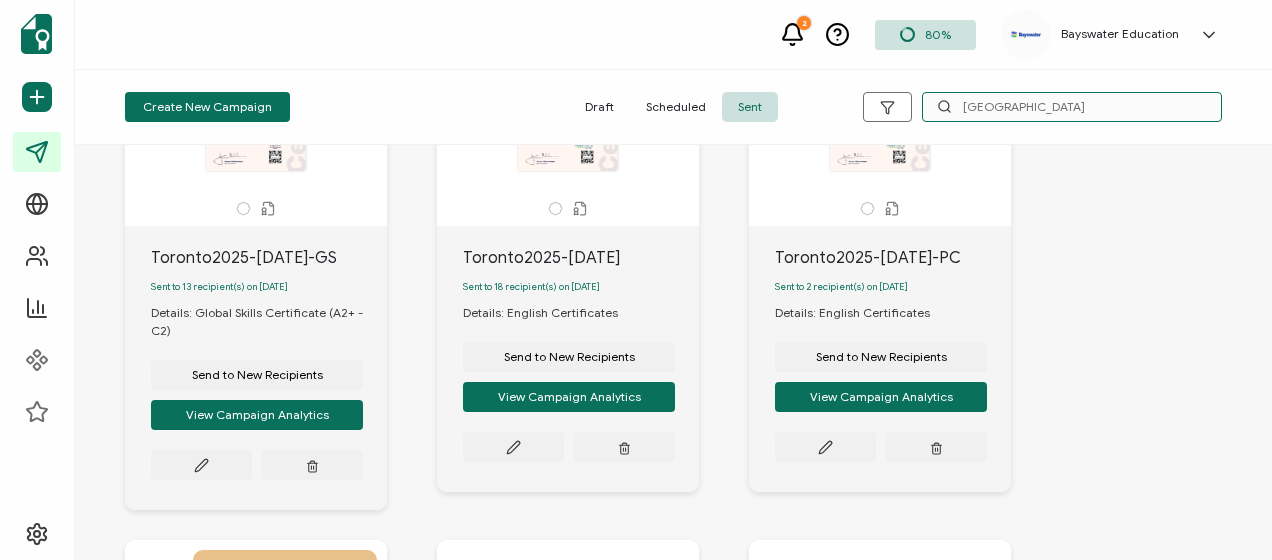 scroll, scrollTop: 200, scrollLeft: 0, axis: vertical 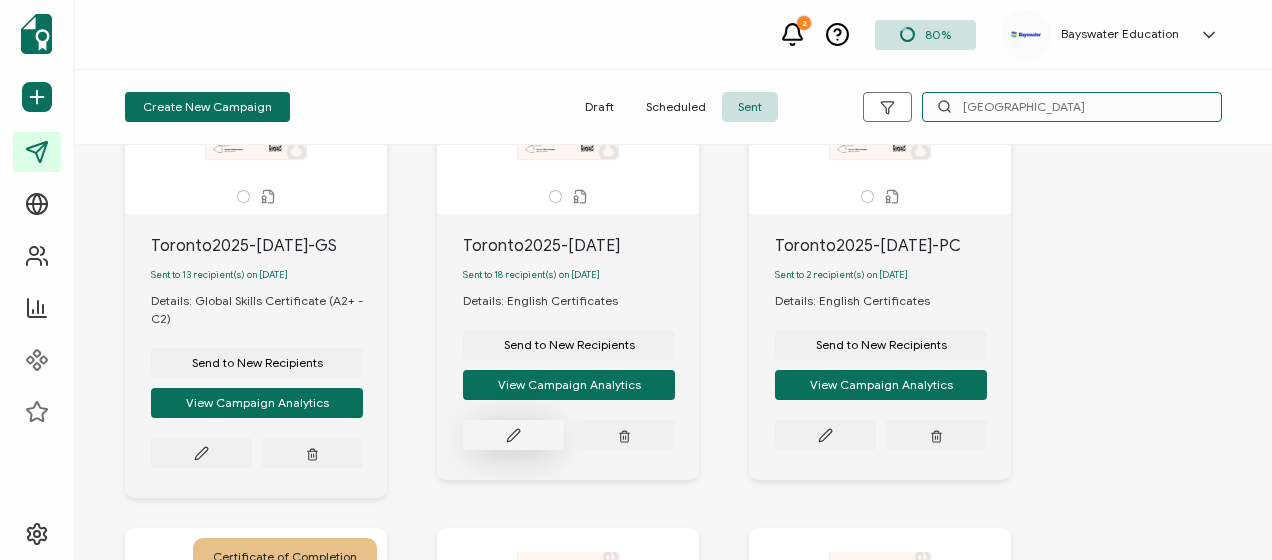 type on "[GEOGRAPHIC_DATA]" 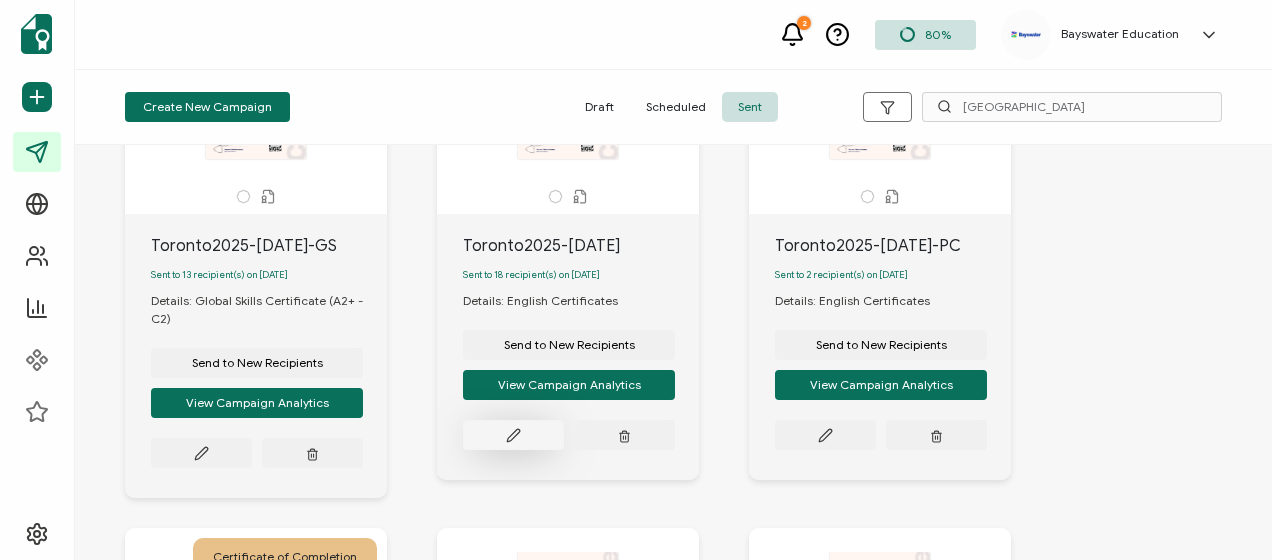 click at bounding box center [201, 453] 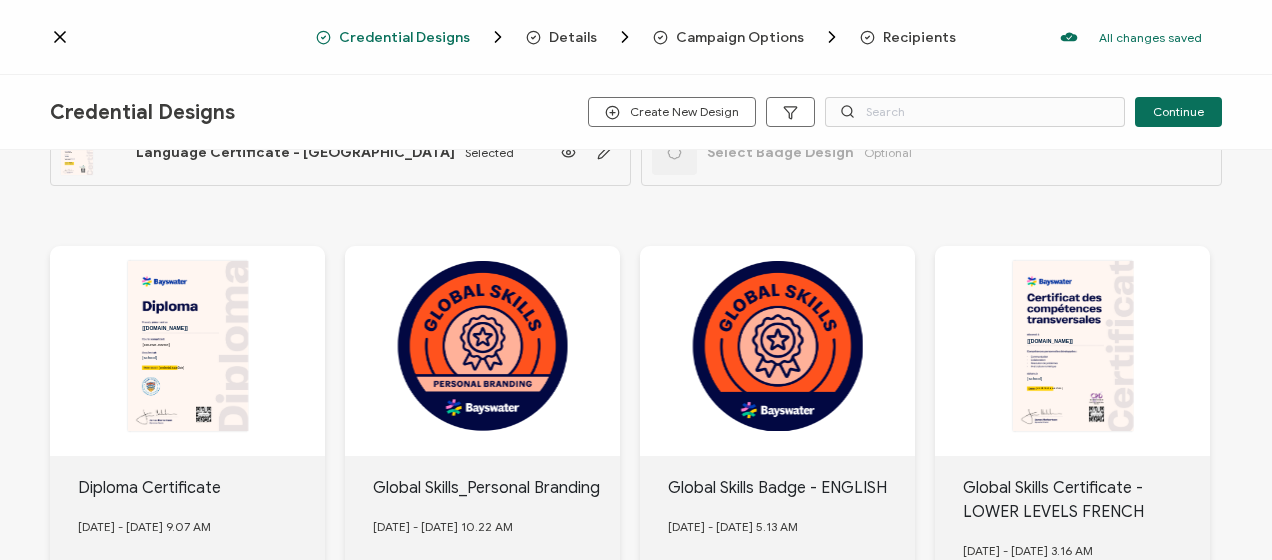 scroll, scrollTop: 0, scrollLeft: 0, axis: both 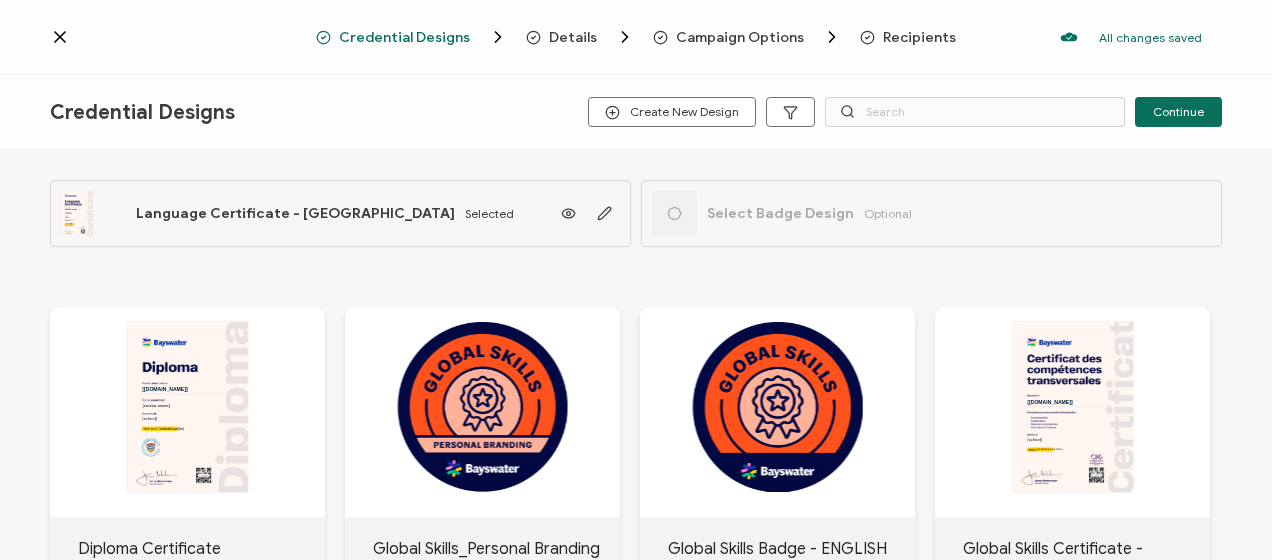 click on "Details" at bounding box center (573, 37) 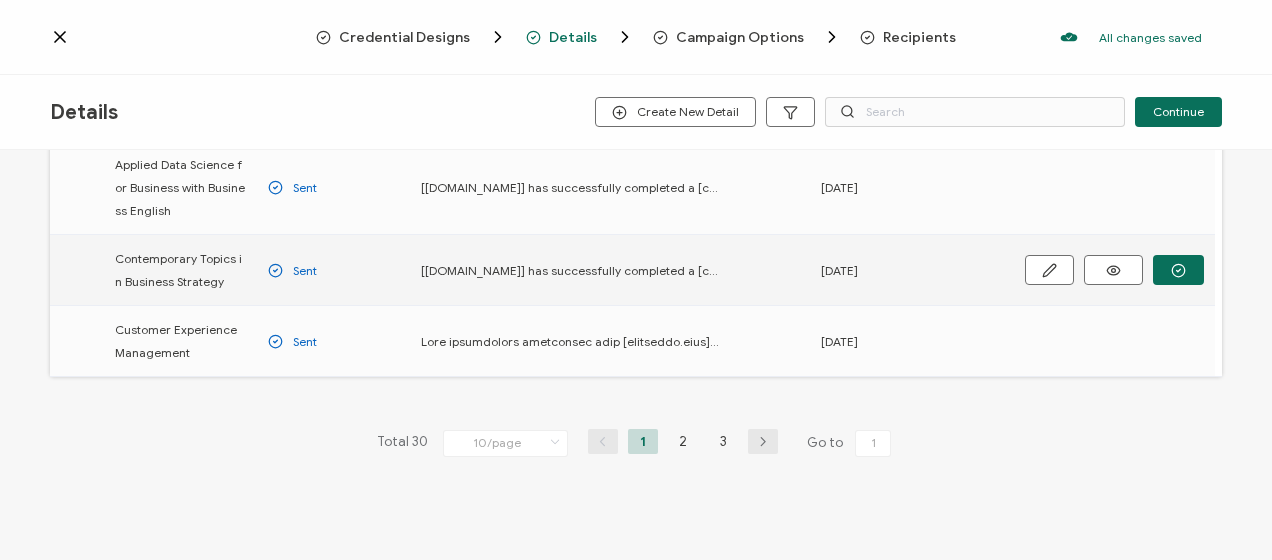 scroll, scrollTop: 0, scrollLeft: 0, axis: both 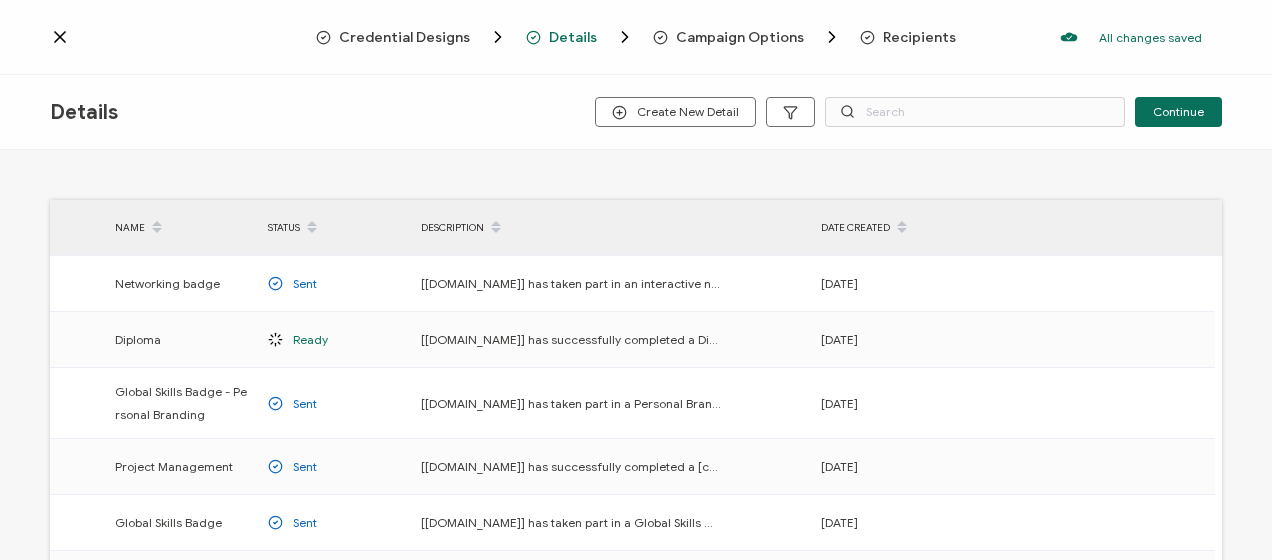 click on "Credential Designs       Details       Campaign Options       Recipients
All changes saved
We save your content automatically as you keep working.
Changes are saved automatically. Any credentials sent from this campaign will update automatically. To undo modifications, re-edit the relevant element.
All changes saved
Last saved on [DATE] 03:07 PM" at bounding box center [636, 37] 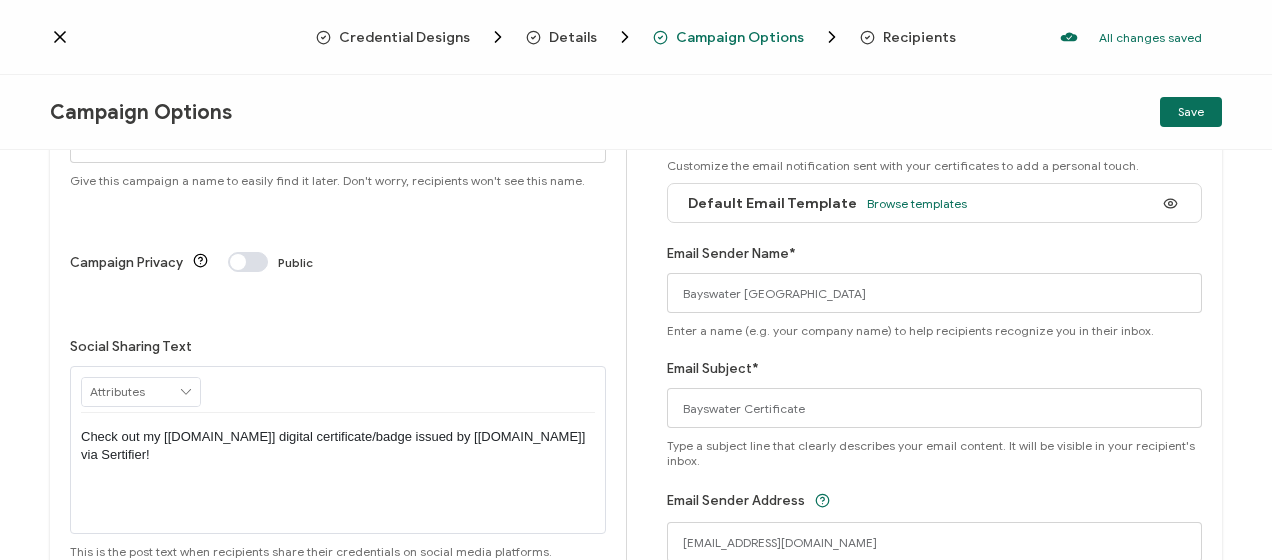 scroll, scrollTop: 0, scrollLeft: 0, axis: both 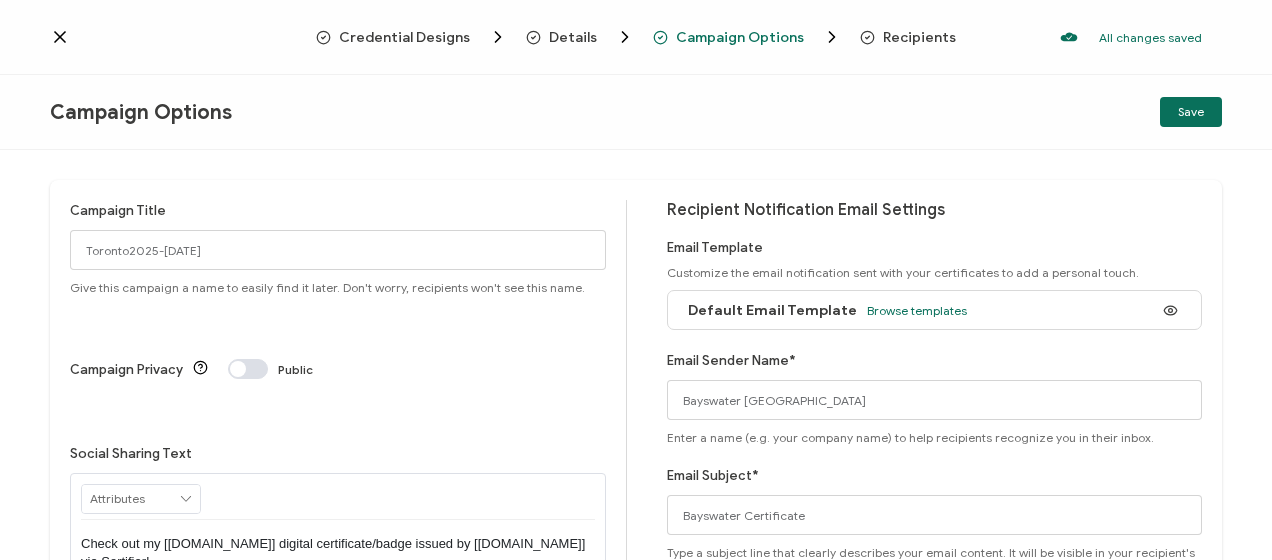 click on "Recipients" at bounding box center (919, 37) 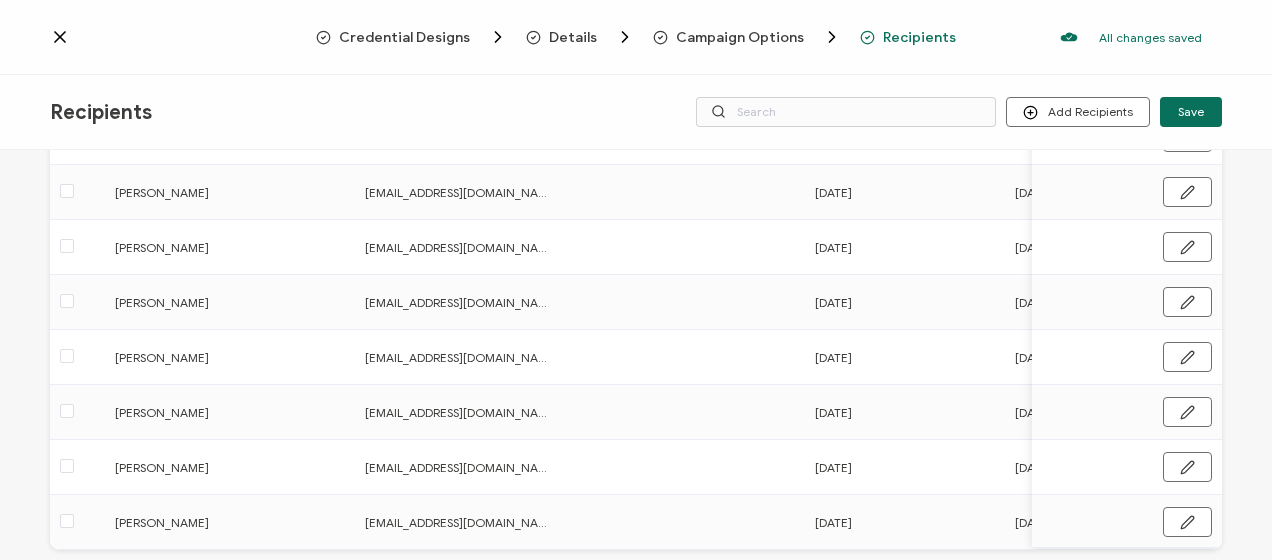 scroll, scrollTop: 427, scrollLeft: 0, axis: vertical 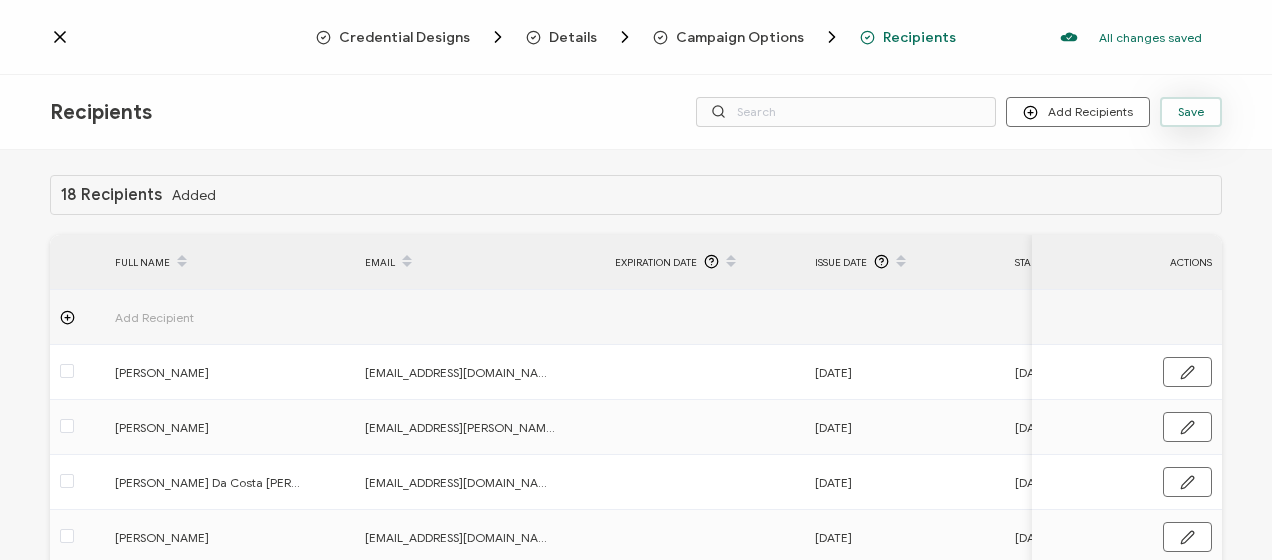 click on "Save" at bounding box center [1191, 112] 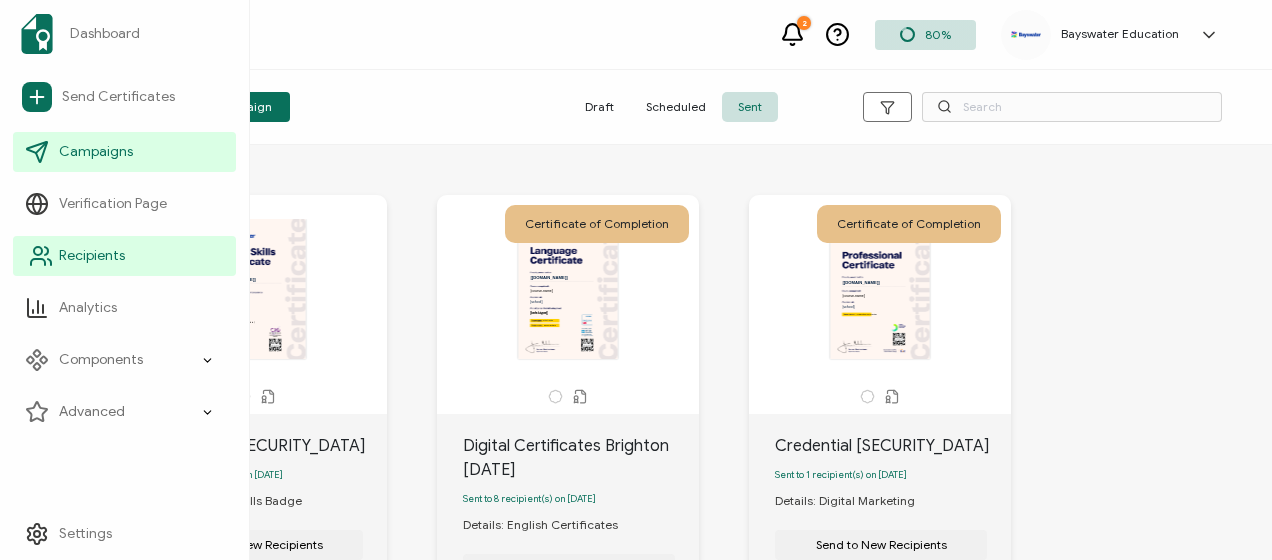 click on "Recipients" at bounding box center (92, 256) 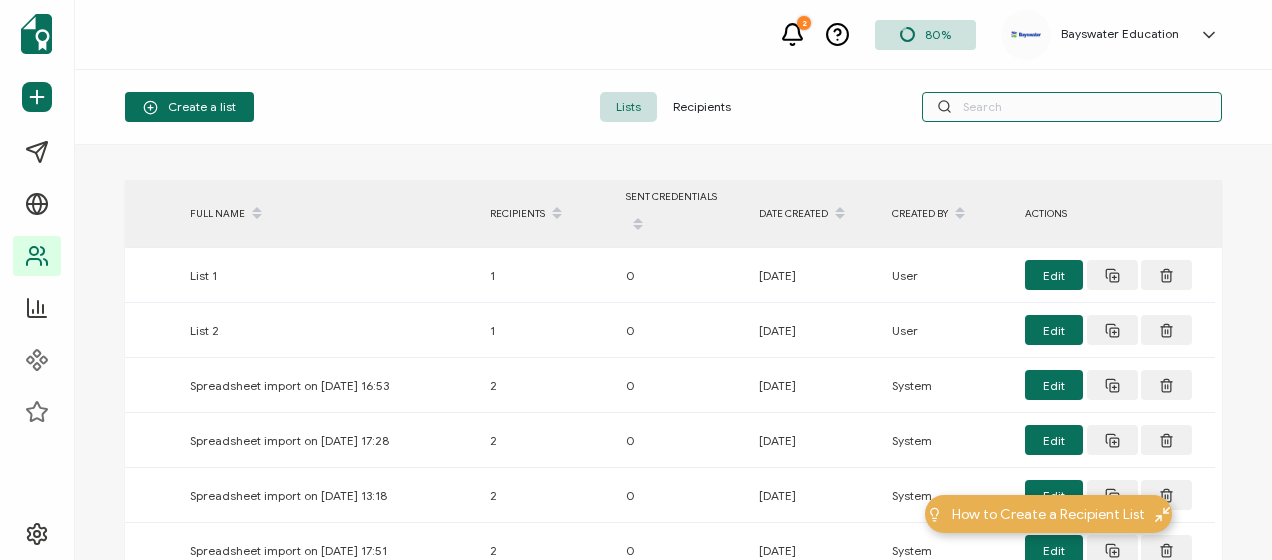 click at bounding box center (1072, 107) 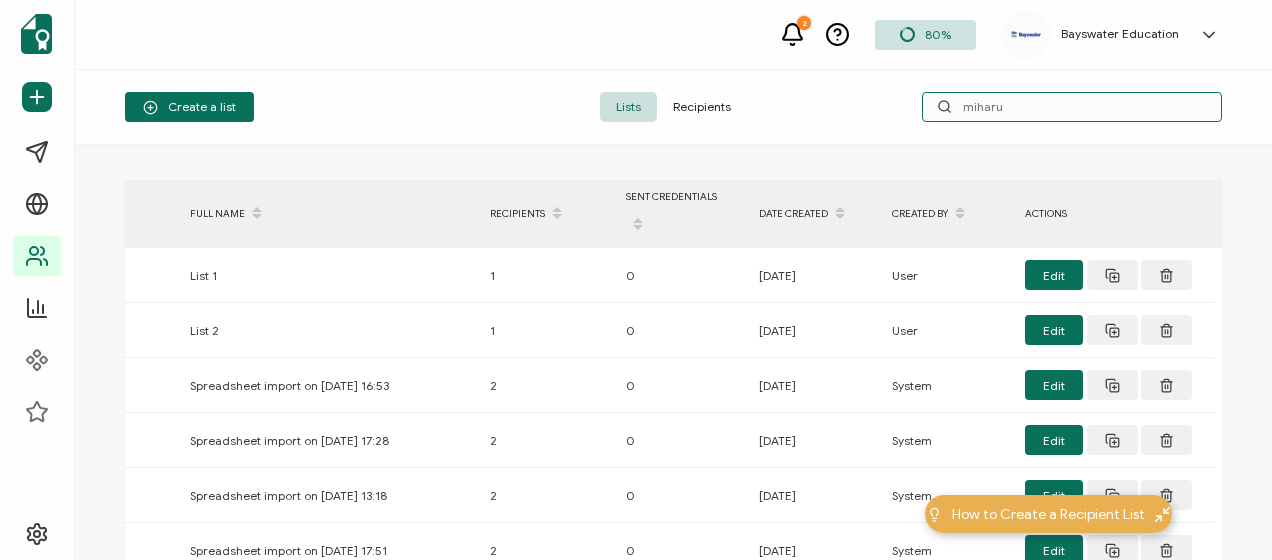 type on "miharu" 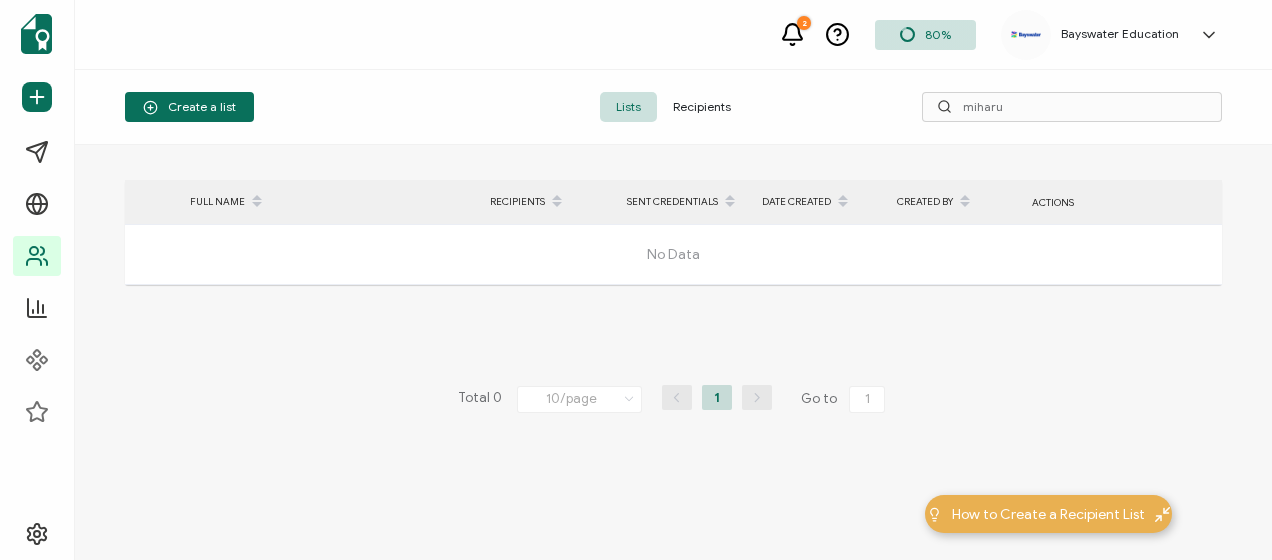click on "Recipients" at bounding box center [702, 107] 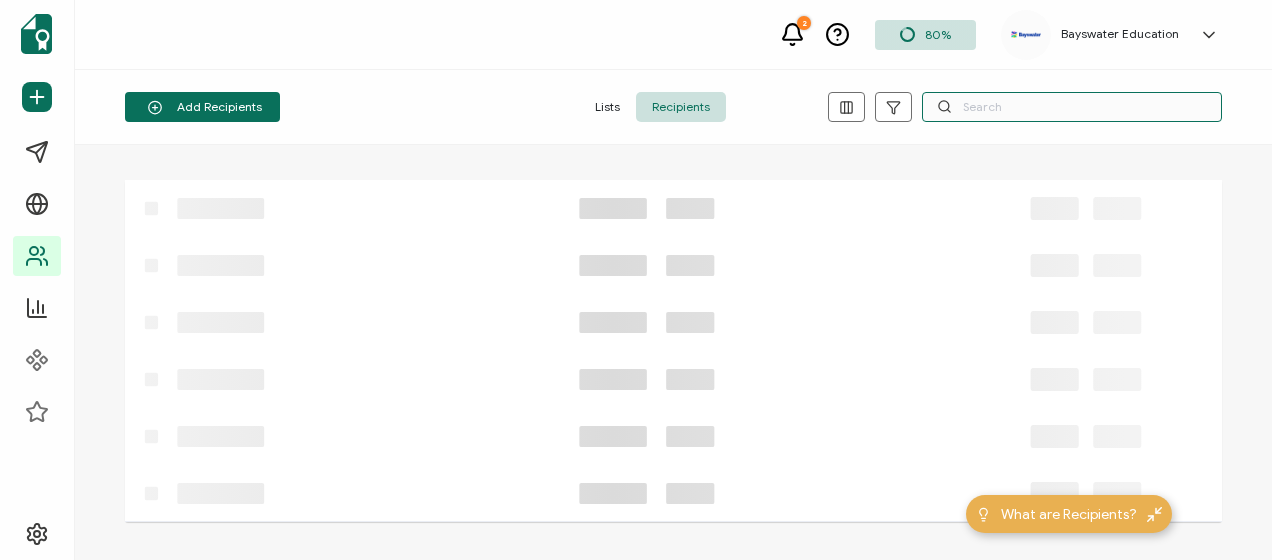 click at bounding box center (1072, 107) 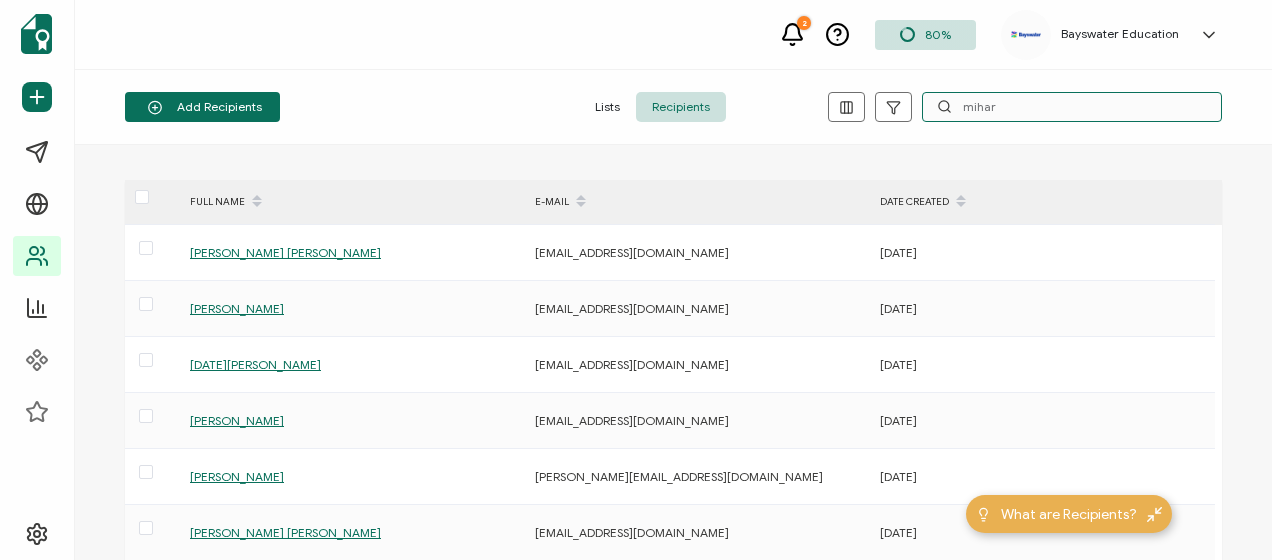 type on "mihar" 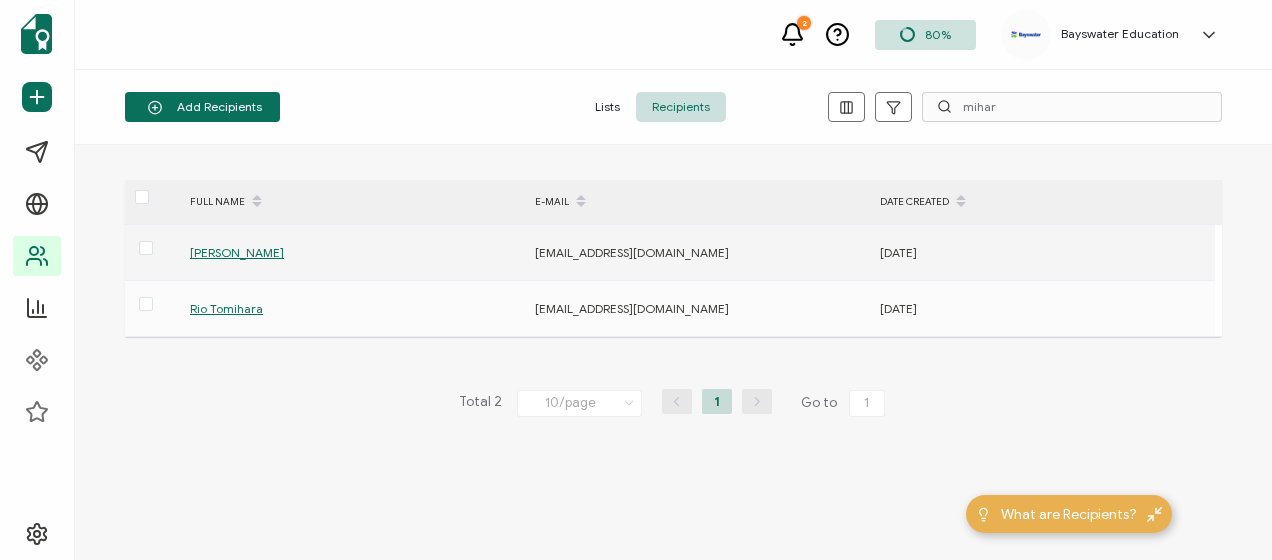 click on "[PERSON_NAME]" at bounding box center [237, 252] 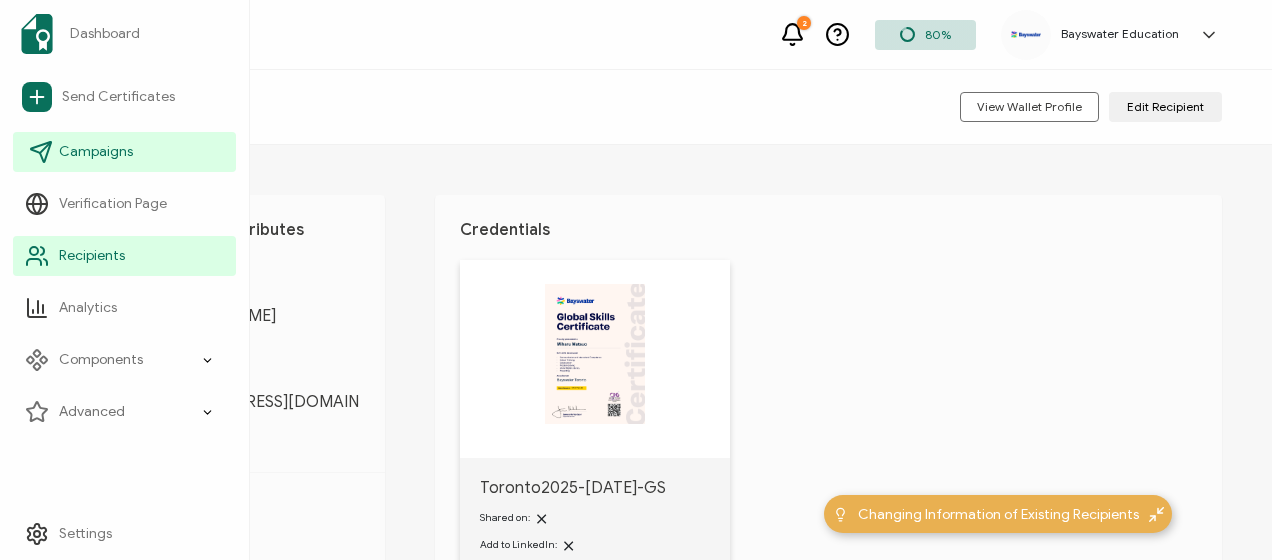 click on "Campaigns" at bounding box center (96, 152) 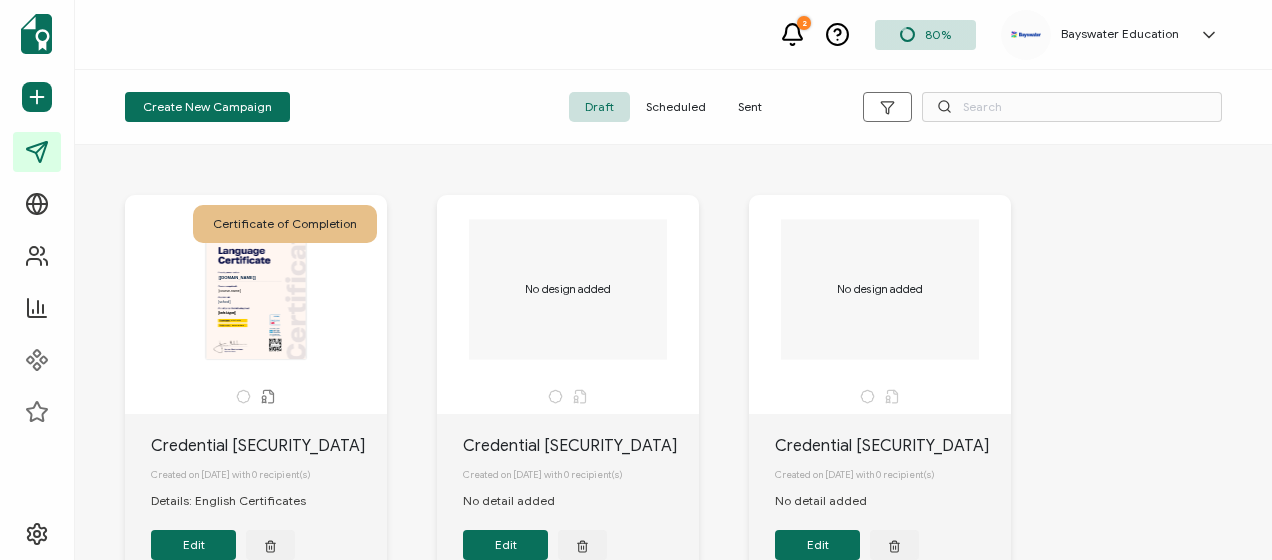click on "Scheduled" at bounding box center (676, 107) 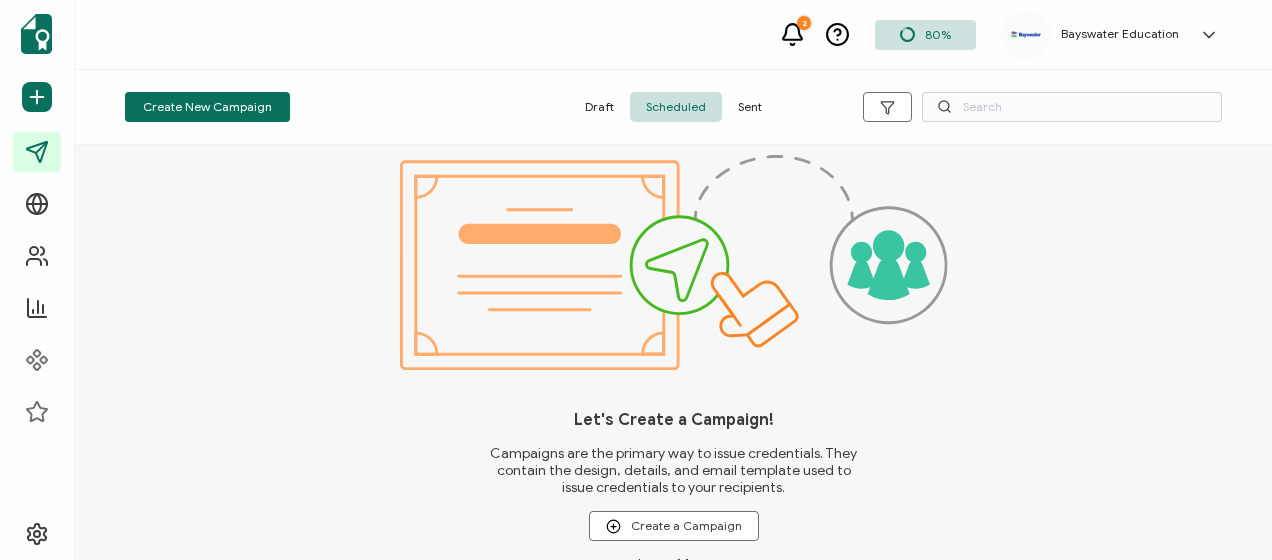 click on "Sent" at bounding box center (750, 107) 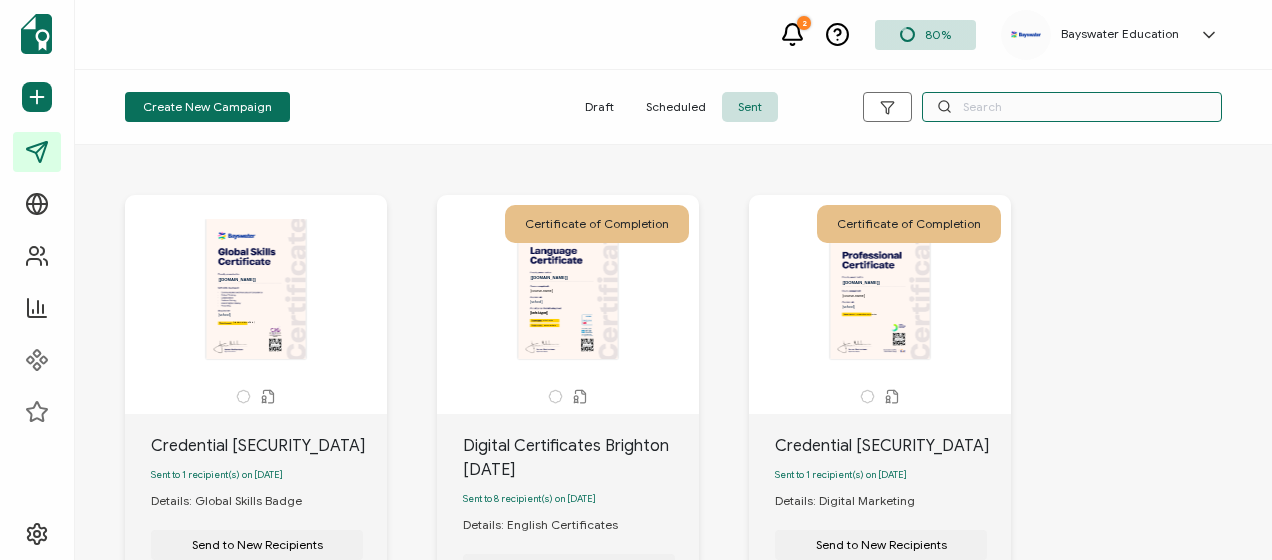 click at bounding box center (1072, 107) 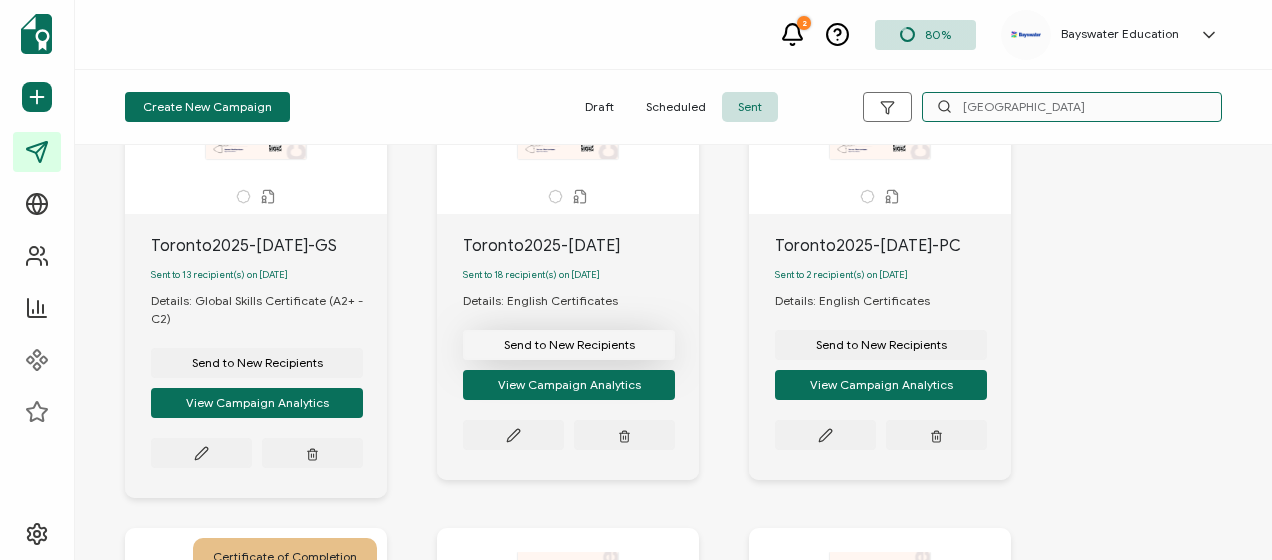 type on "[GEOGRAPHIC_DATA]" 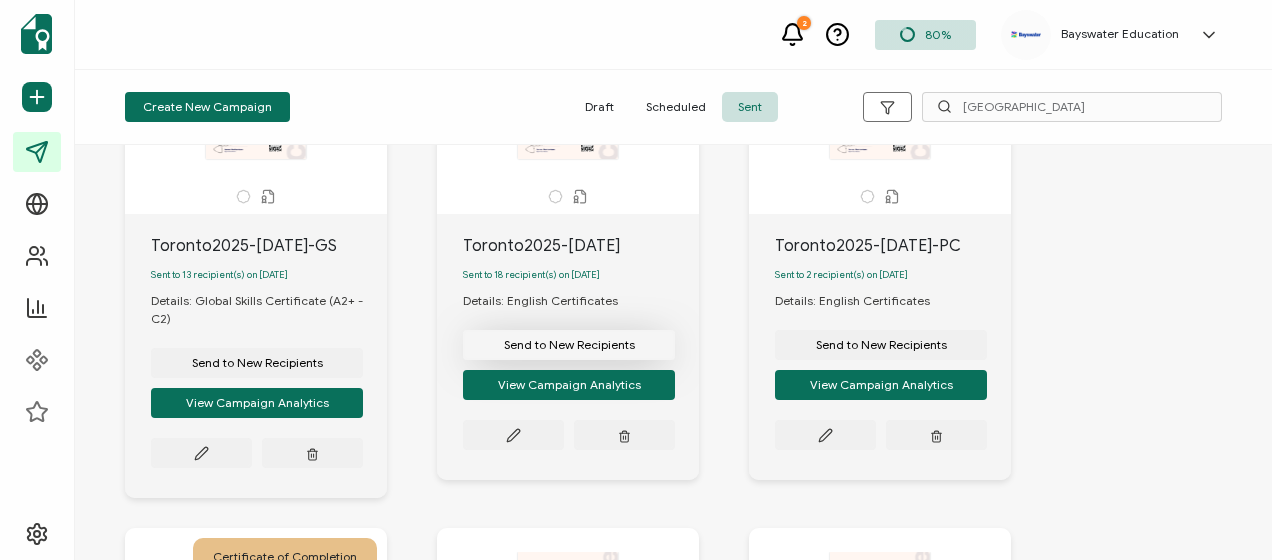 click on "Send to New Recipients" at bounding box center [257, 363] 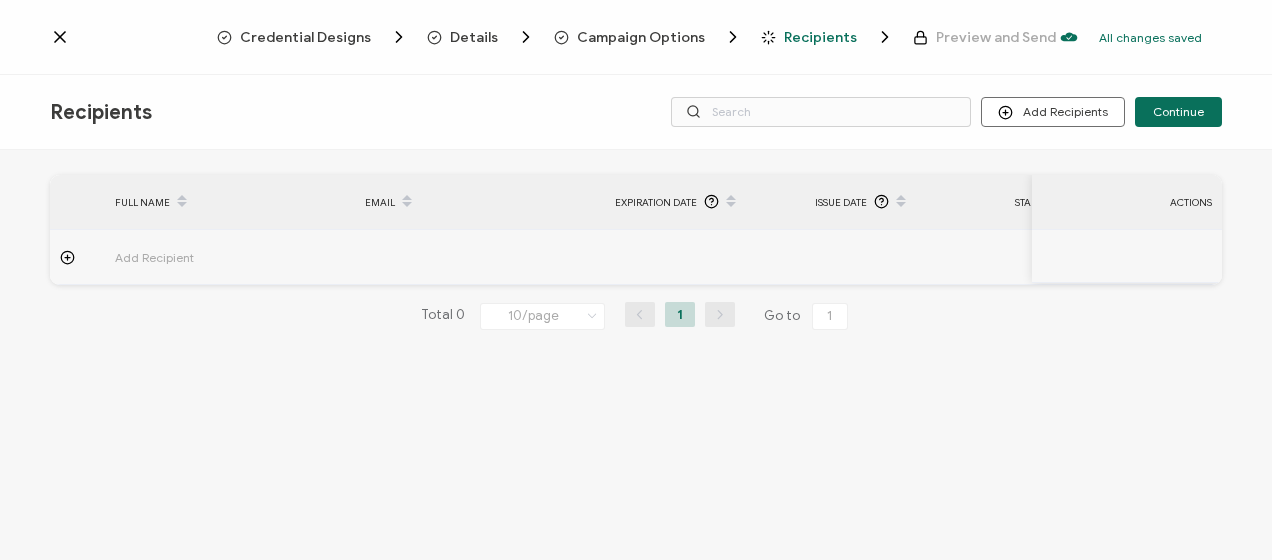 click 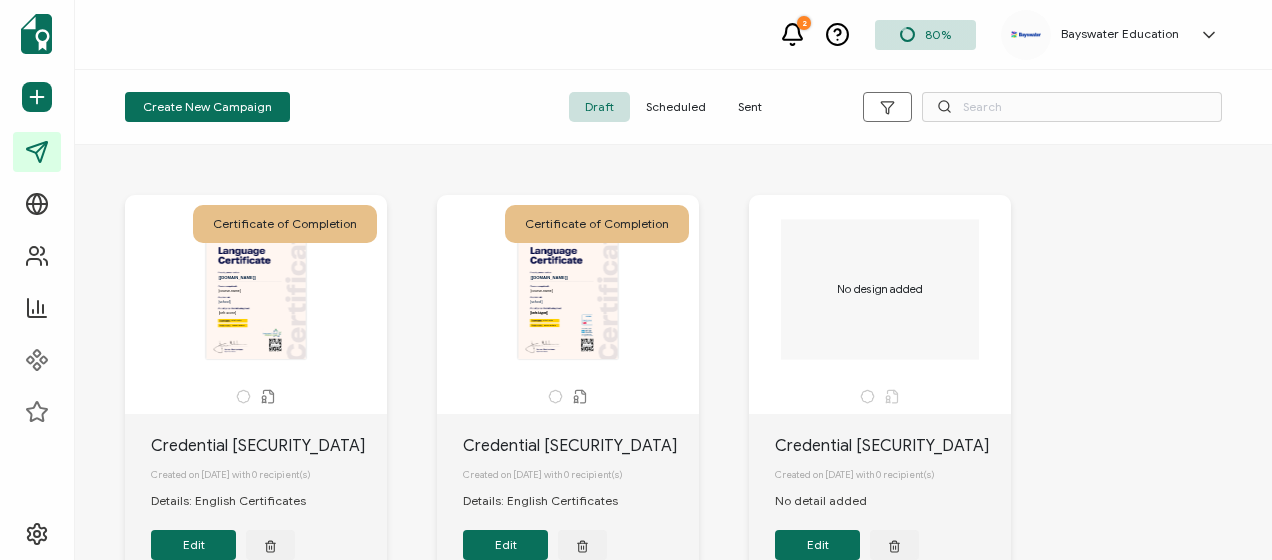 click on "Sent" at bounding box center [750, 107] 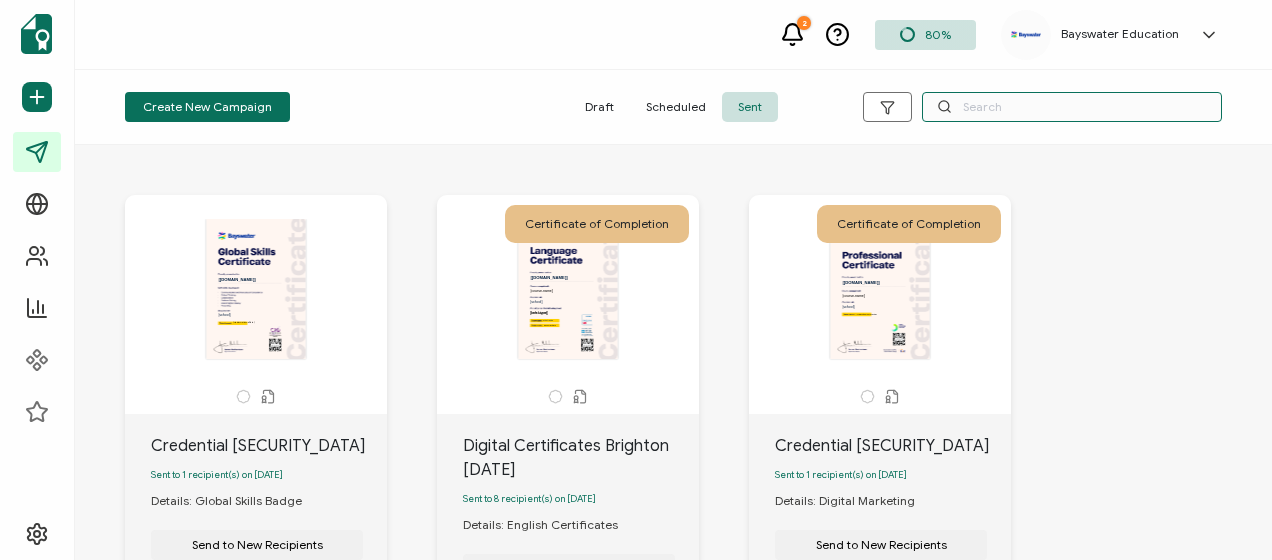 click at bounding box center [1072, 107] 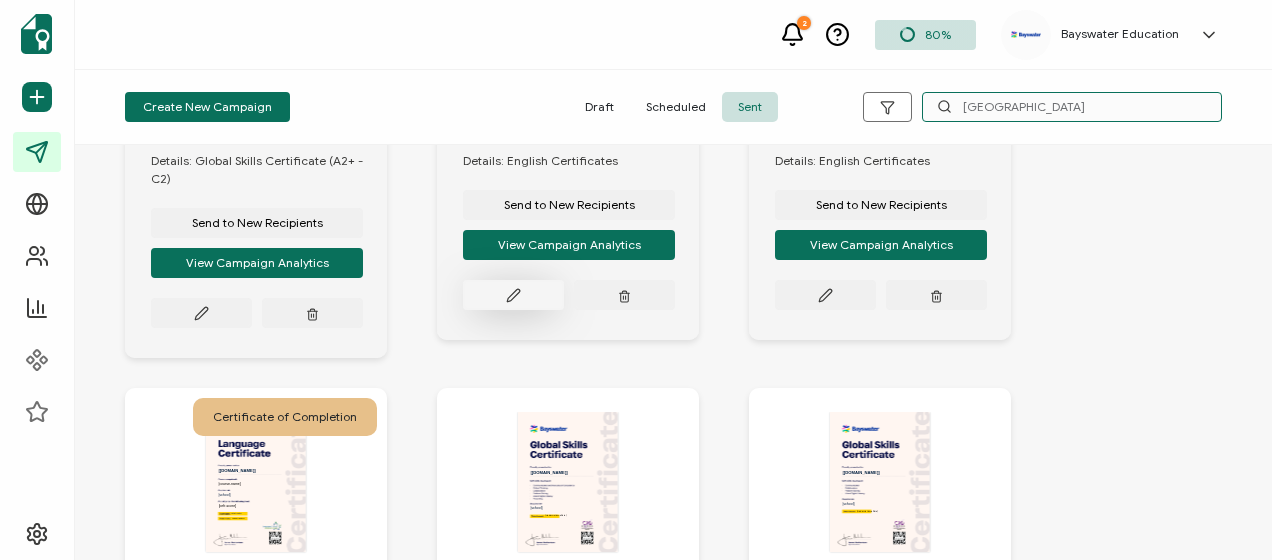scroll, scrollTop: 300, scrollLeft: 0, axis: vertical 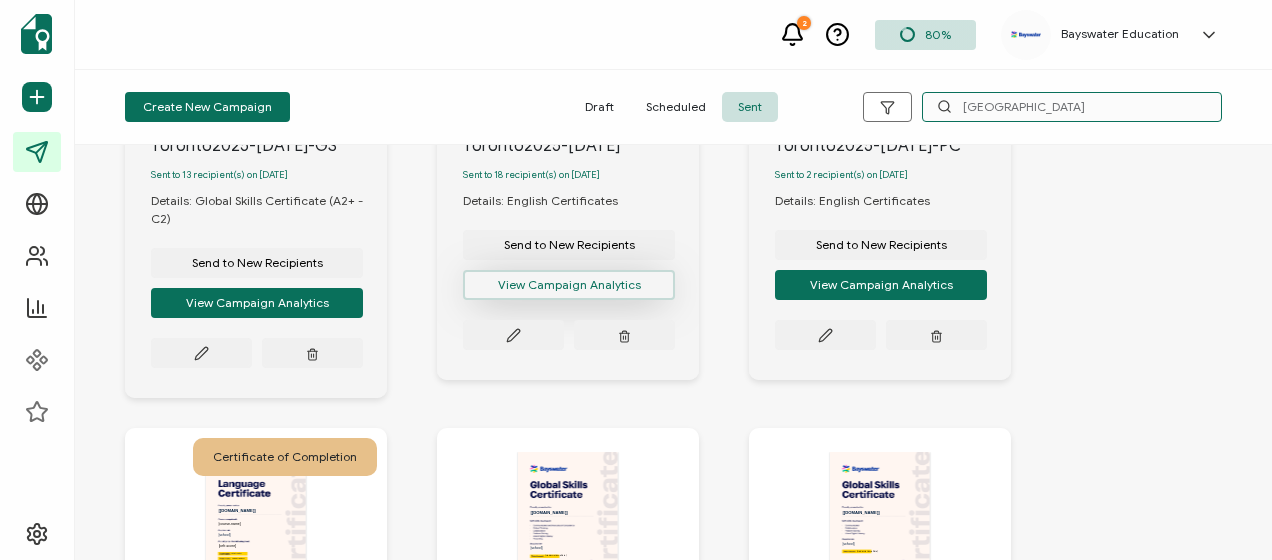 type on "[GEOGRAPHIC_DATA]" 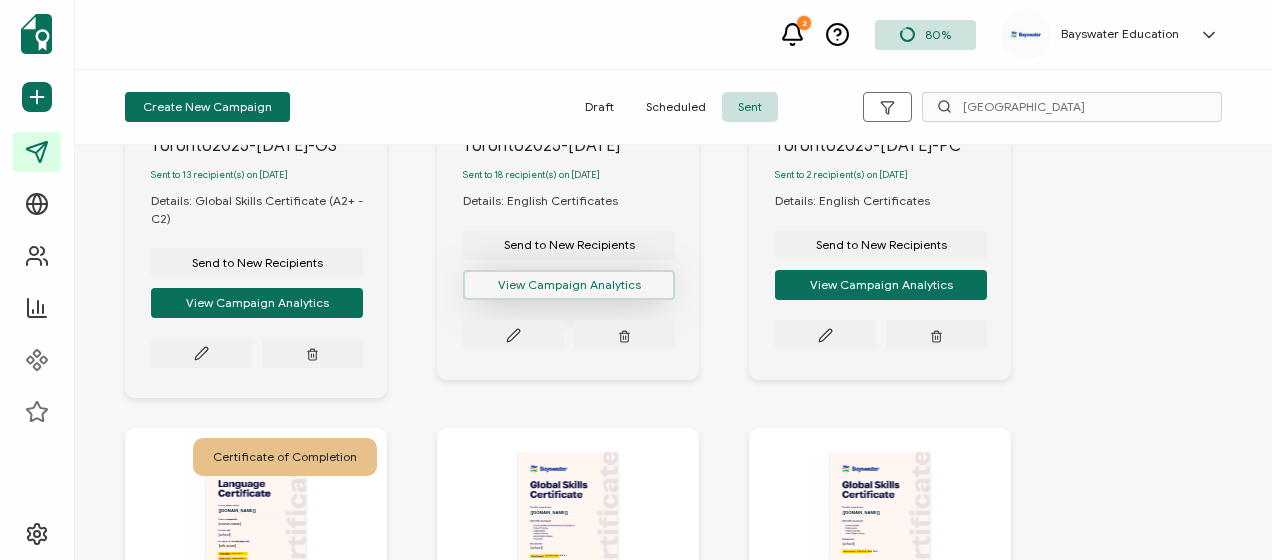 drag, startPoint x: 524, startPoint y: 294, endPoint x: 500, endPoint y: 289, distance: 24.5153 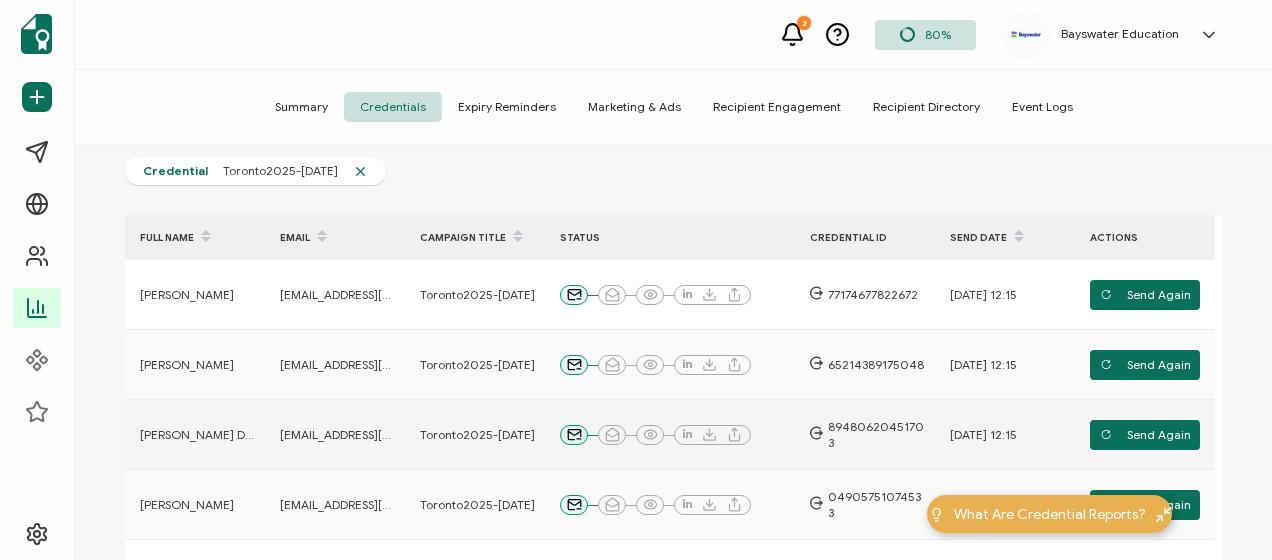 scroll, scrollTop: 177, scrollLeft: 0, axis: vertical 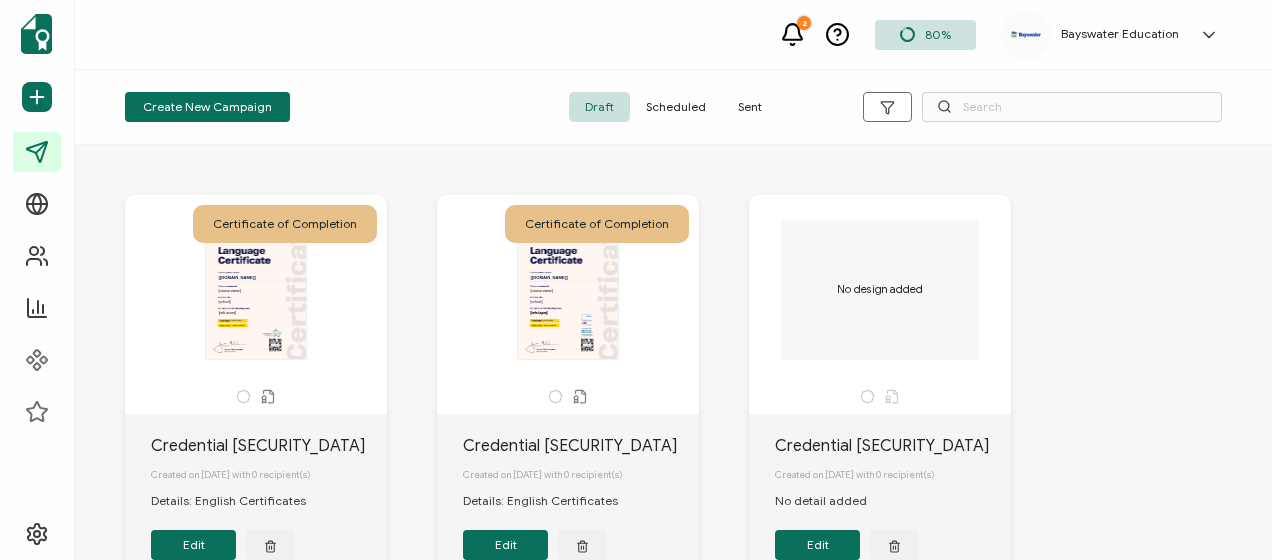 click on "Sent" at bounding box center (750, 107) 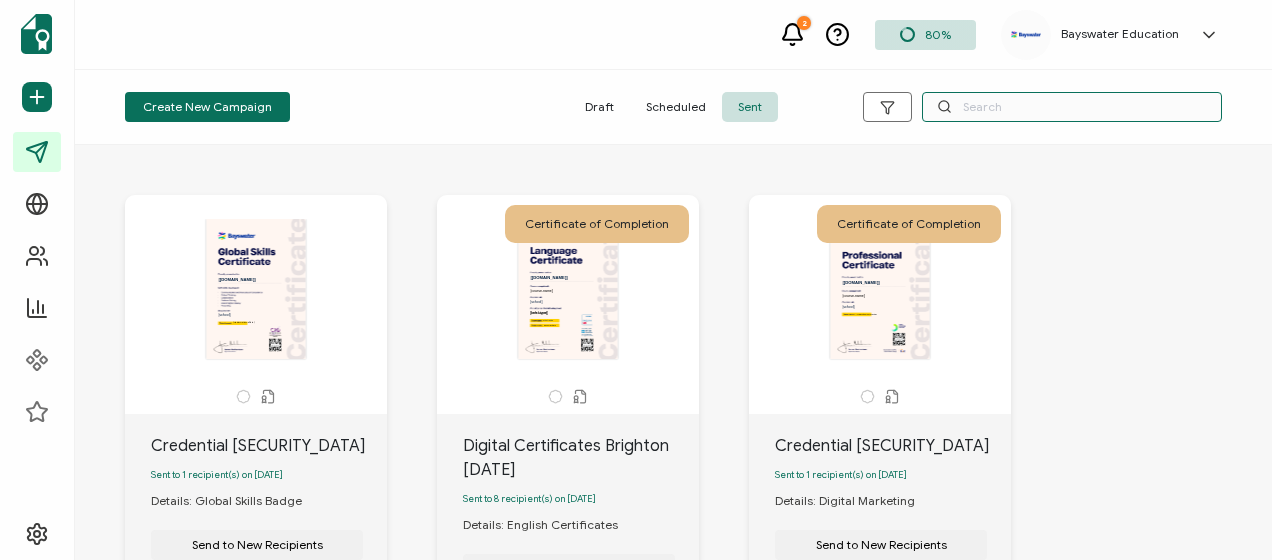 click at bounding box center (1072, 107) 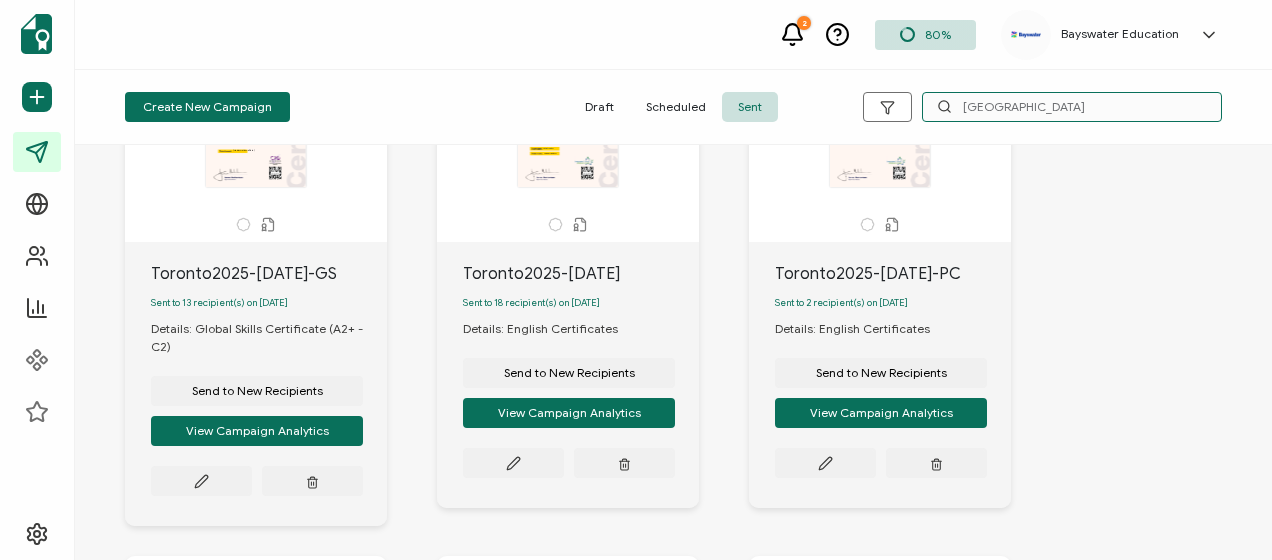 scroll, scrollTop: 200, scrollLeft: 0, axis: vertical 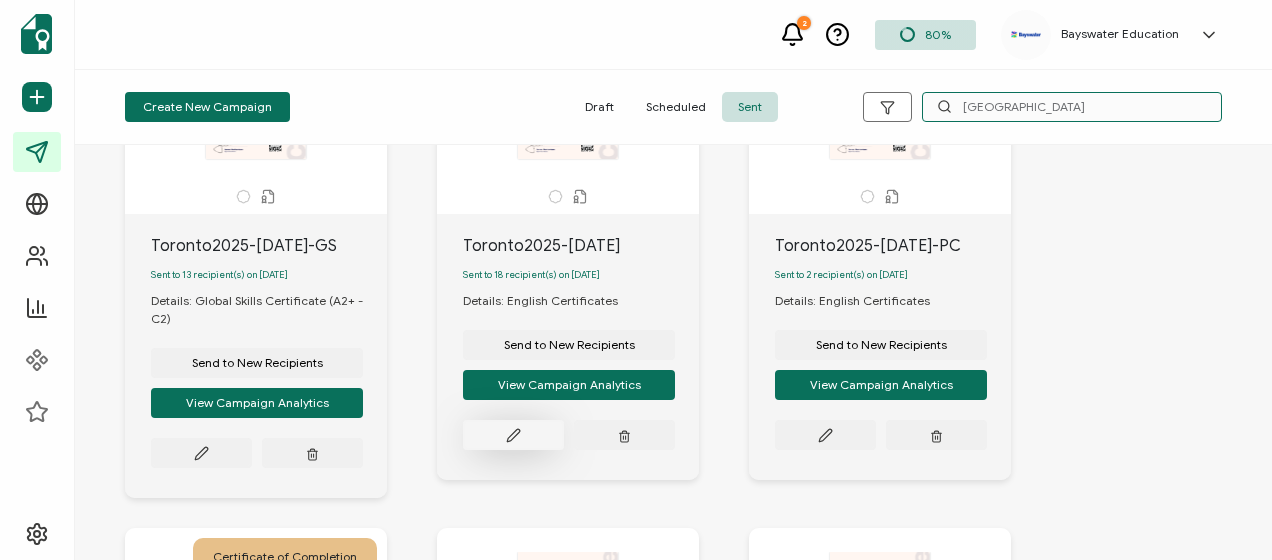 type on "[GEOGRAPHIC_DATA]" 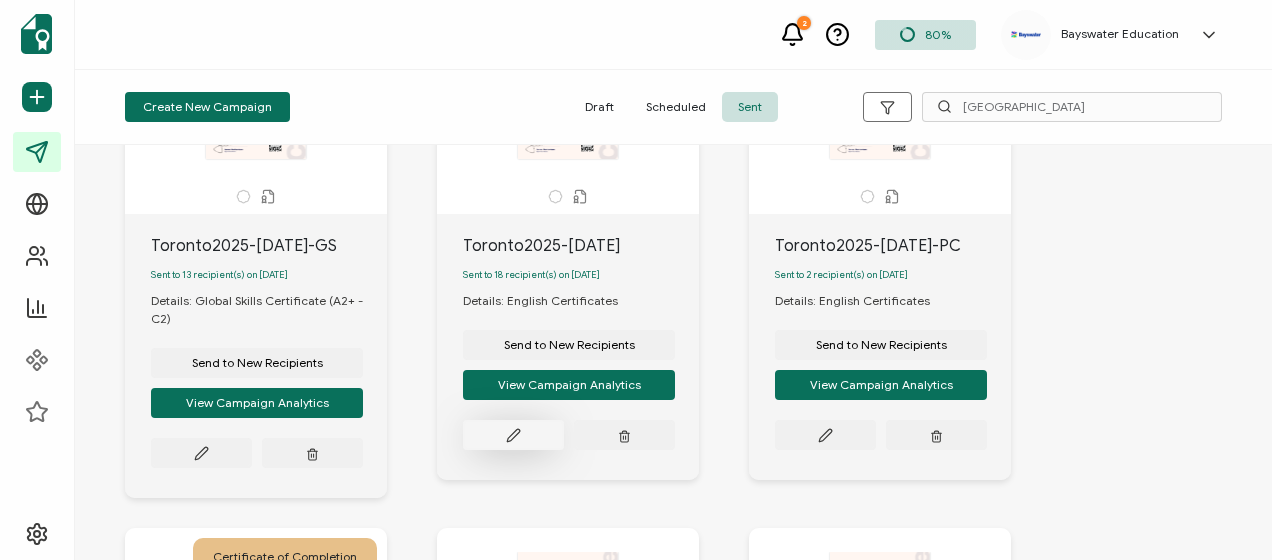 click at bounding box center [201, 453] 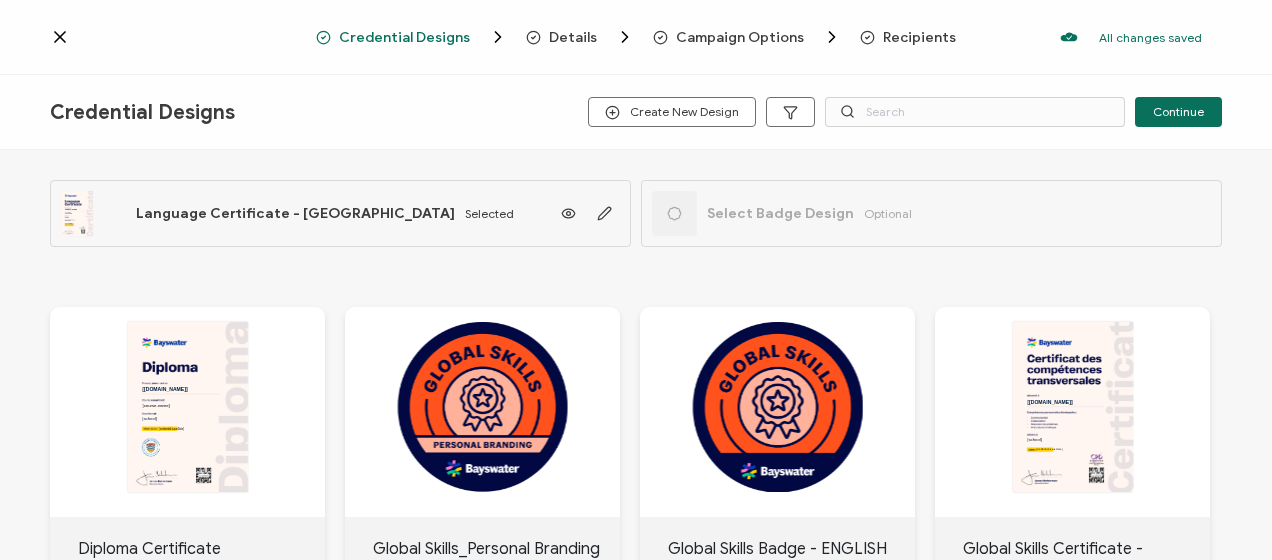 click on "Recipients" at bounding box center [919, 37] 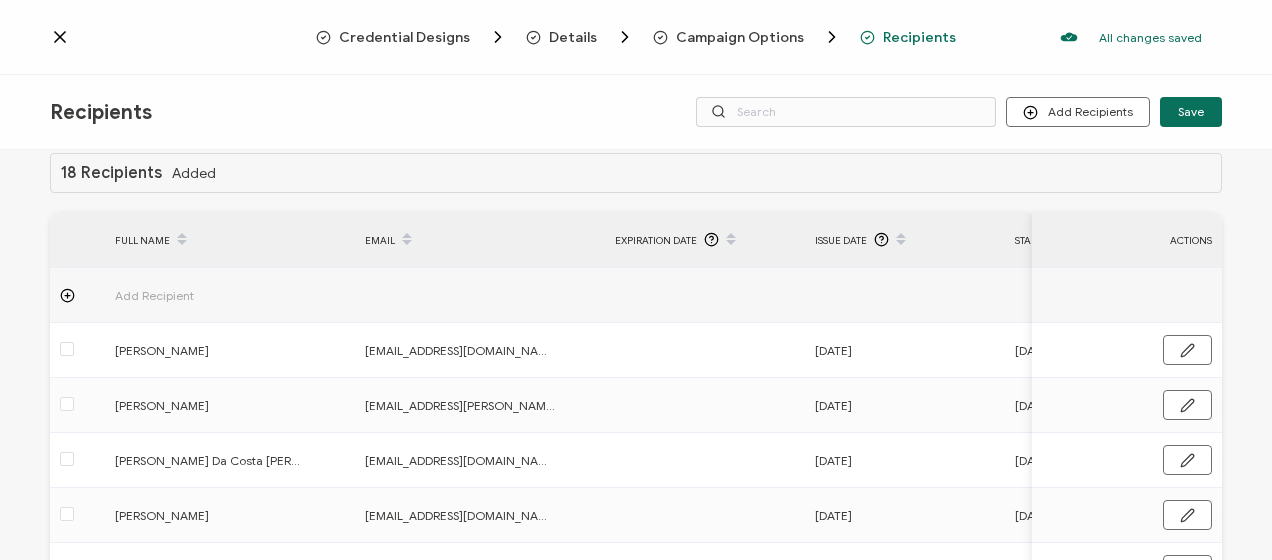 scroll, scrollTop: 0, scrollLeft: 0, axis: both 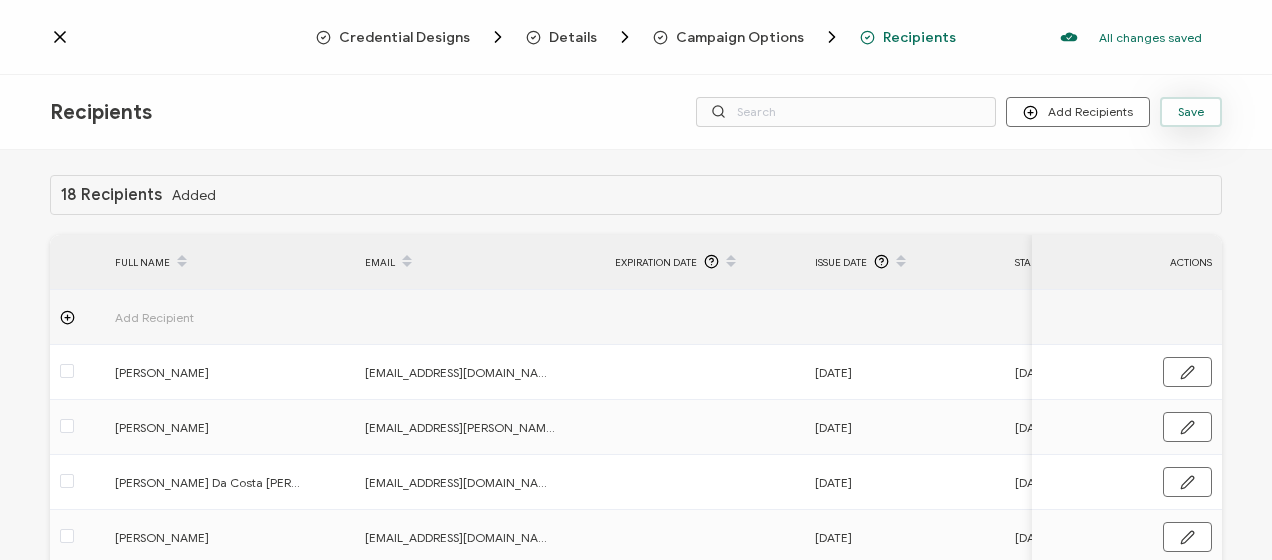 click on "Save" at bounding box center [1191, 112] 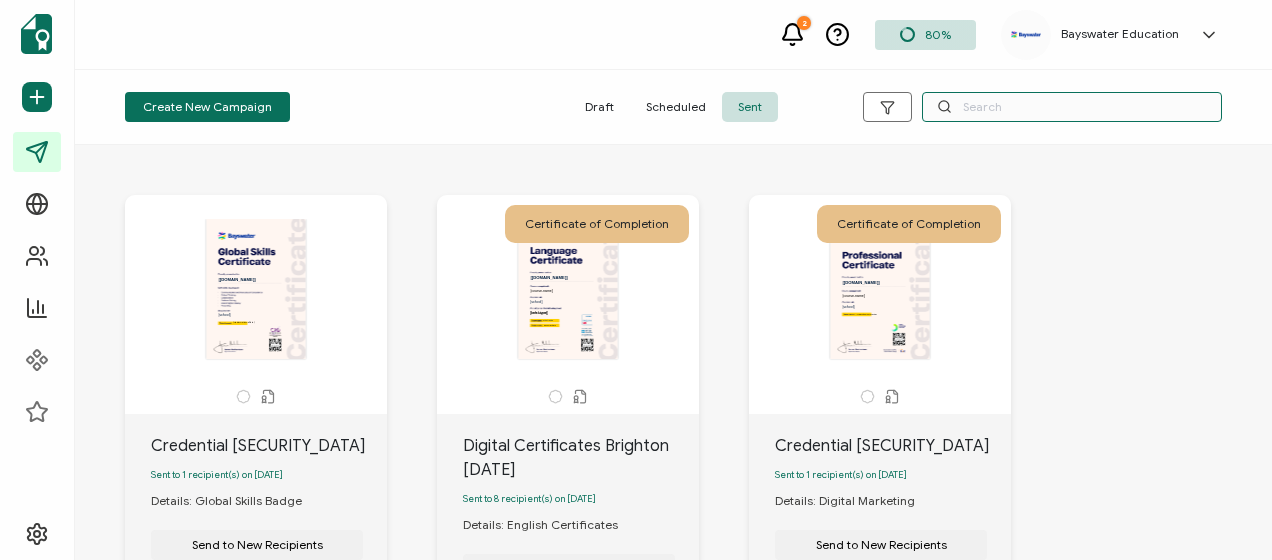 click at bounding box center [1072, 107] 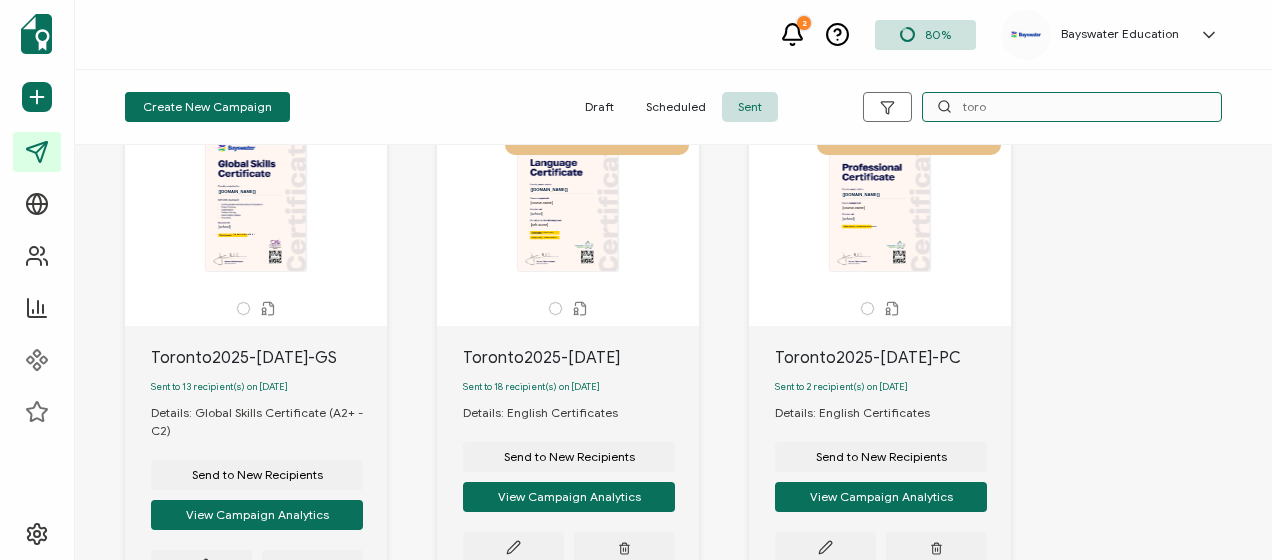 scroll, scrollTop: 200, scrollLeft: 0, axis: vertical 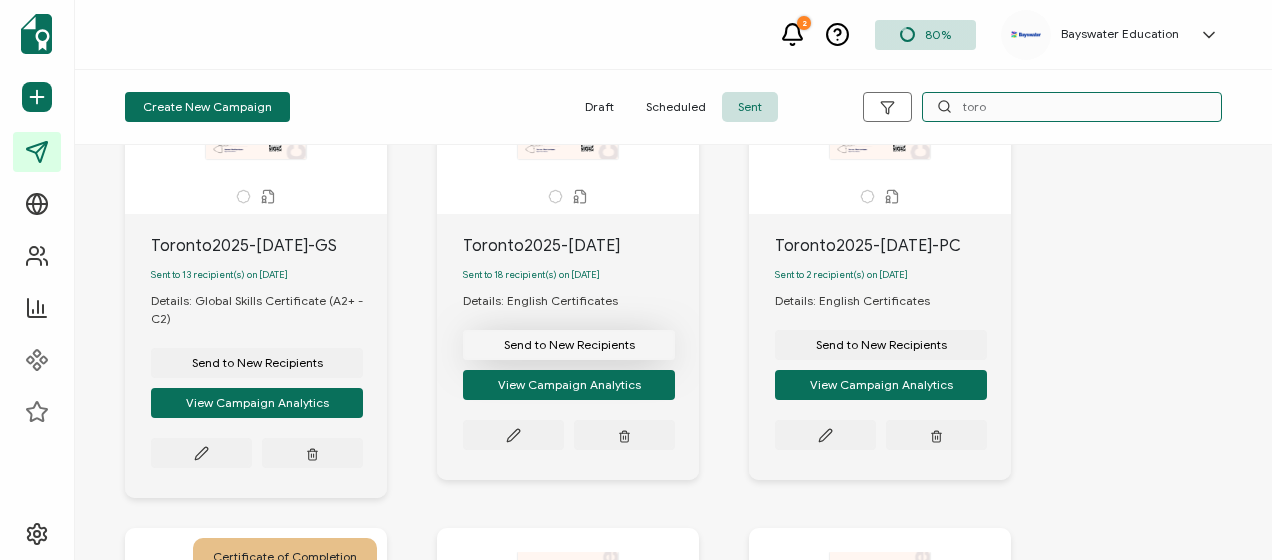 type on "toro" 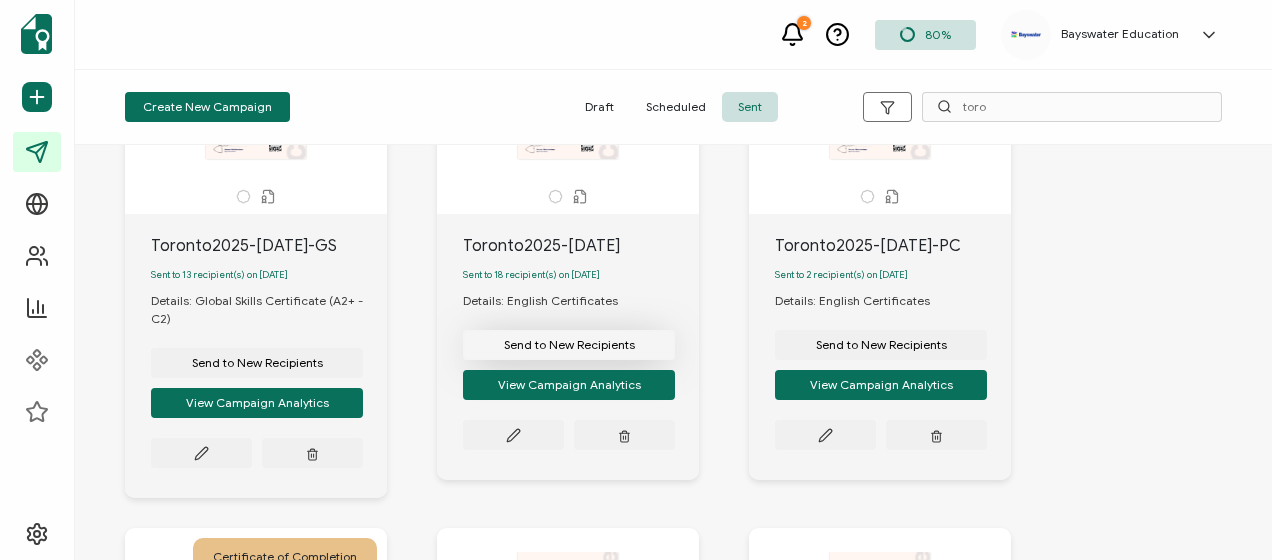 click on "Send to New Recipients" at bounding box center [257, 363] 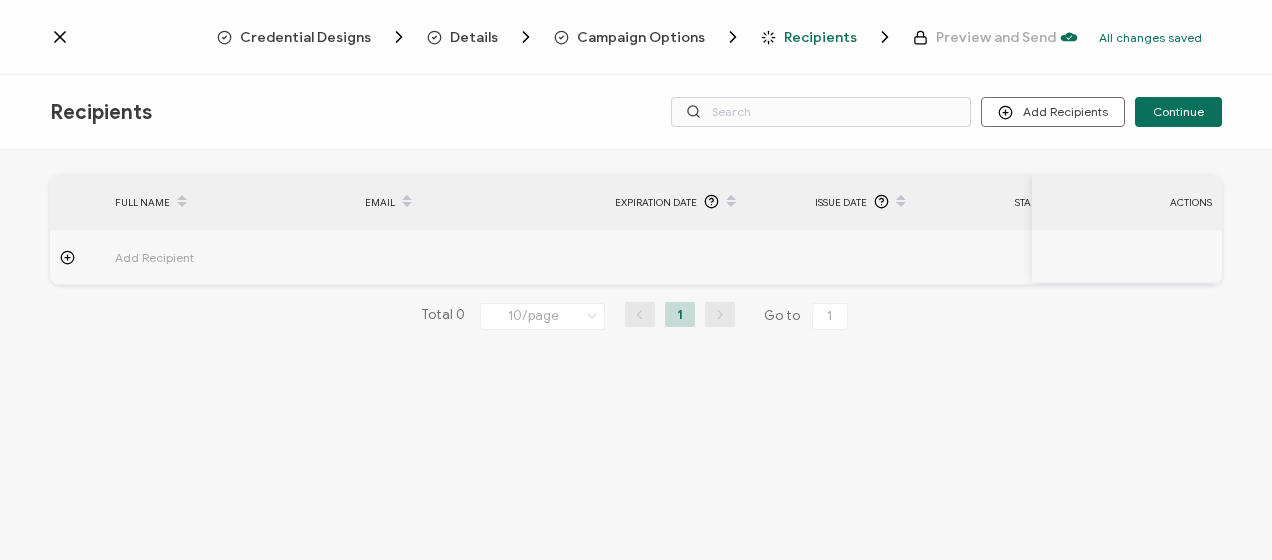 click on "Campaign Options" at bounding box center [641, 37] 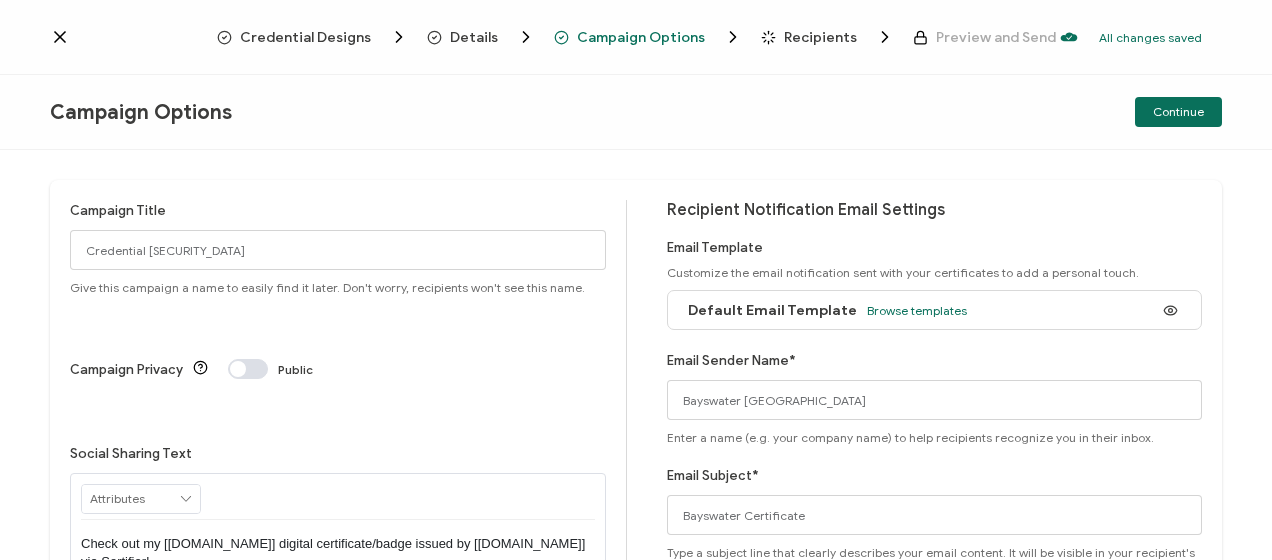 click 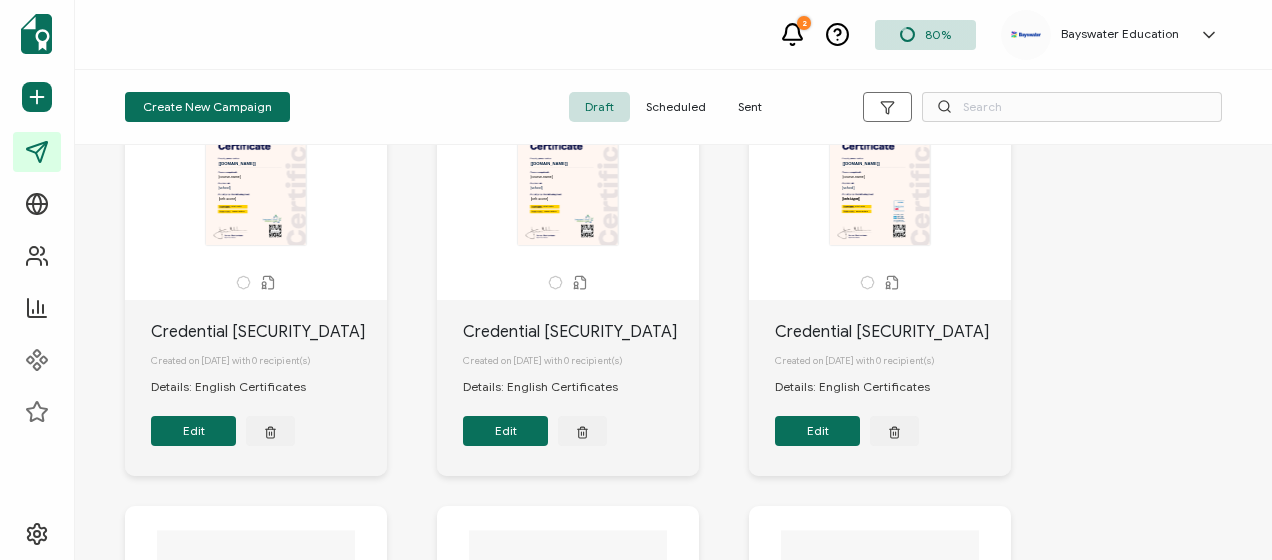 scroll, scrollTop: 0, scrollLeft: 0, axis: both 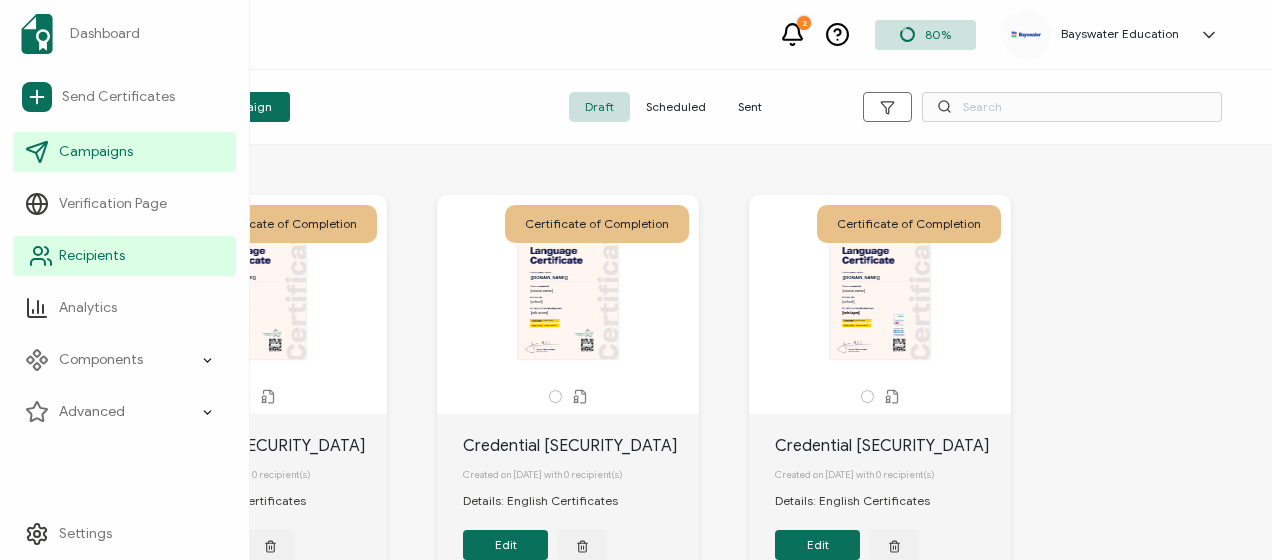 click on "Recipients" at bounding box center (92, 256) 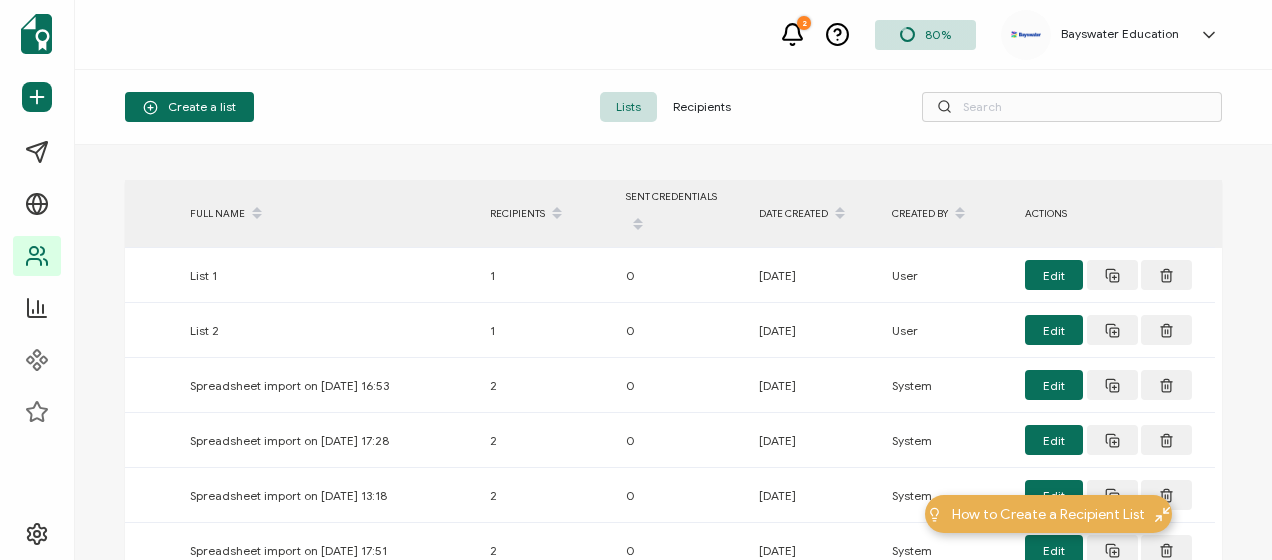 click on "Recipients" at bounding box center [702, 107] 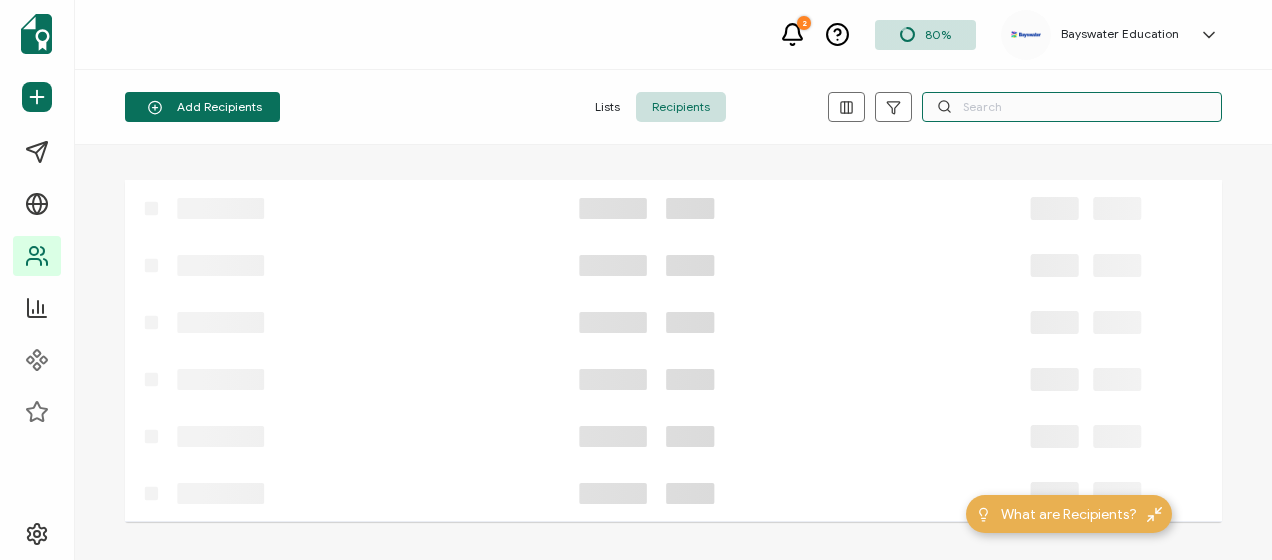 click at bounding box center (1072, 107) 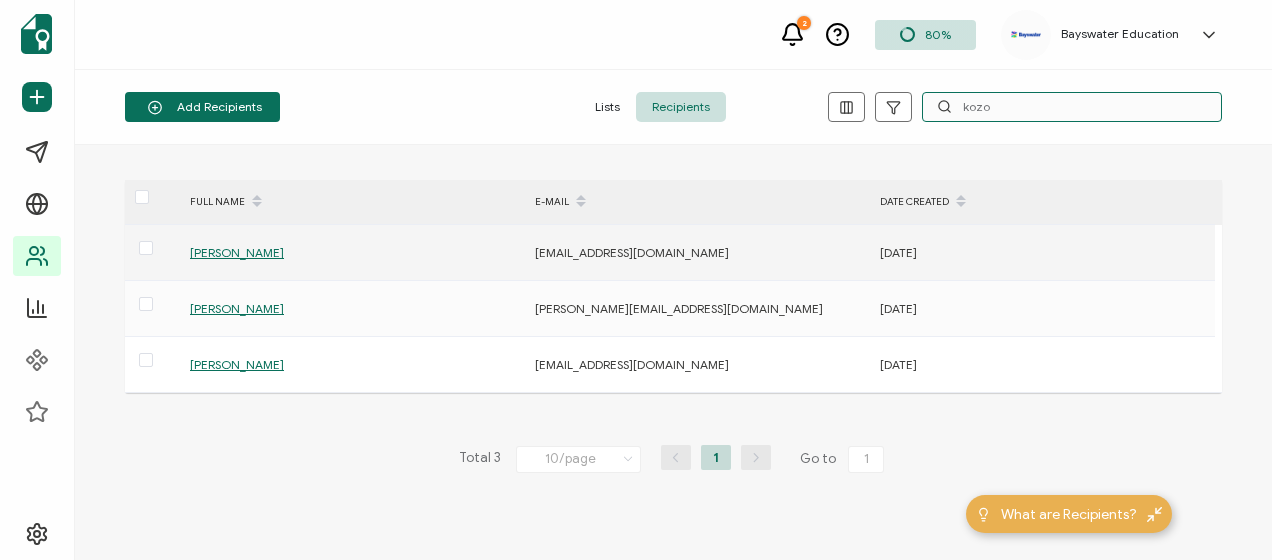 type on "kozo" 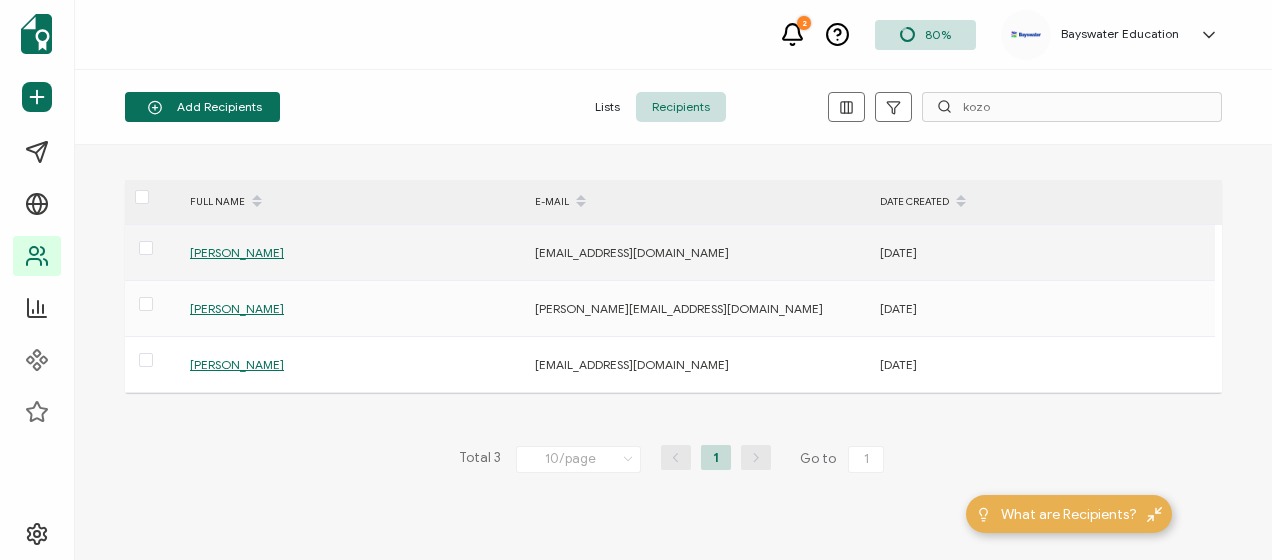 click on "[PERSON_NAME]" at bounding box center [237, 252] 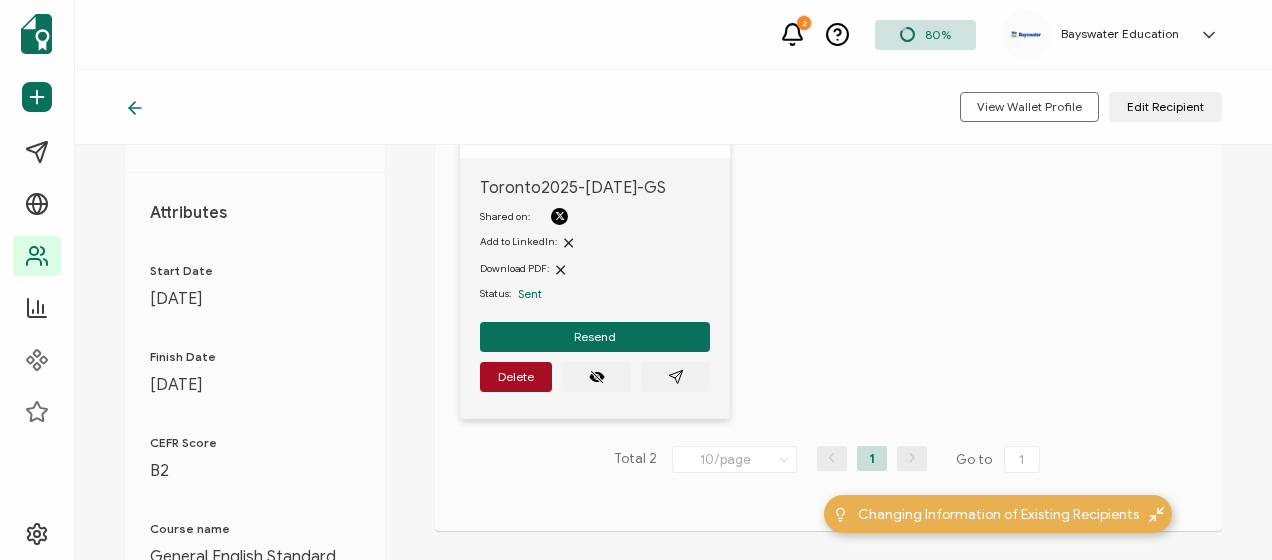 scroll, scrollTop: 100, scrollLeft: 0, axis: vertical 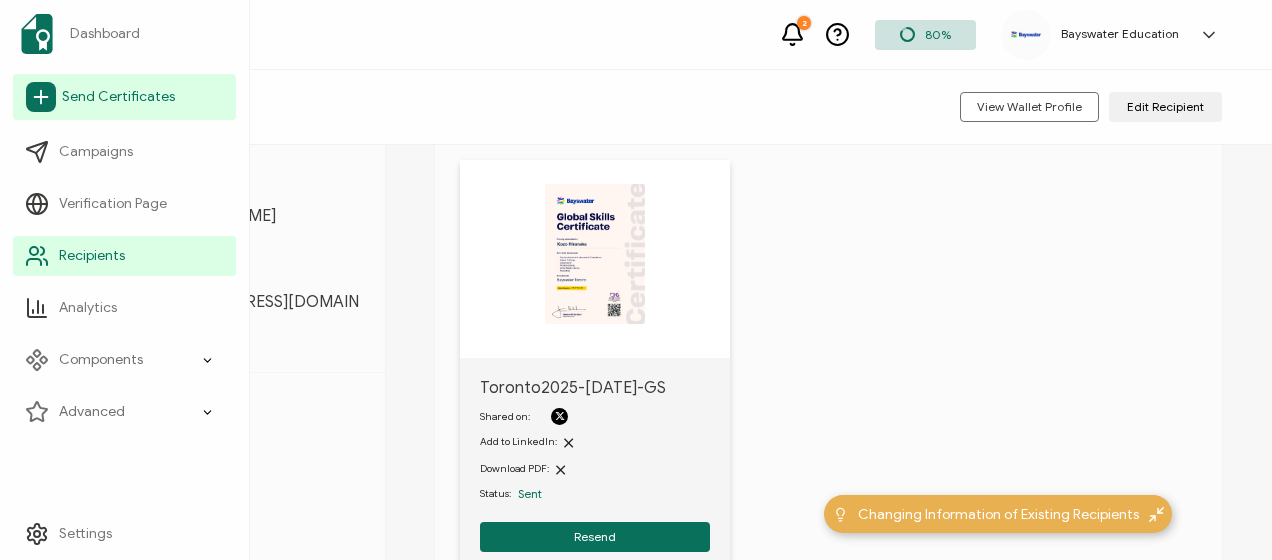 click on "Send Certificates" at bounding box center (118, 97) 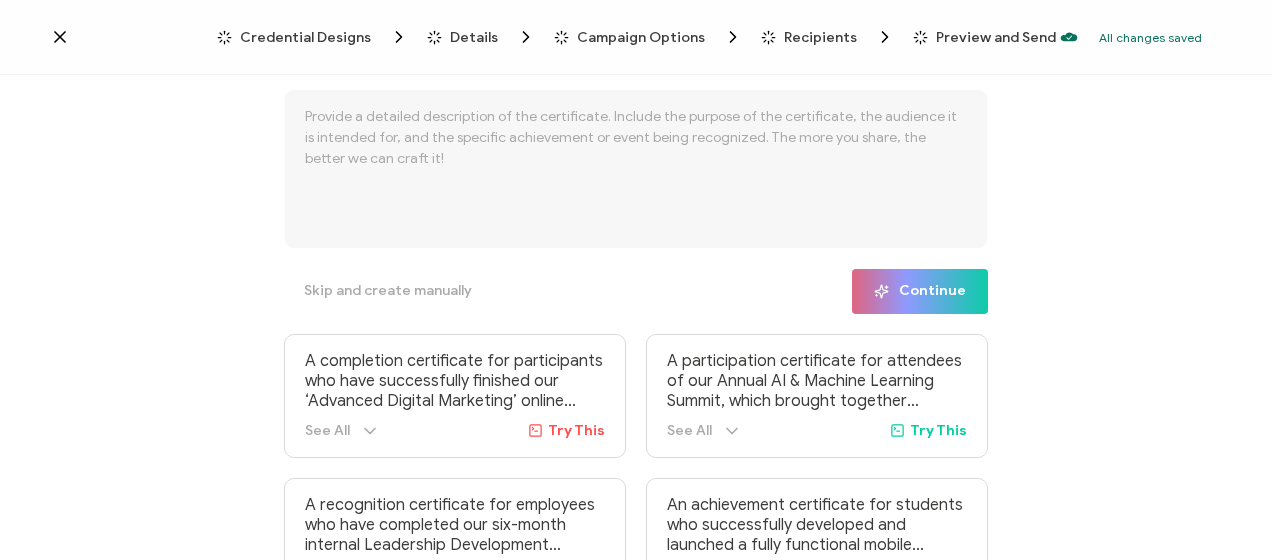 click 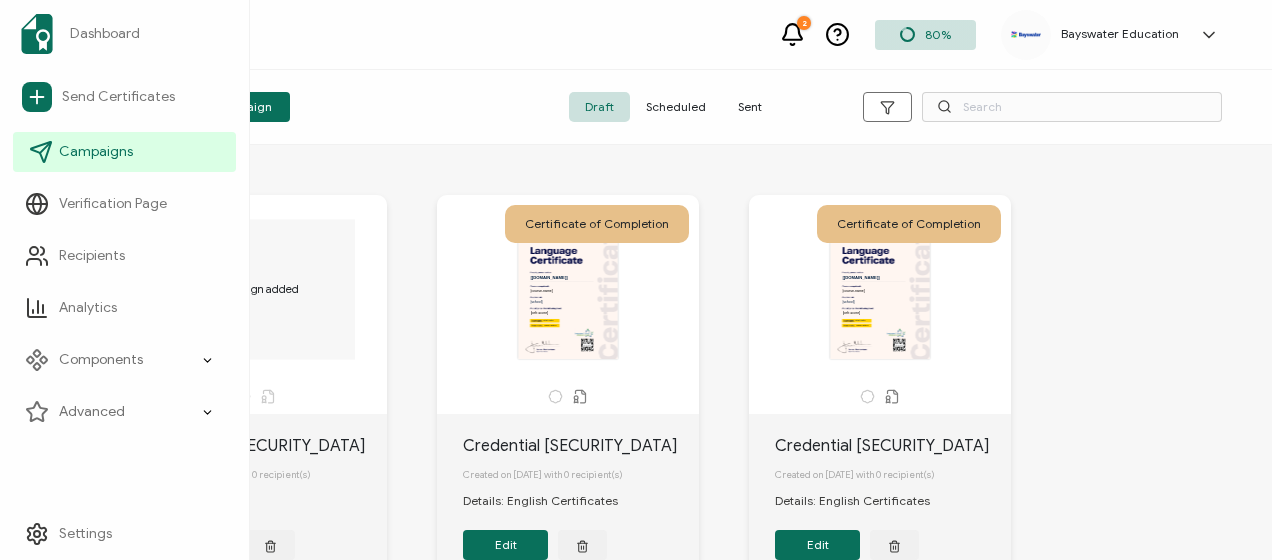 click on "Campaigns" at bounding box center [96, 152] 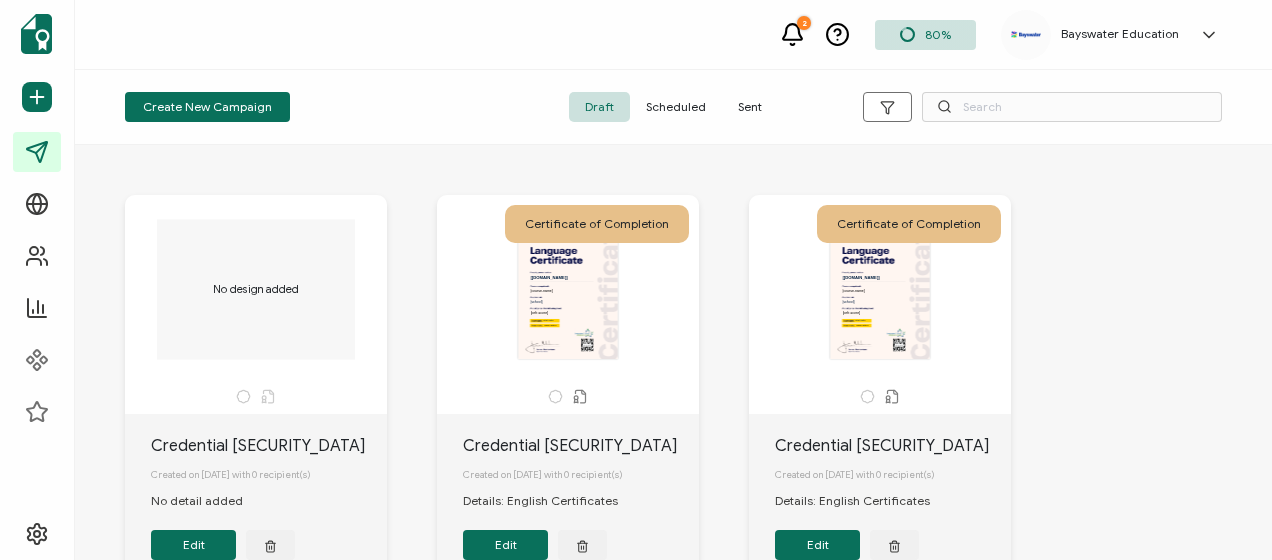 click on "Sent" at bounding box center (750, 107) 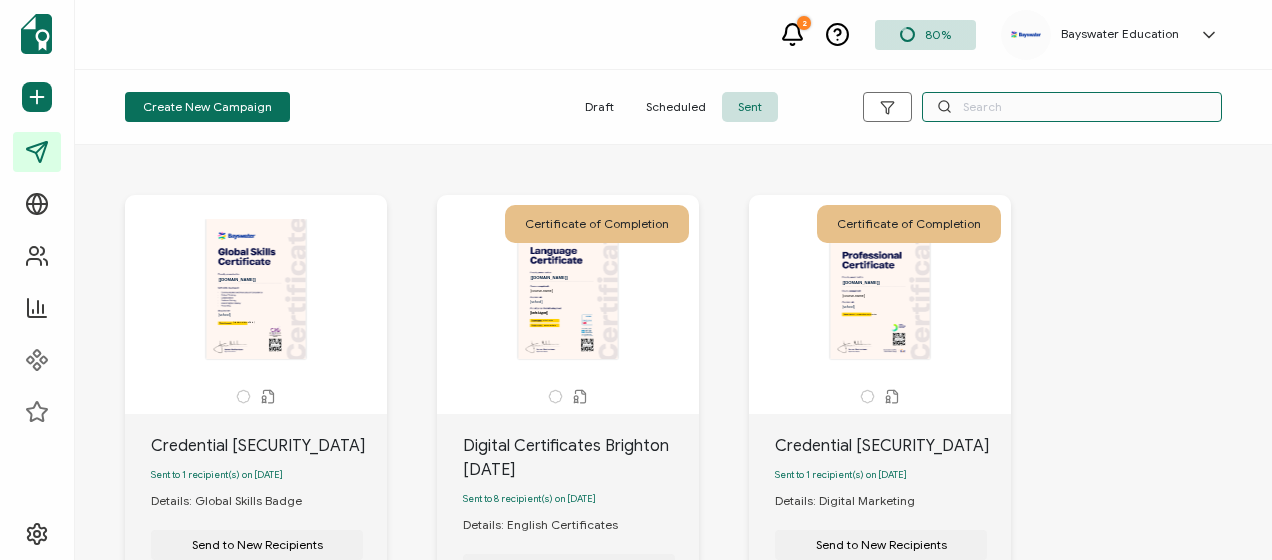 click at bounding box center [1072, 107] 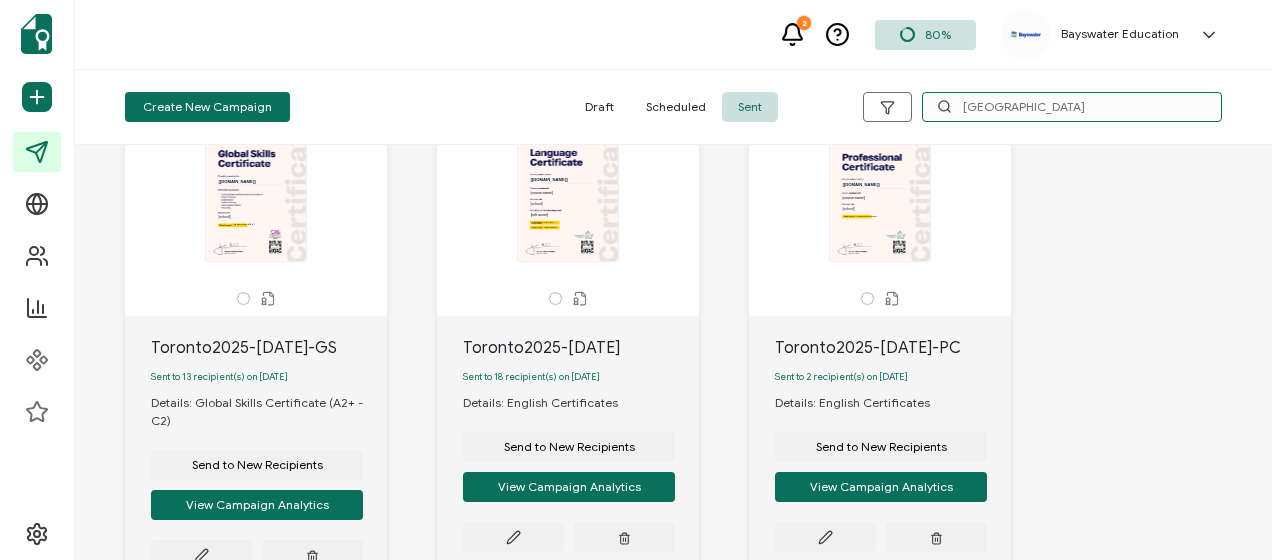scroll, scrollTop: 0, scrollLeft: 0, axis: both 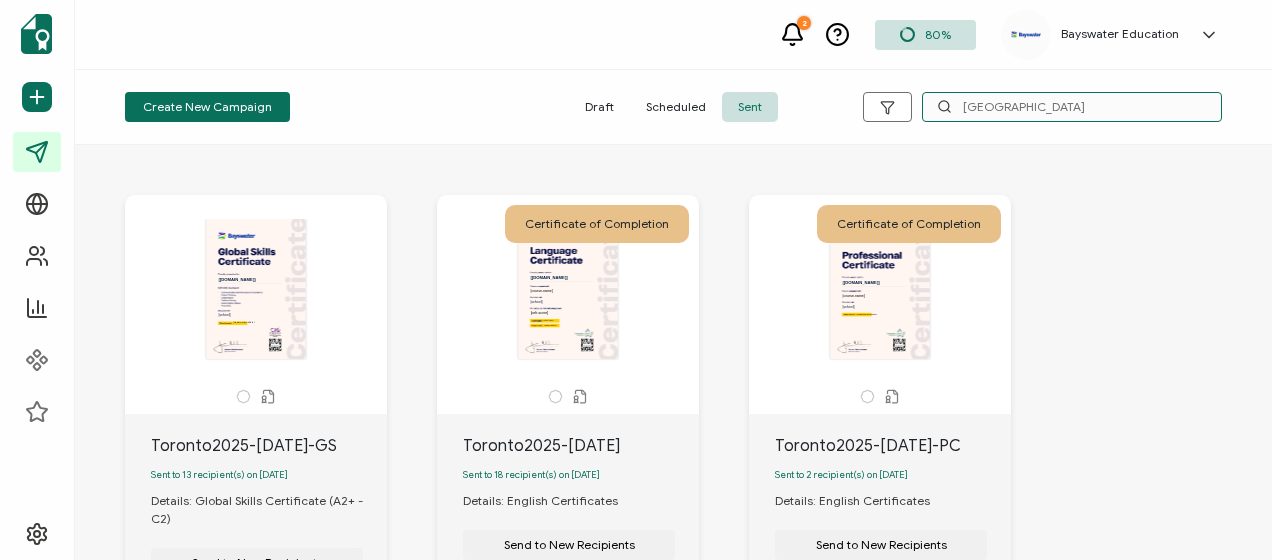 type on "[GEOGRAPHIC_DATA]" 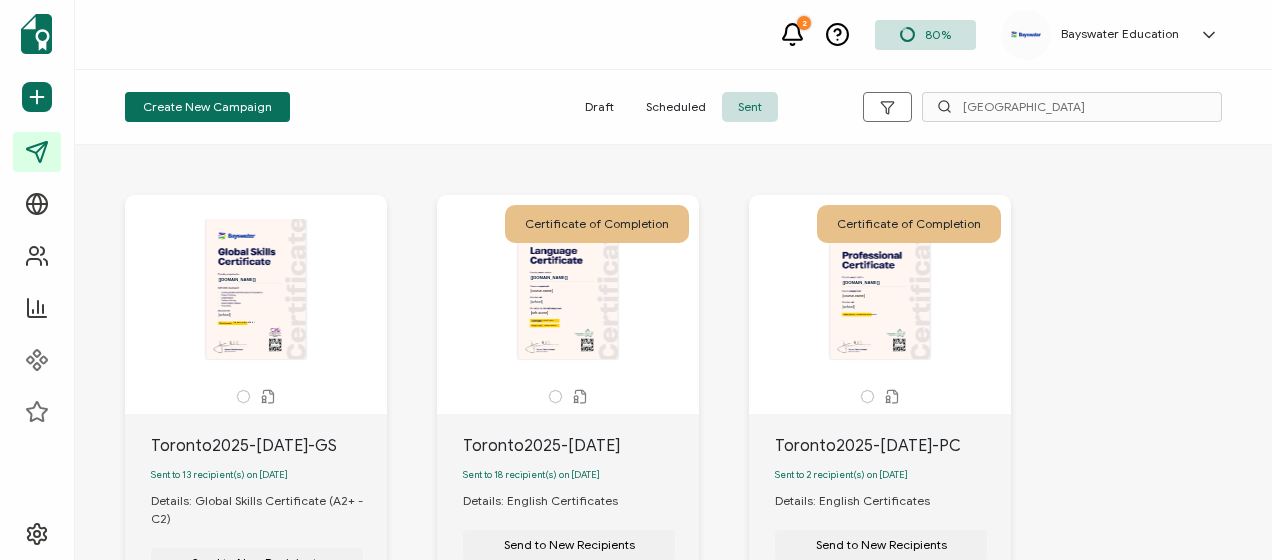 click on "The recipient’s full name, which will be automatically filled based on the information uploaded when adding recipients or lists.   [[DOMAIN_NAME]]         [school]         [course-name]         [start-date]         [finish-date2]               [cefr-score]" at bounding box center [568, 289] 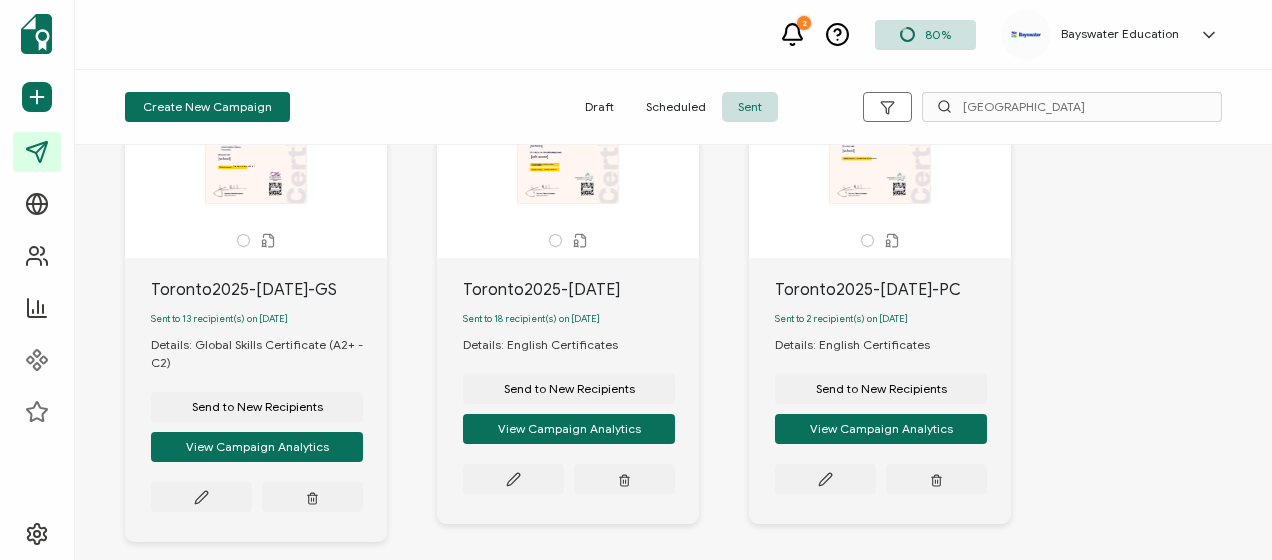 scroll, scrollTop: 200, scrollLeft: 0, axis: vertical 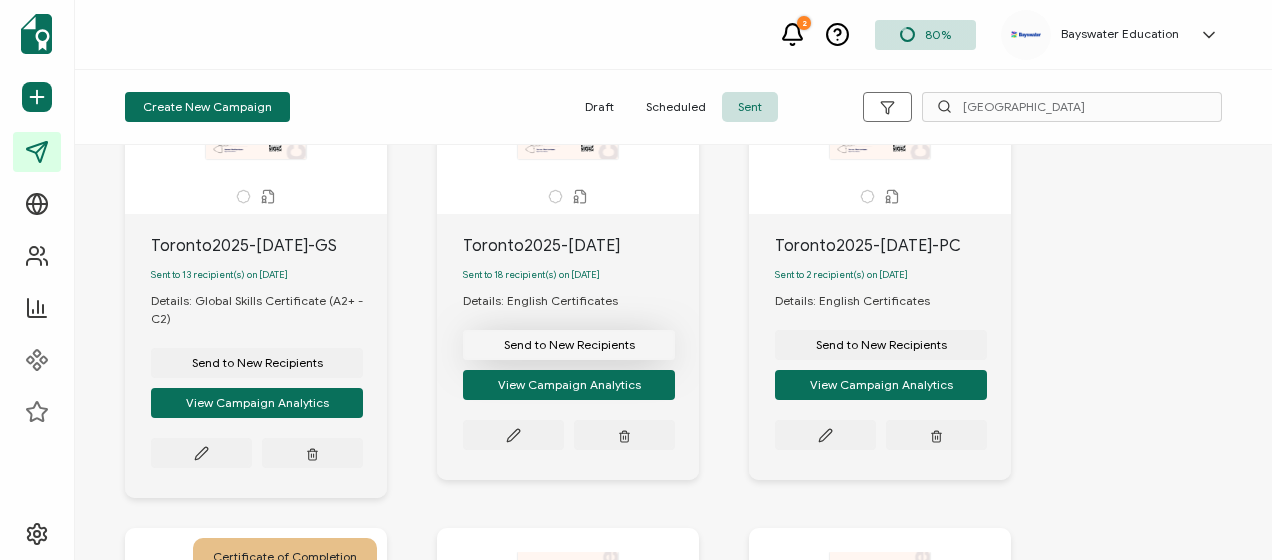 click on "Send to New Recipients" at bounding box center [257, 363] 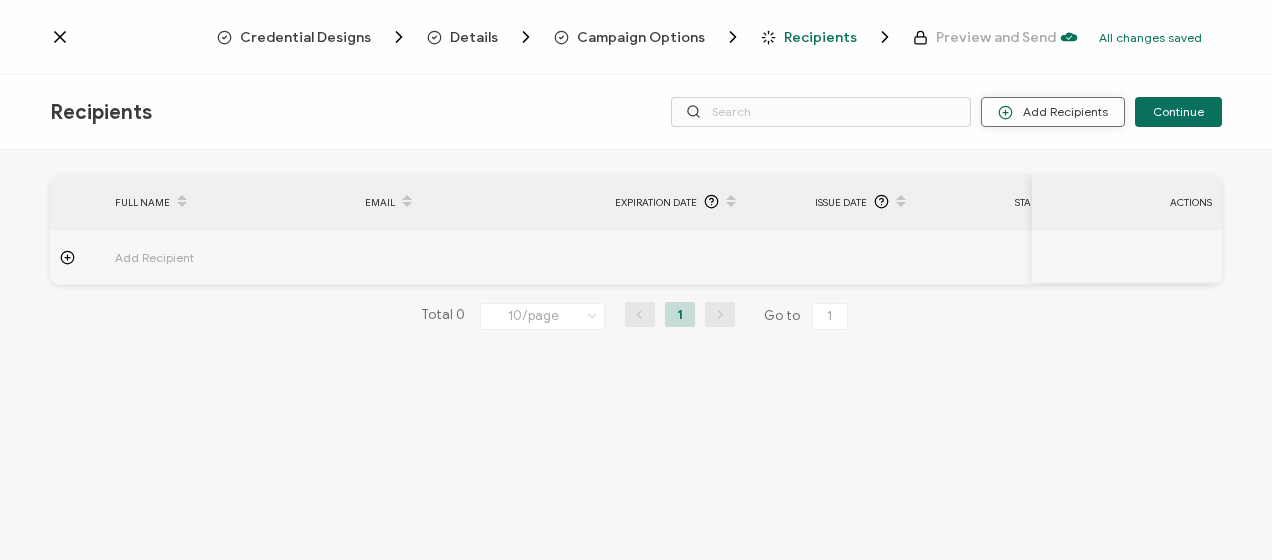 click on "Add Recipients" at bounding box center (1053, 112) 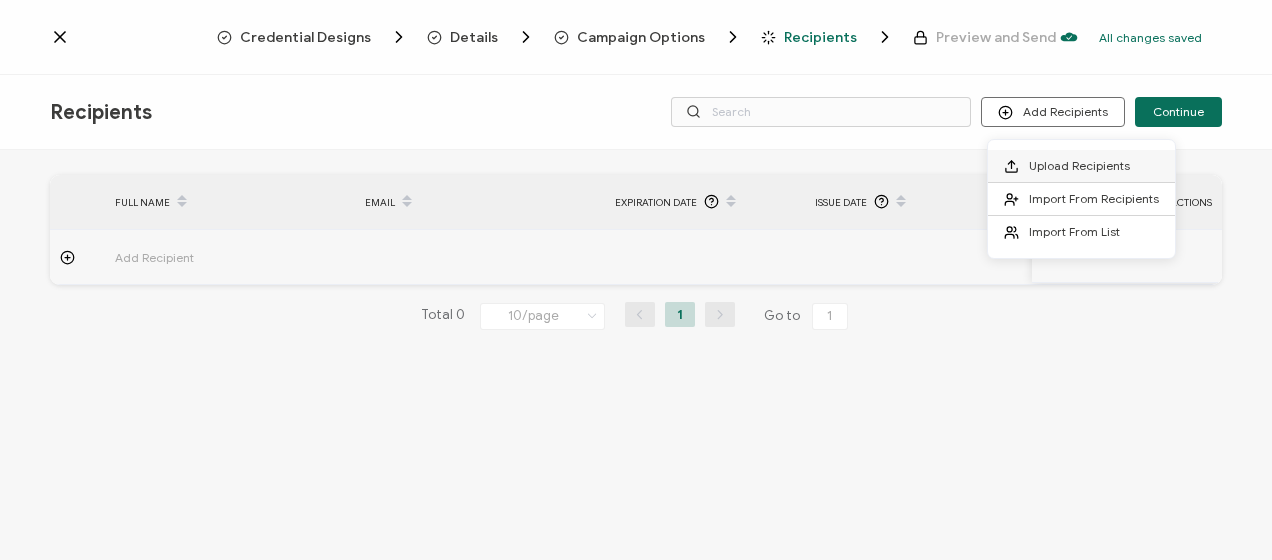 click on "Upload Recipients" at bounding box center (1079, 165) 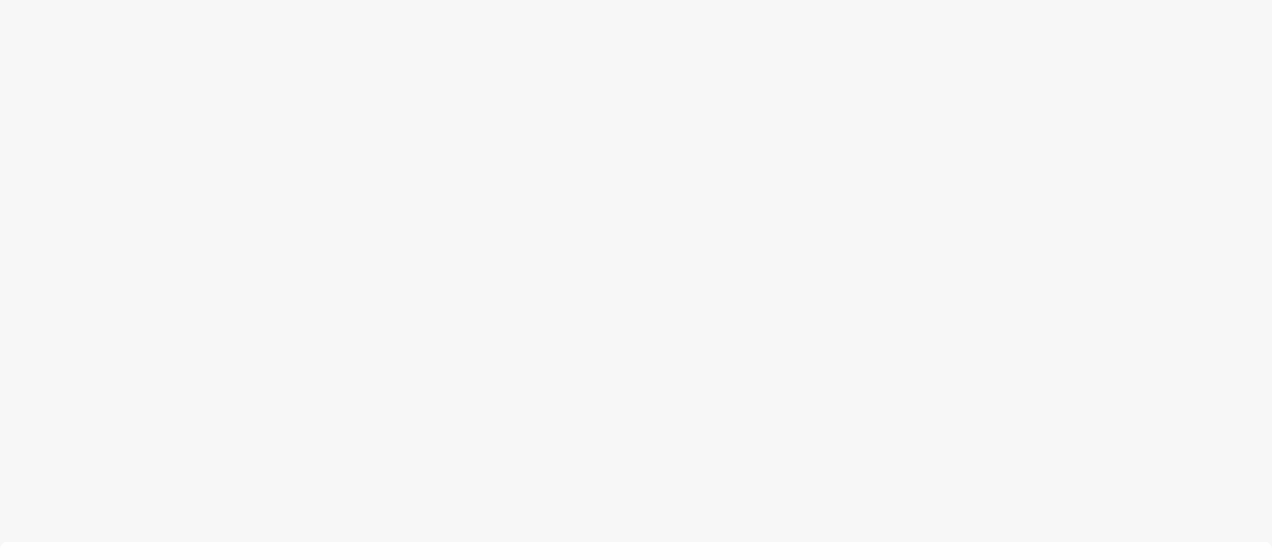 scroll, scrollTop: 94, scrollLeft: 0, axis: vertical 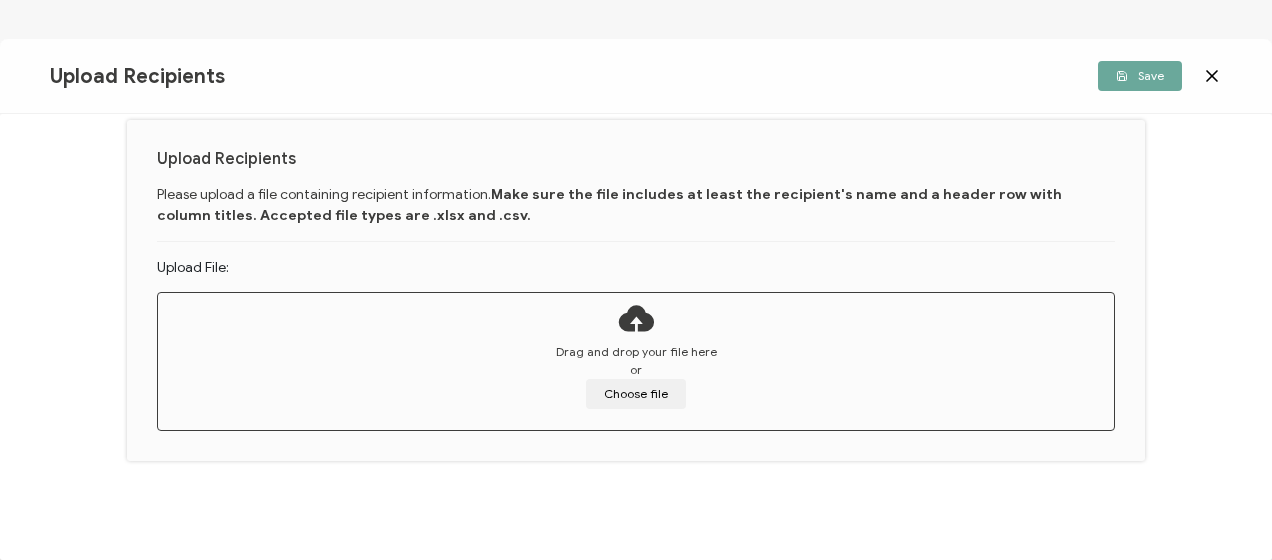 click on "Drag and drop your file here   or
Choose file" at bounding box center (636, 376) 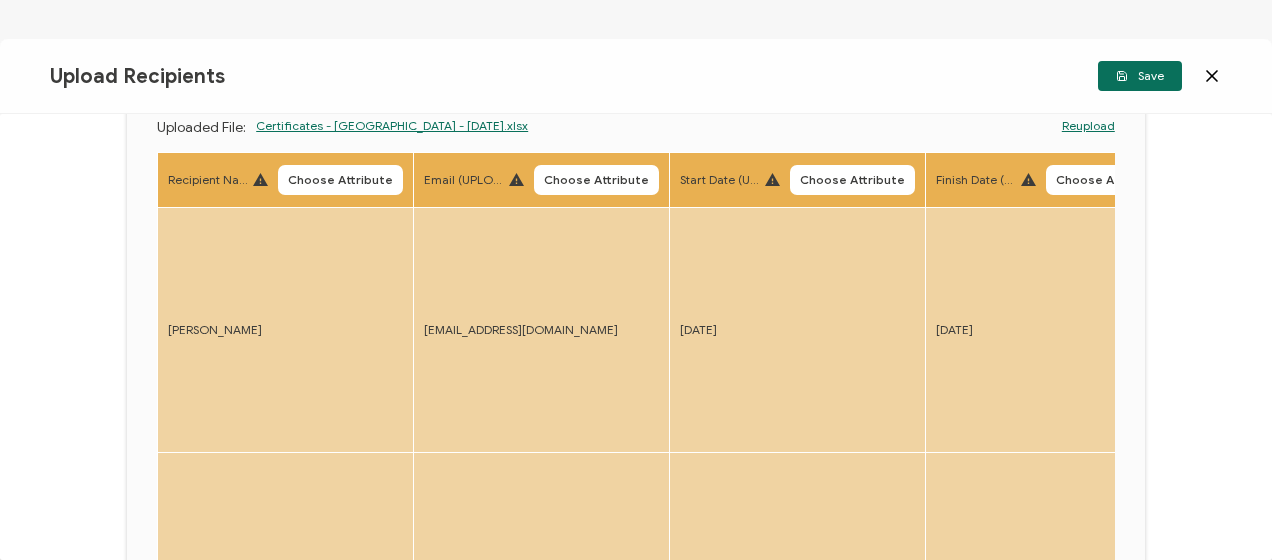 scroll, scrollTop: 214, scrollLeft: 0, axis: vertical 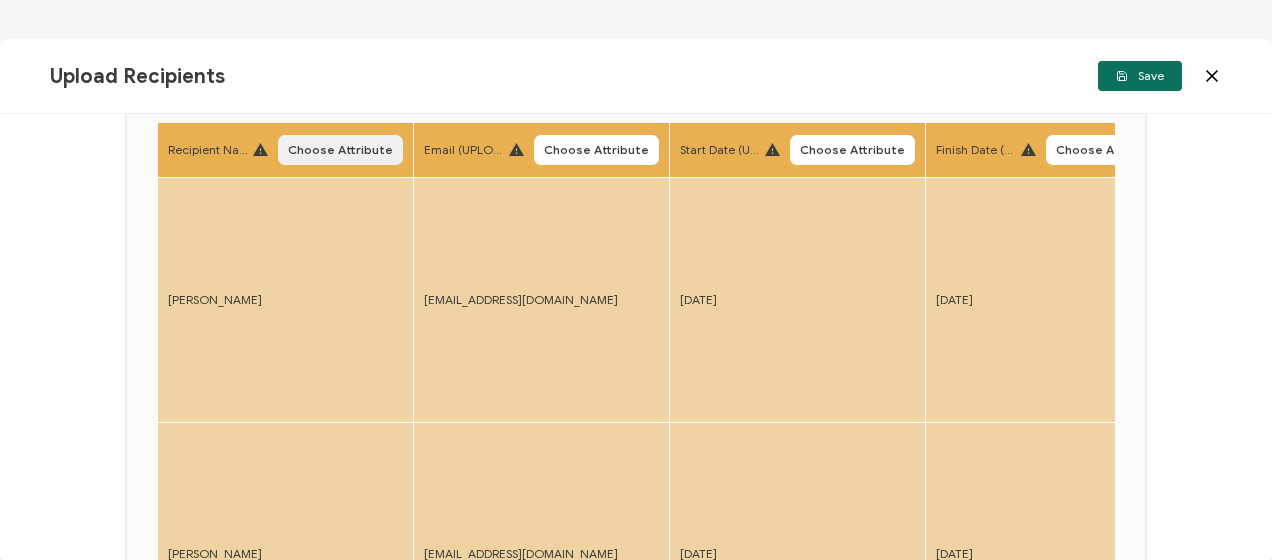 click on "Choose Attribute" at bounding box center (340, 150) 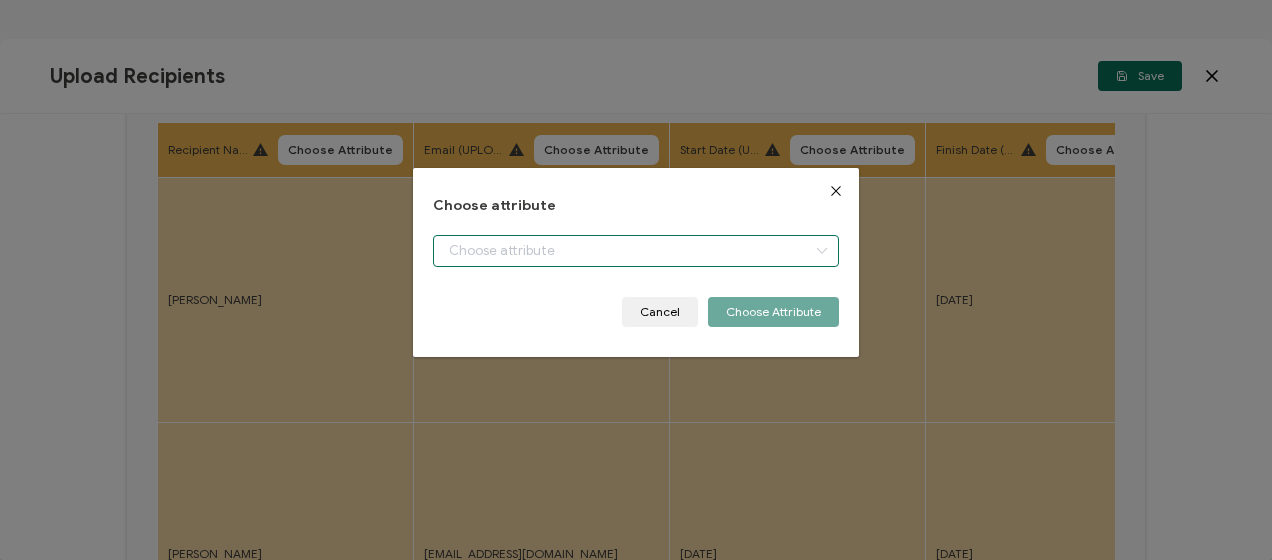 click at bounding box center [635, 251] 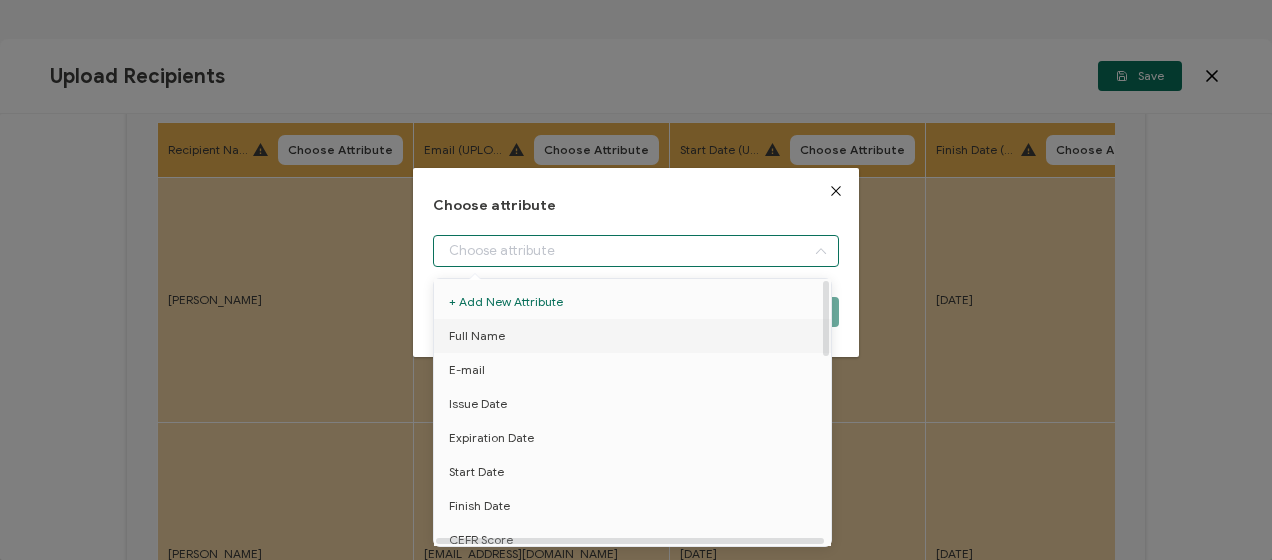 click on "Full Name" at bounding box center [636, 336] 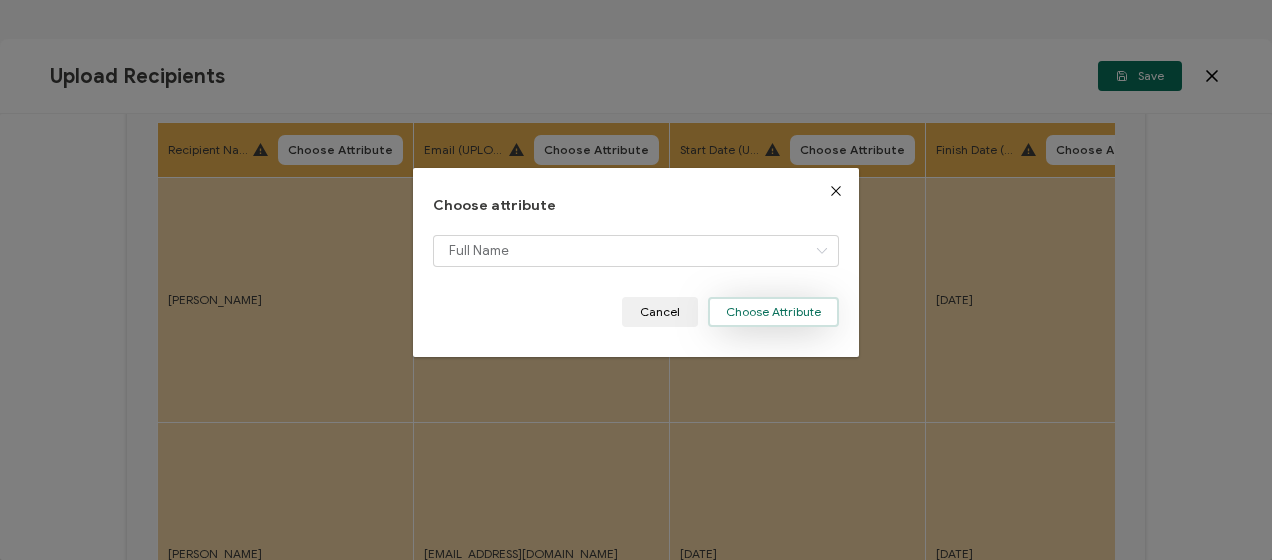 click on "Choose Attribute" at bounding box center (773, 312) 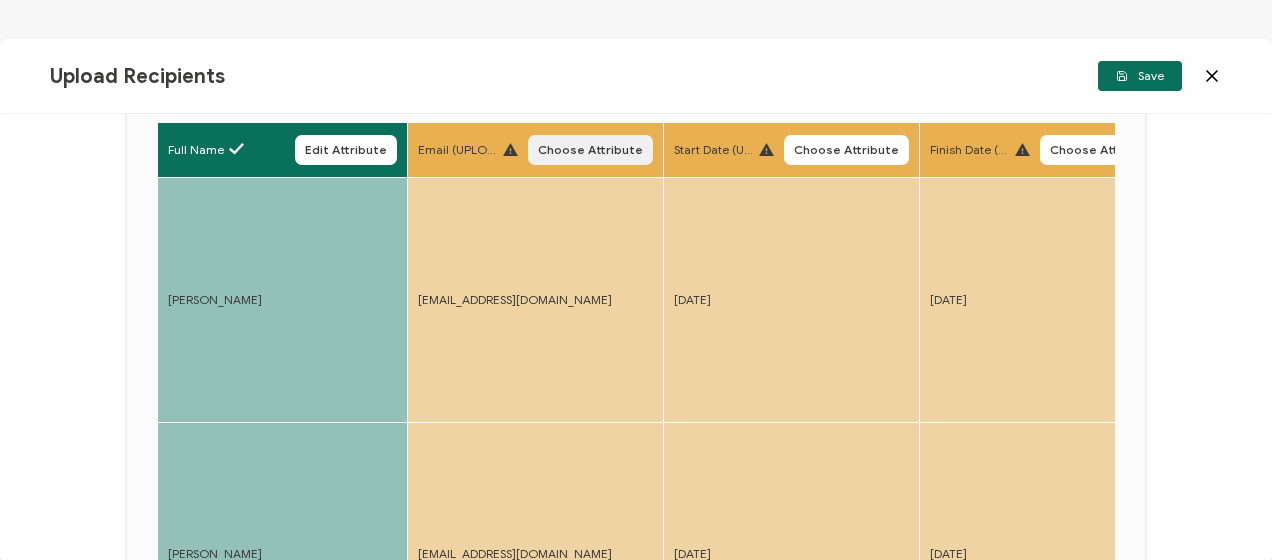 click on "Choose Attribute" at bounding box center (590, 150) 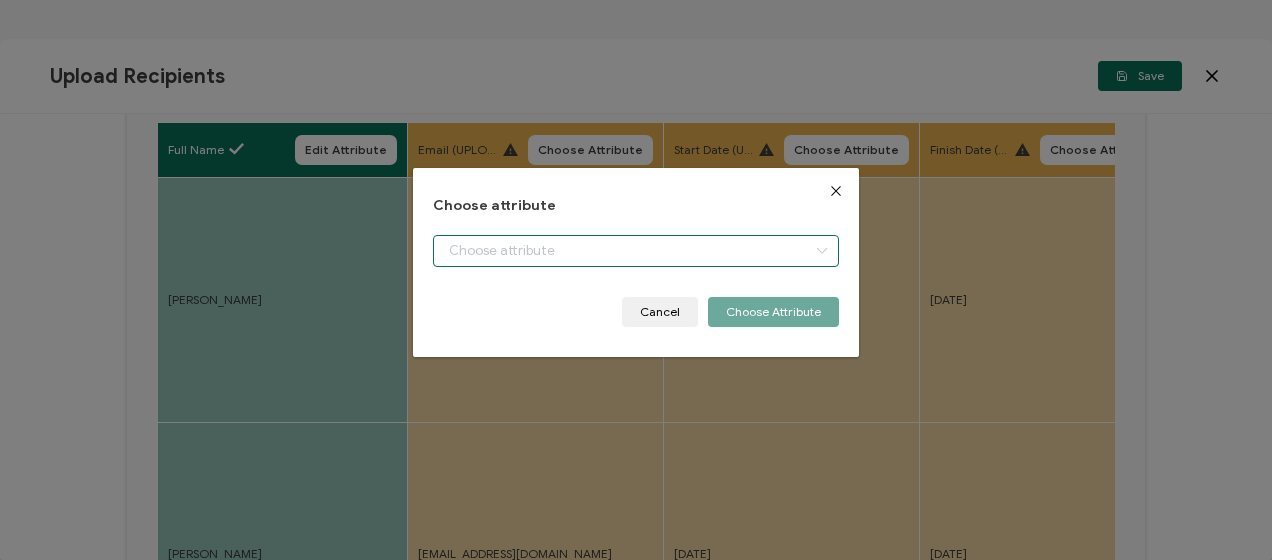 click at bounding box center [635, 251] 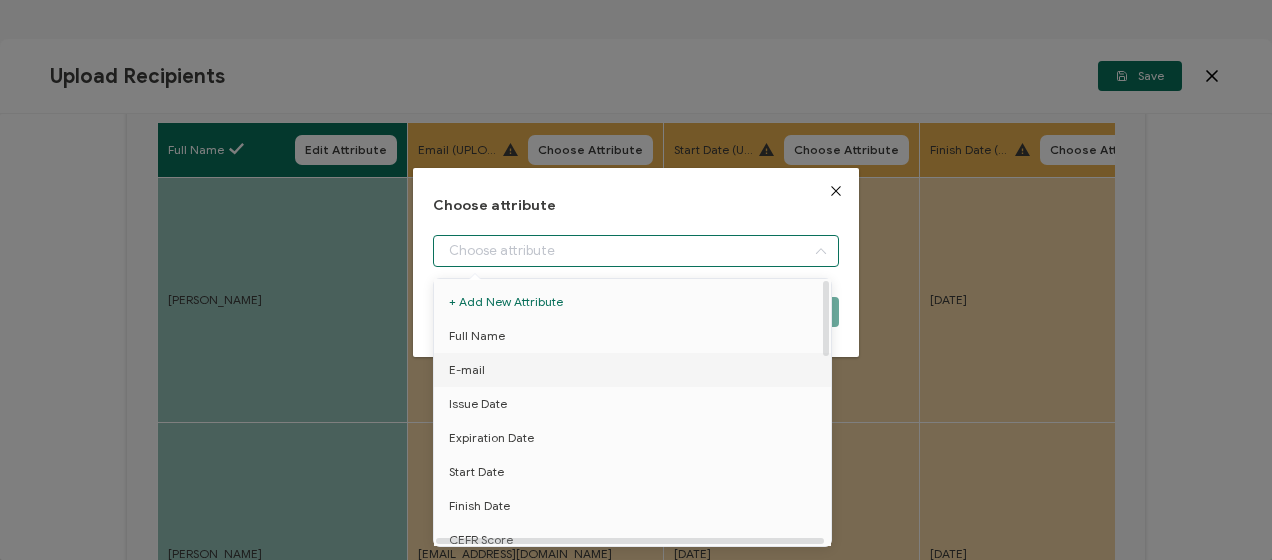 click on "E-mail" at bounding box center [636, 370] 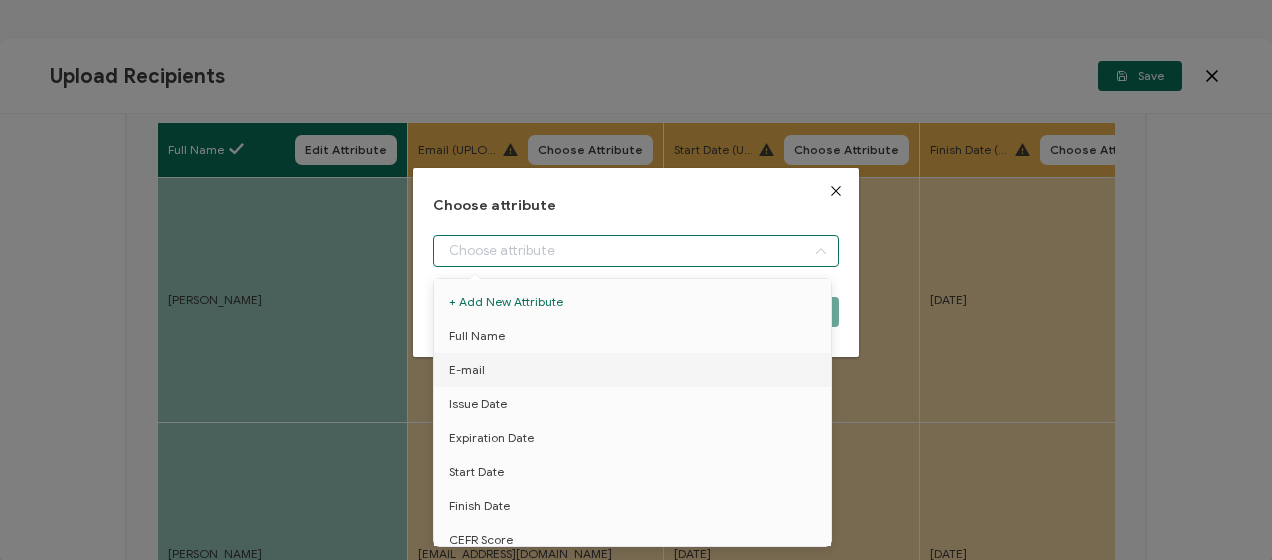 type on "E-mail" 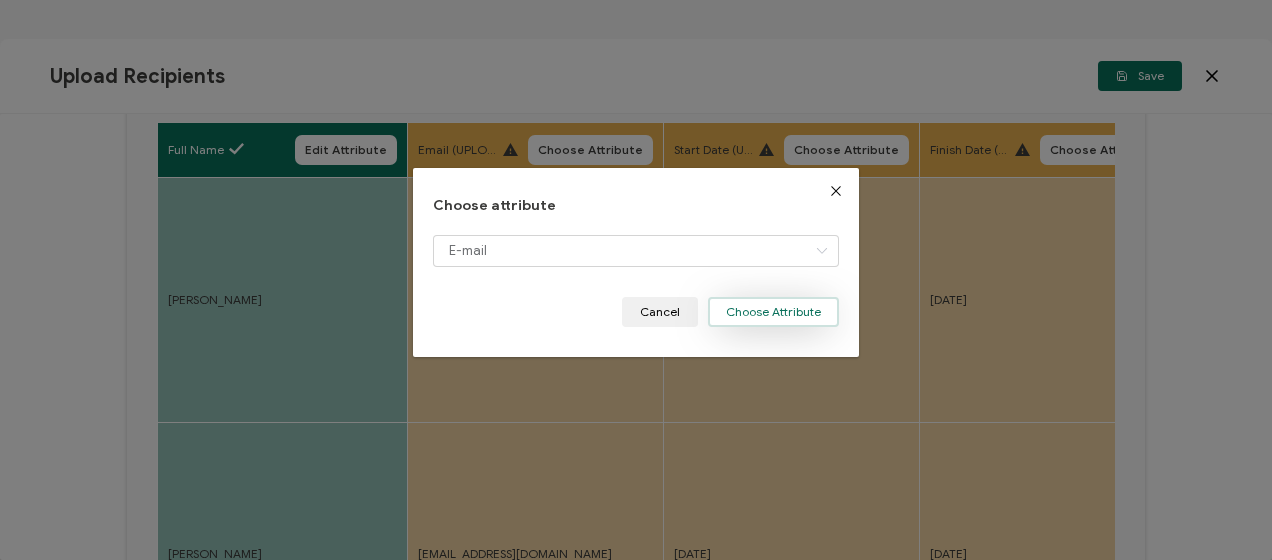 click on "Choose Attribute" at bounding box center [773, 312] 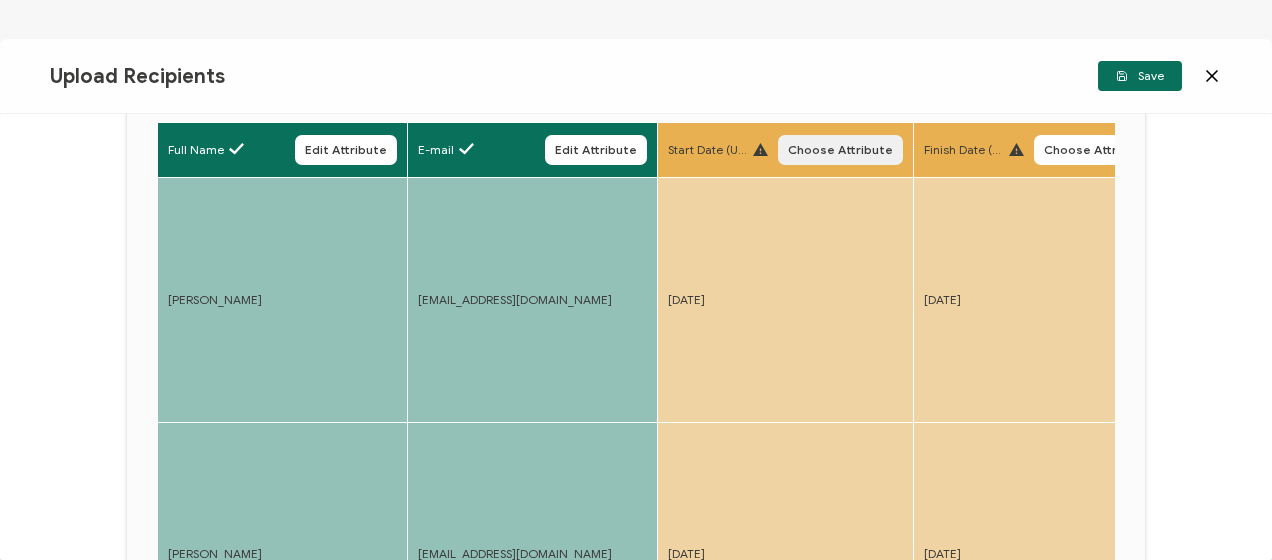 click on "Choose Attribute" at bounding box center (840, 150) 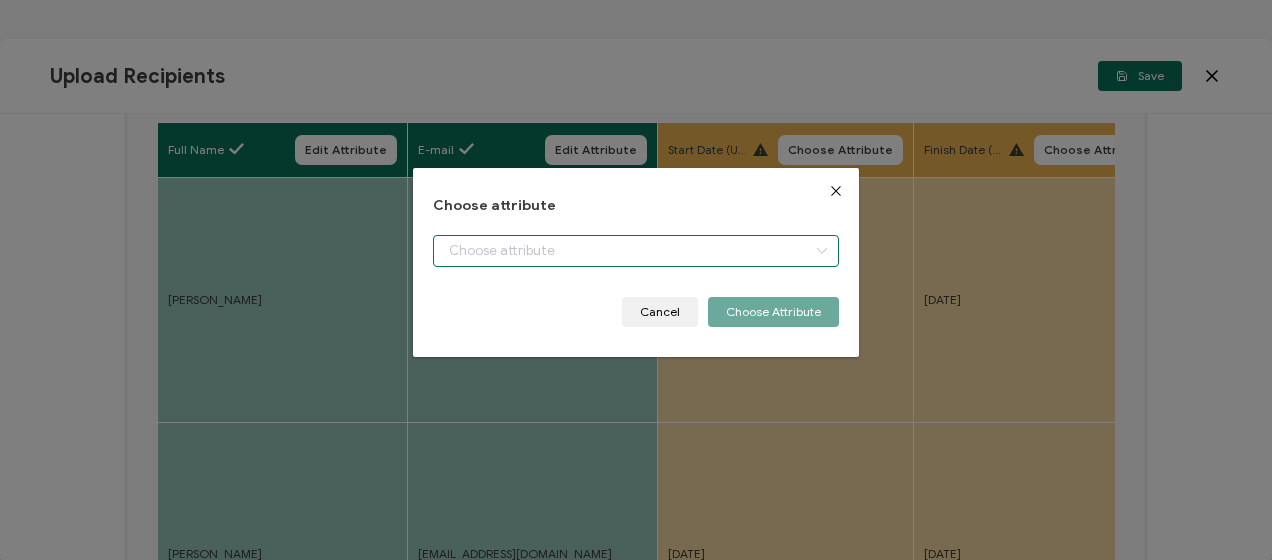 click at bounding box center (635, 251) 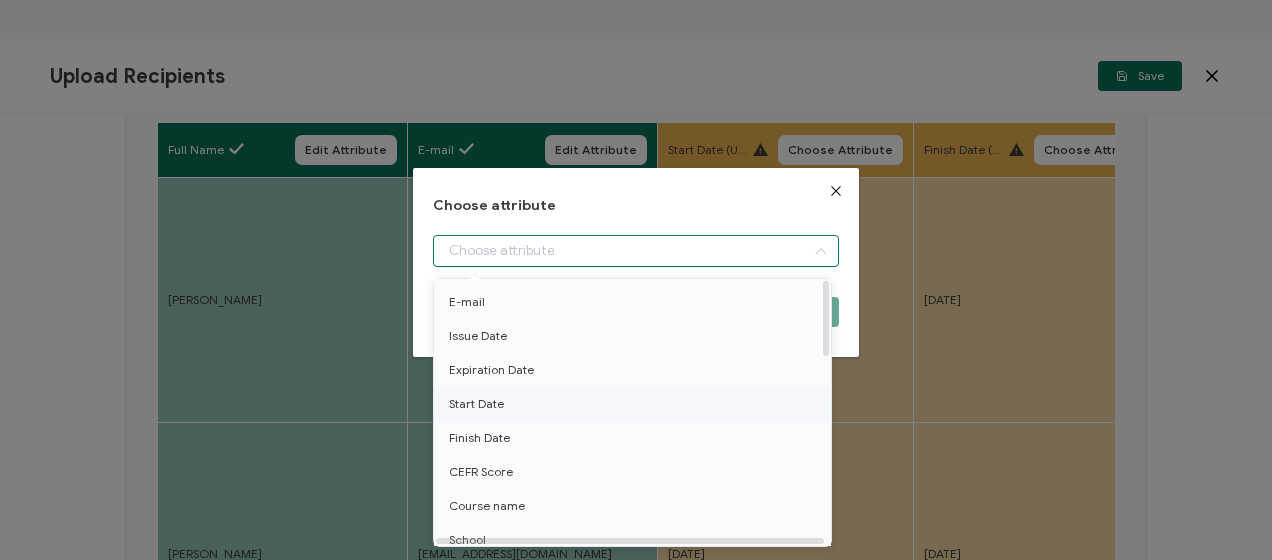 scroll, scrollTop: 100, scrollLeft: 0, axis: vertical 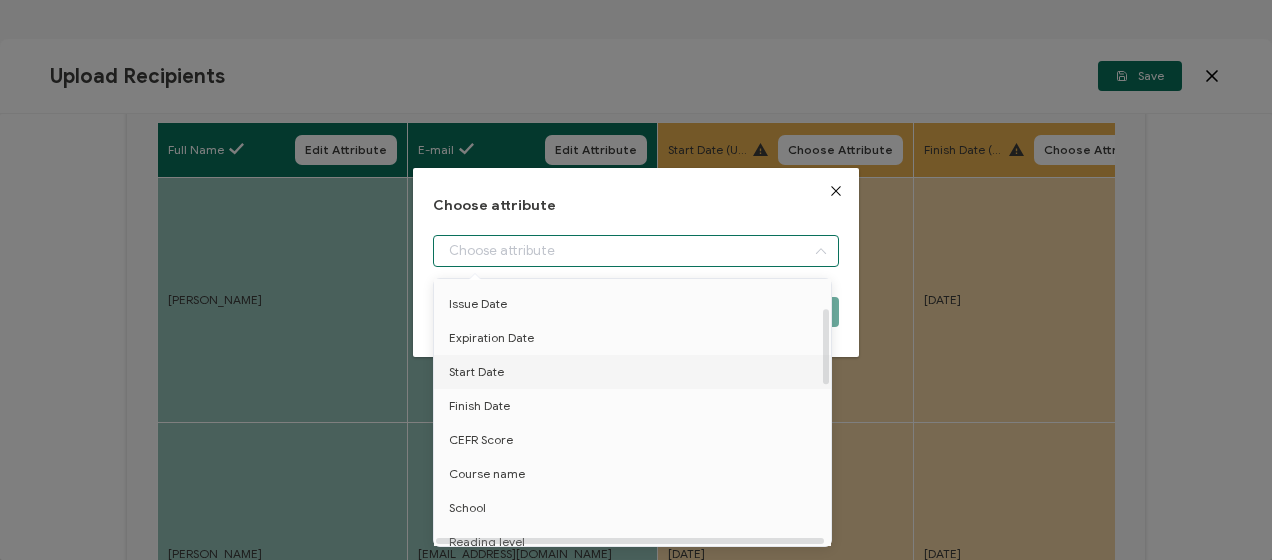 click on "Start Date" at bounding box center [476, 372] 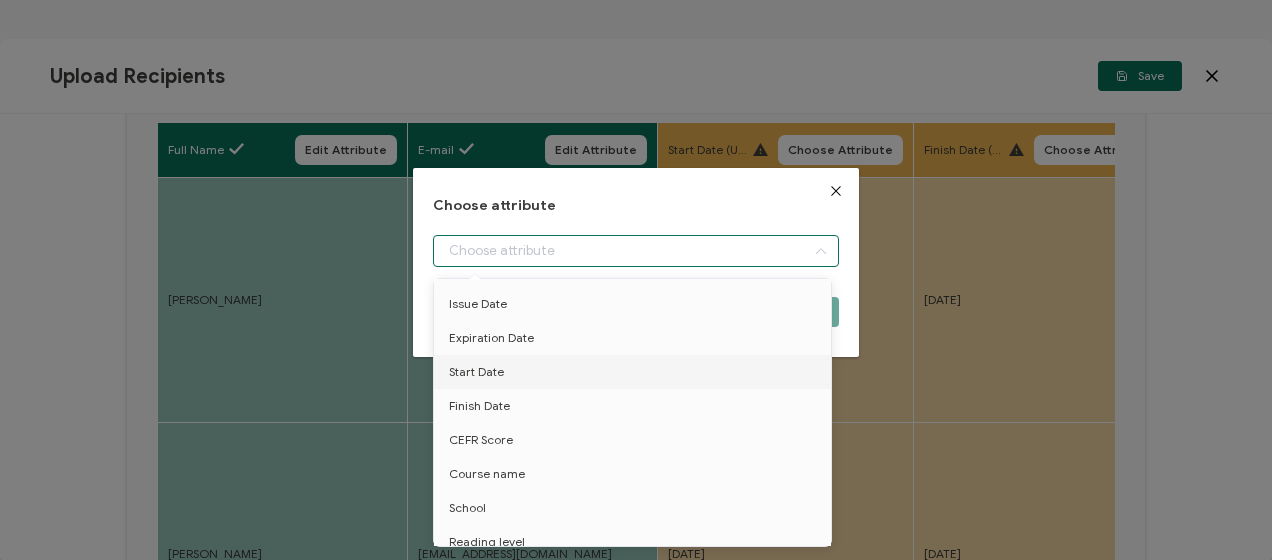 type on "Start Date" 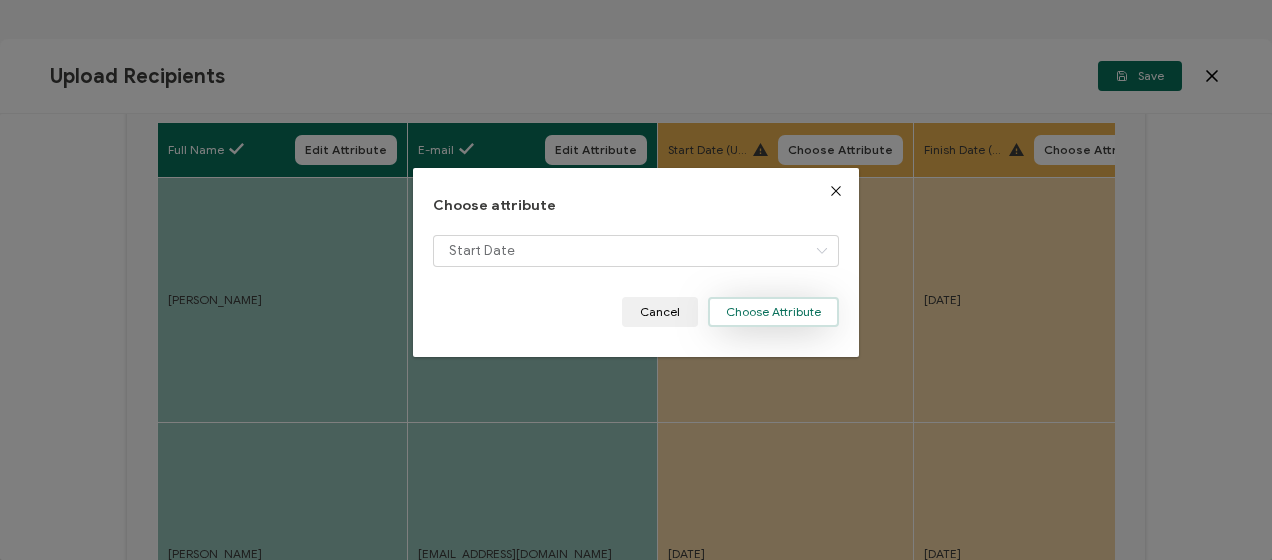 click on "Choose Attribute" at bounding box center (773, 312) 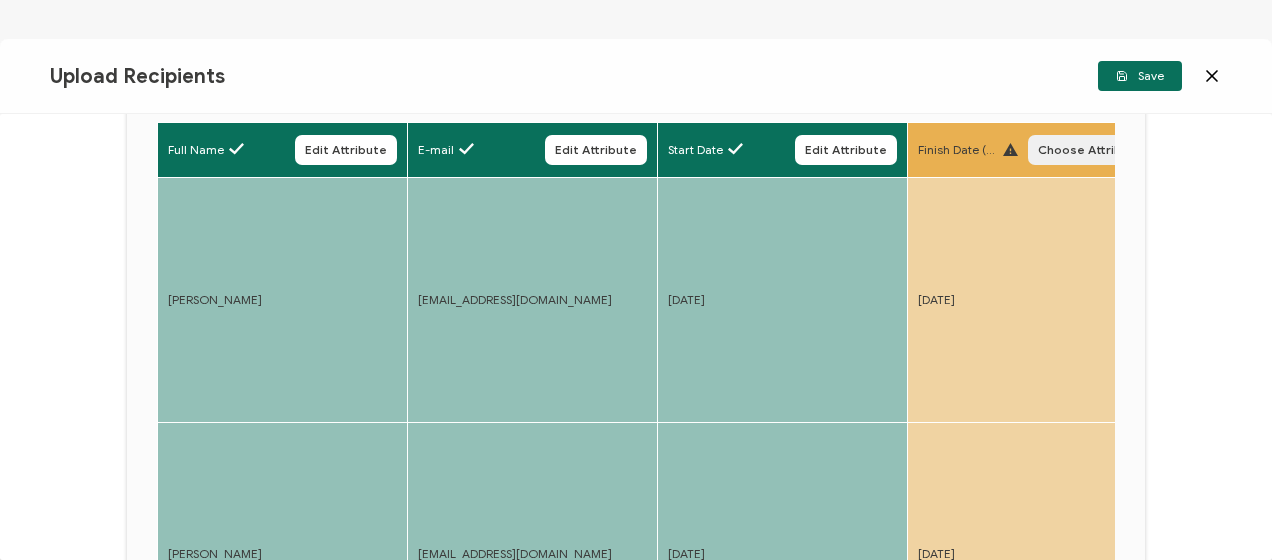 click on "Choose Attribute" at bounding box center (1090, 150) 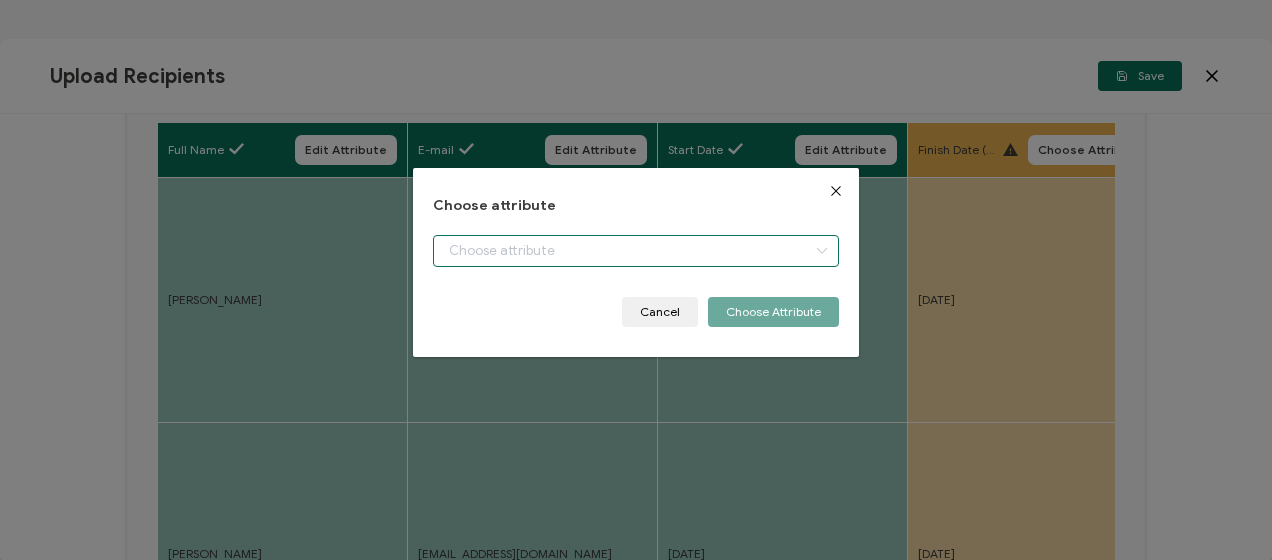 click at bounding box center (635, 251) 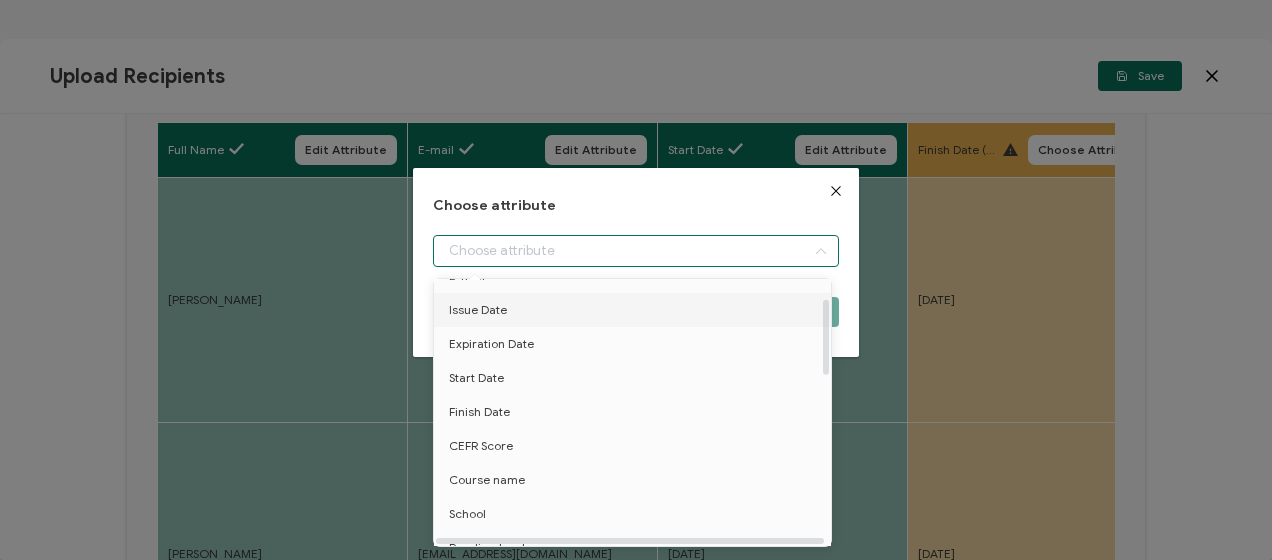 scroll, scrollTop: 200, scrollLeft: 0, axis: vertical 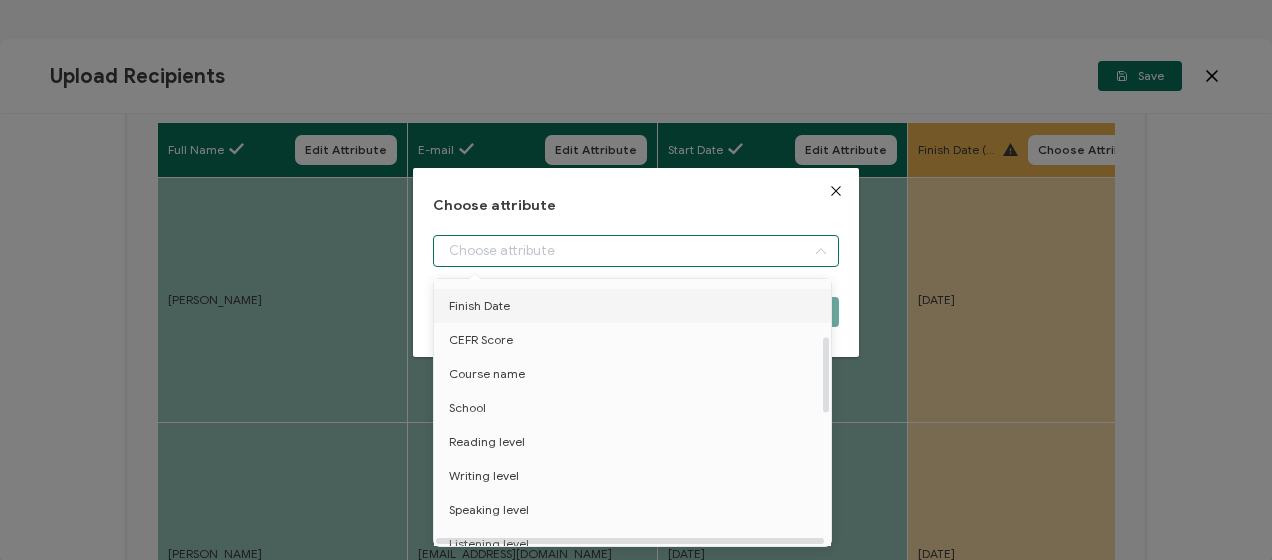 click on "Finish Date" at bounding box center (479, 306) 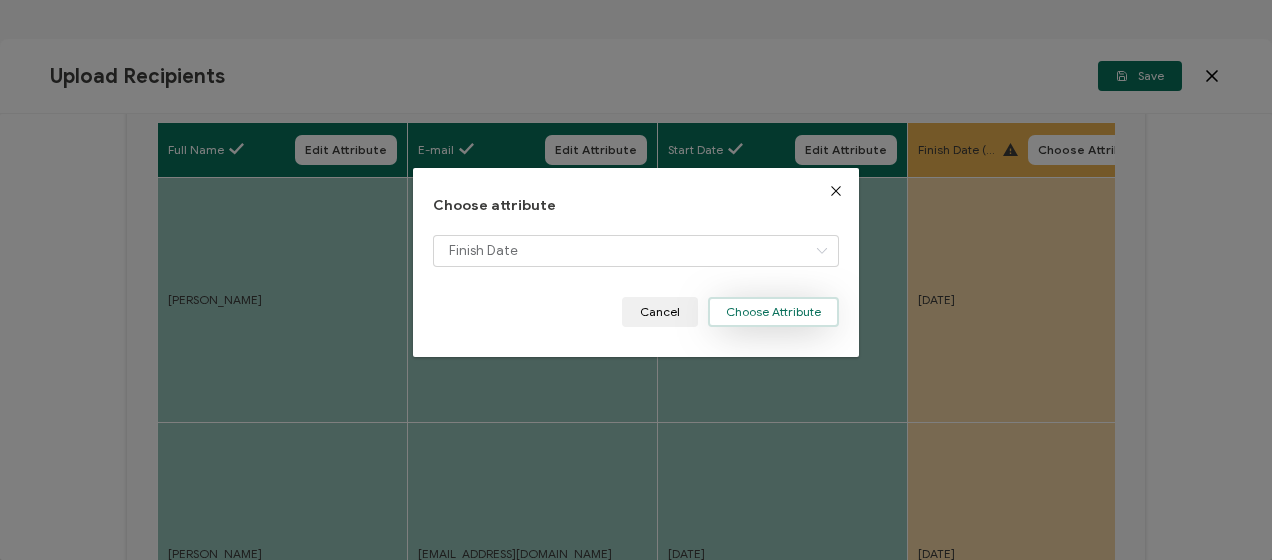 click on "Choose Attribute" at bounding box center (773, 312) 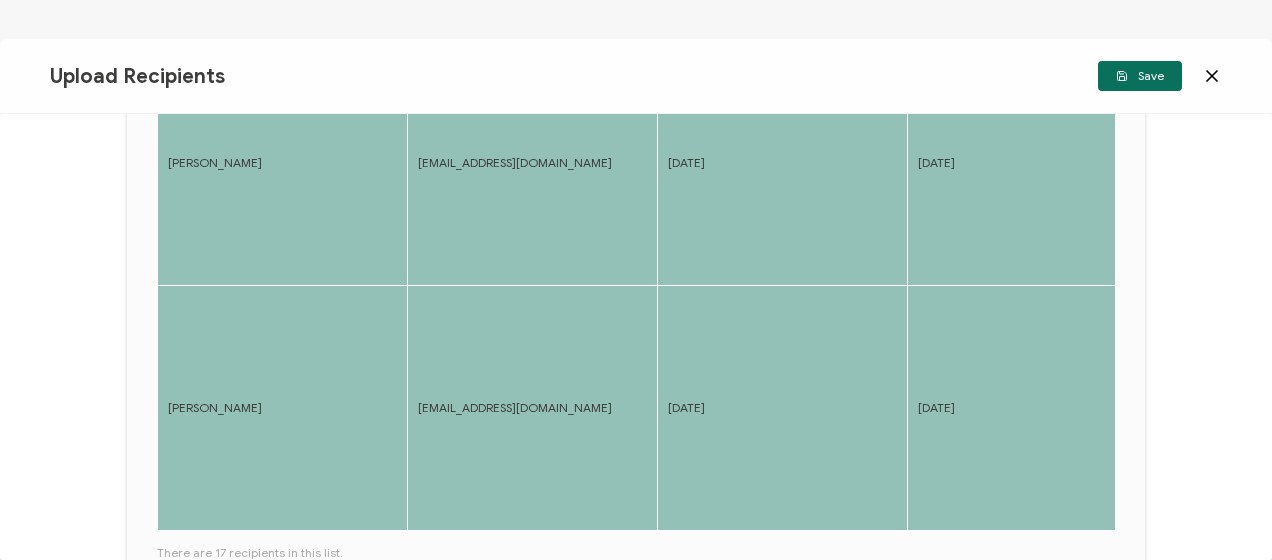 scroll, scrollTop: 1014, scrollLeft: 0, axis: vertical 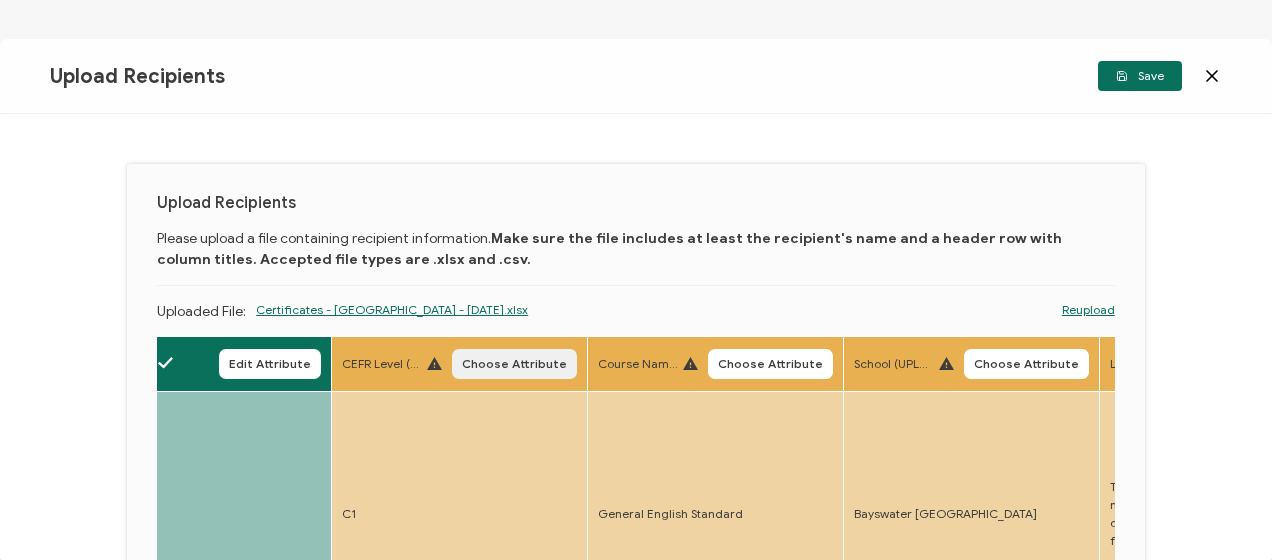 click on "Choose Attribute" at bounding box center [514, 364] 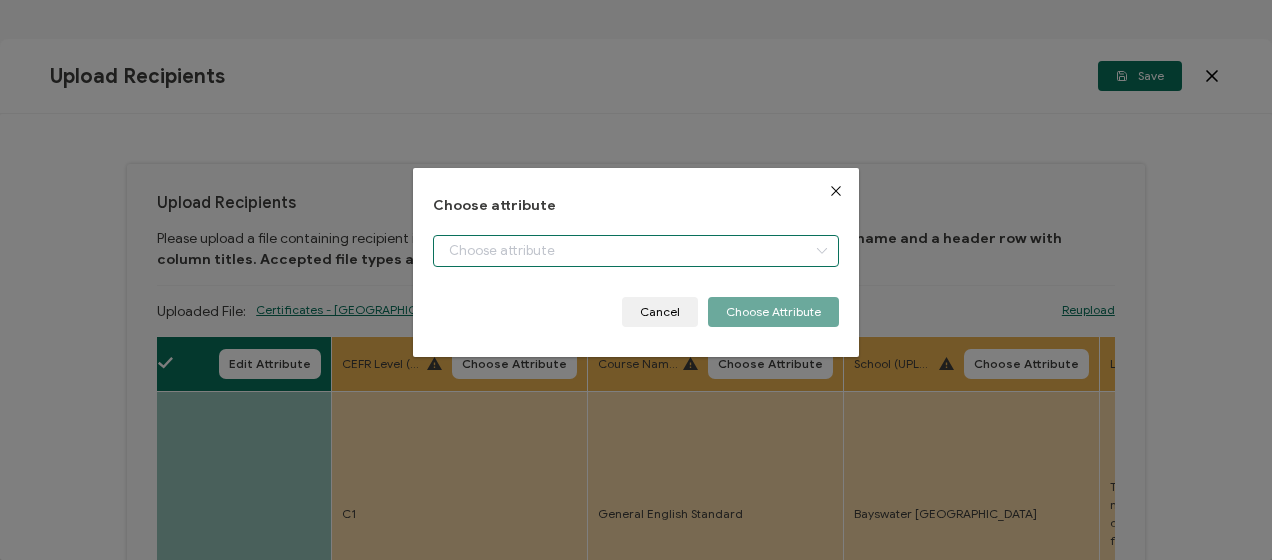 click at bounding box center (635, 251) 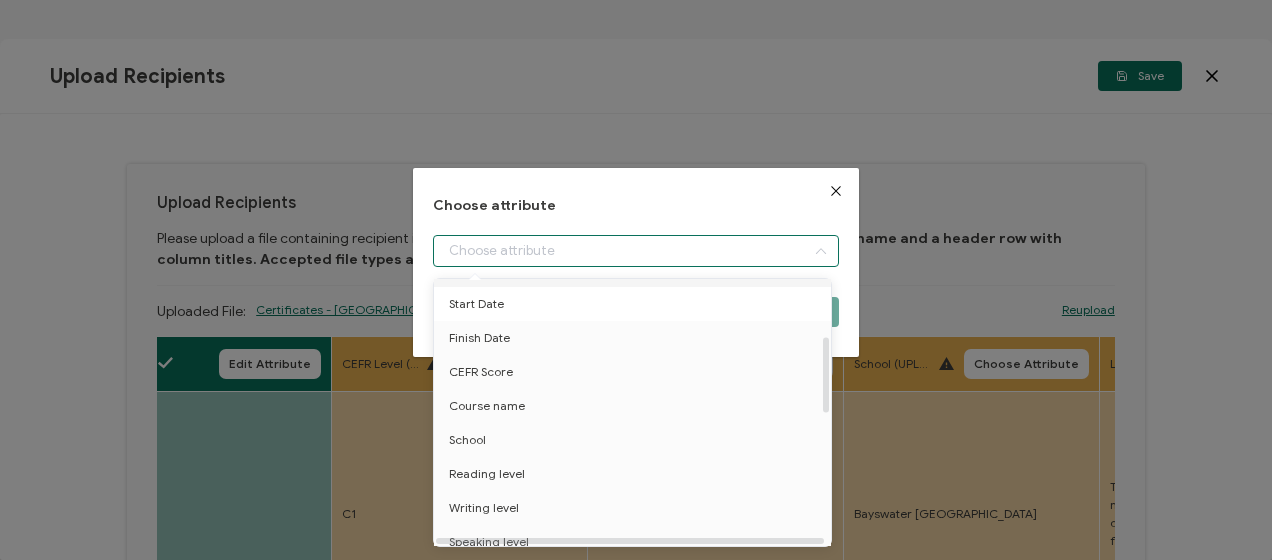 scroll, scrollTop: 200, scrollLeft: 0, axis: vertical 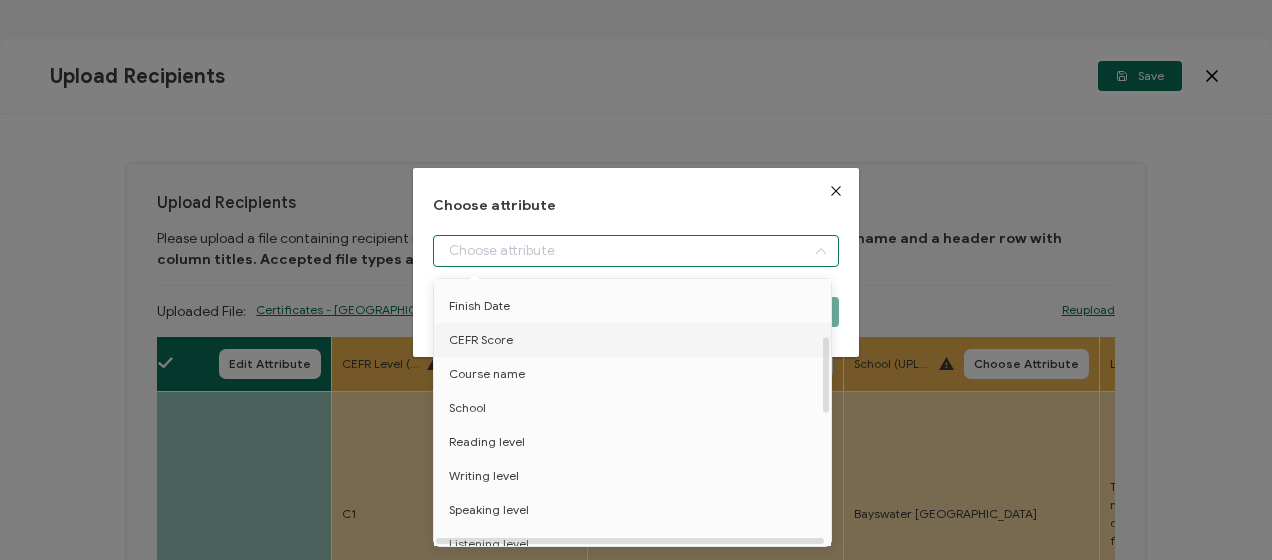 click on "CEFR Score" at bounding box center (481, 340) 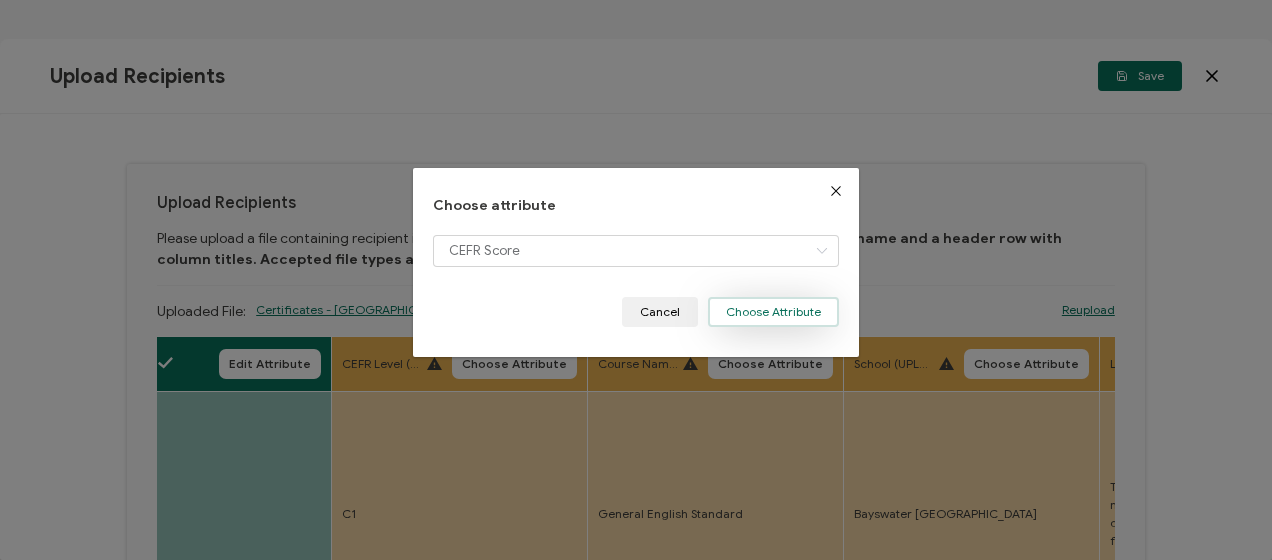 click on "Choose Attribute" at bounding box center [773, 312] 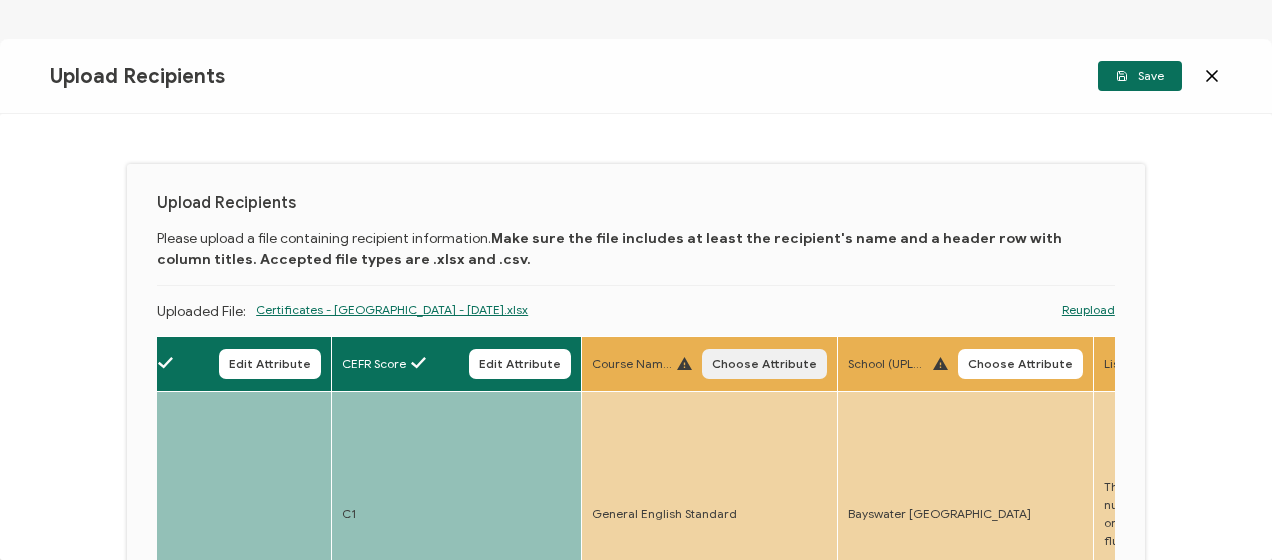 click on "Choose Attribute" at bounding box center (764, 364) 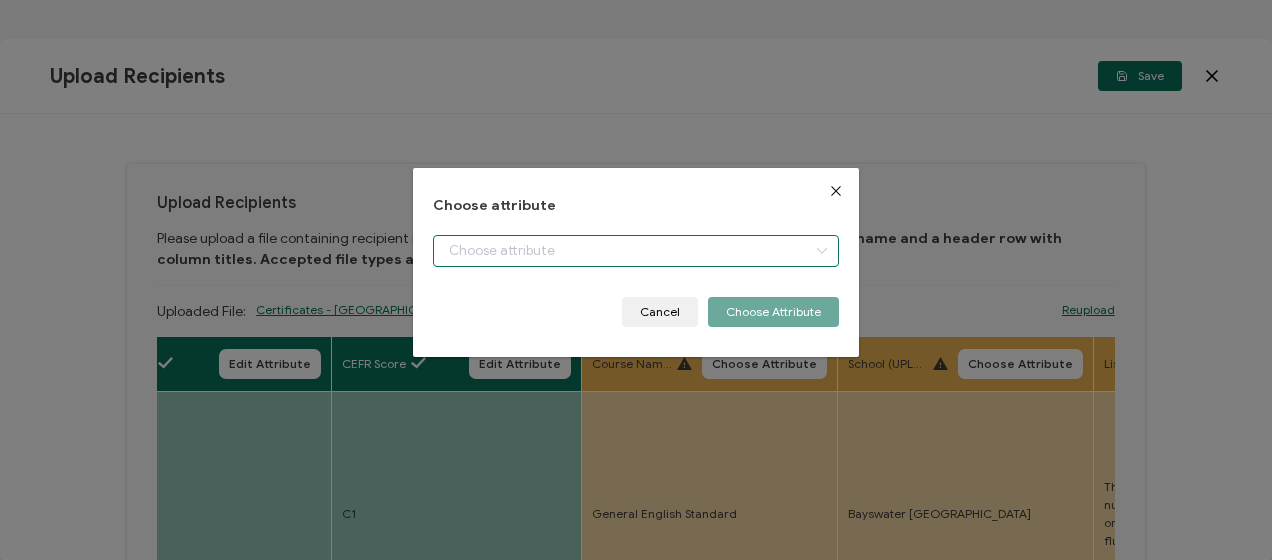 click at bounding box center [635, 251] 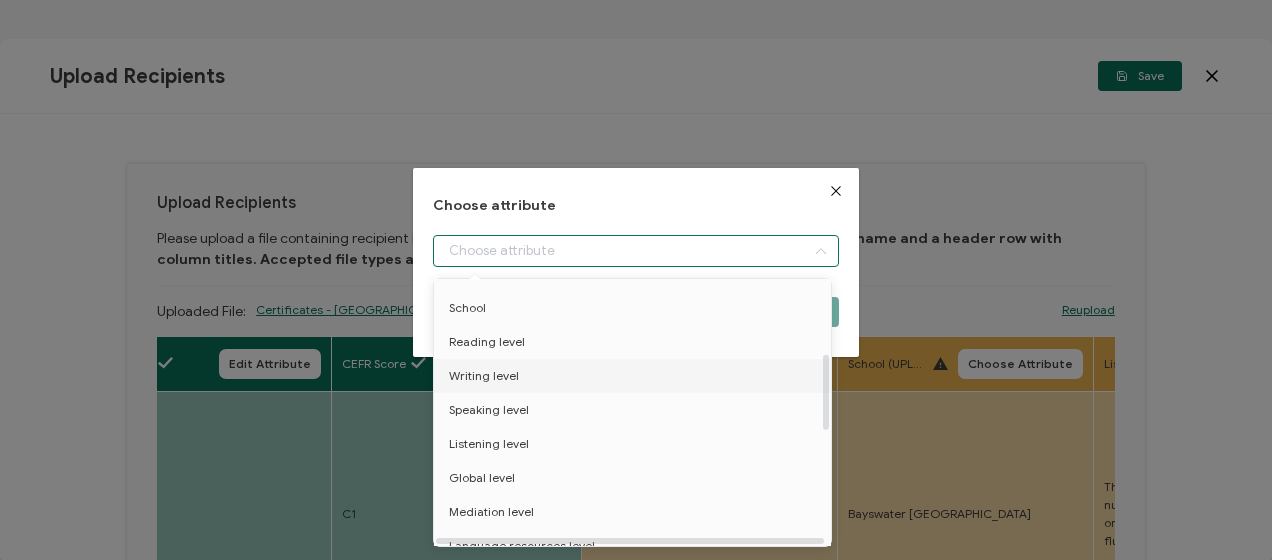 scroll, scrollTop: 200, scrollLeft: 0, axis: vertical 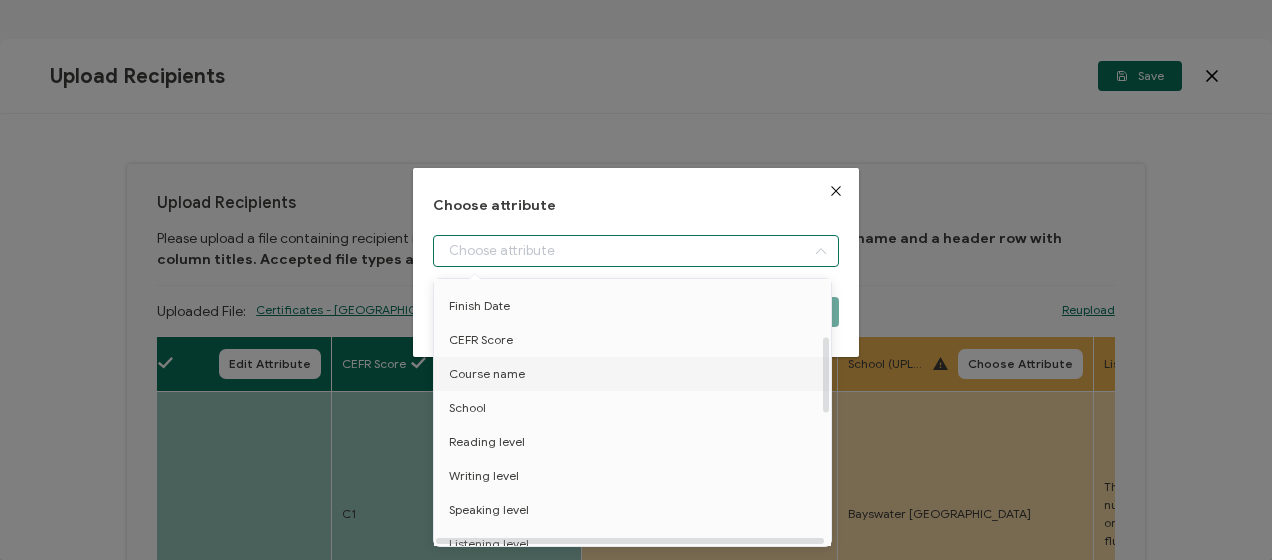 click on "Course name" at bounding box center [636, 374] 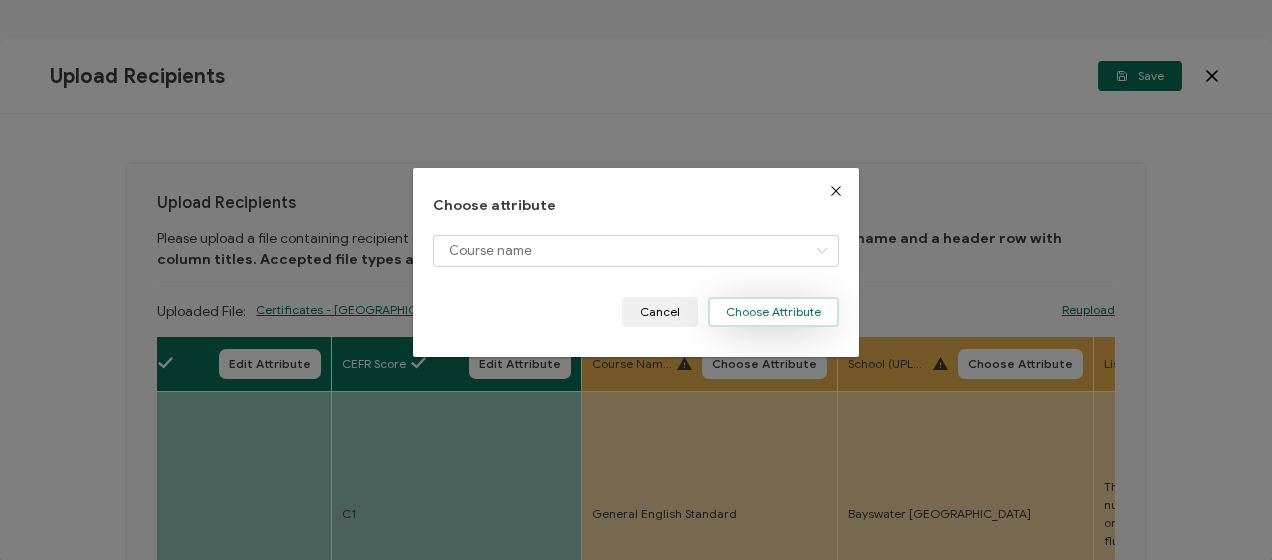 drag, startPoint x: 774, startPoint y: 314, endPoint x: 803, endPoint y: 306, distance: 30.083218 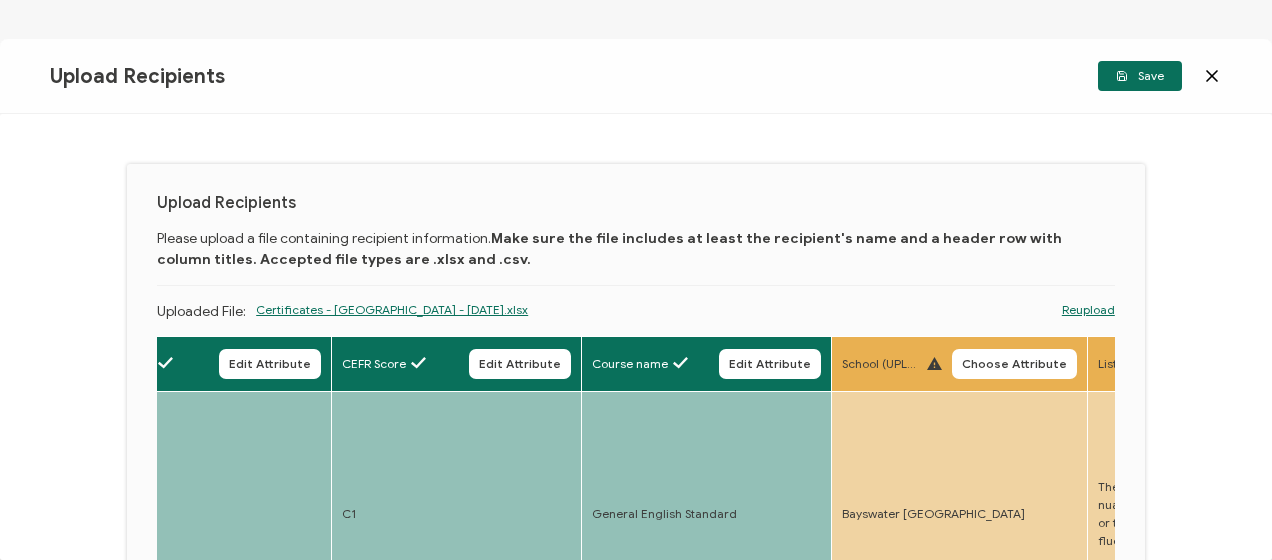 drag, startPoint x: 1012, startPoint y: 362, endPoint x: 983, endPoint y: 346, distance: 33.12099 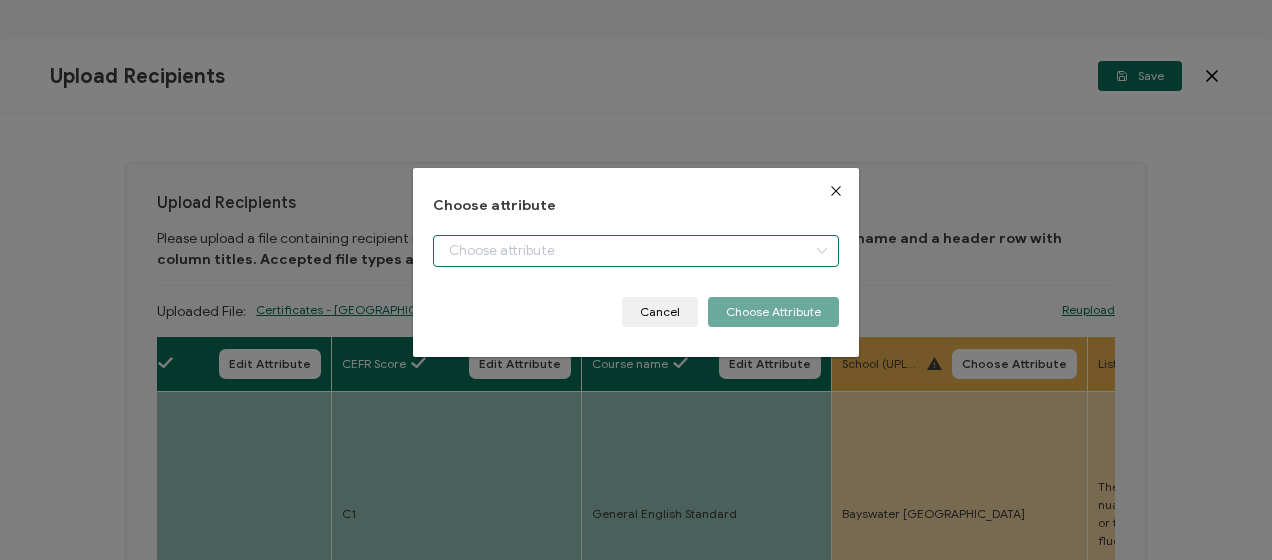 click at bounding box center (635, 251) 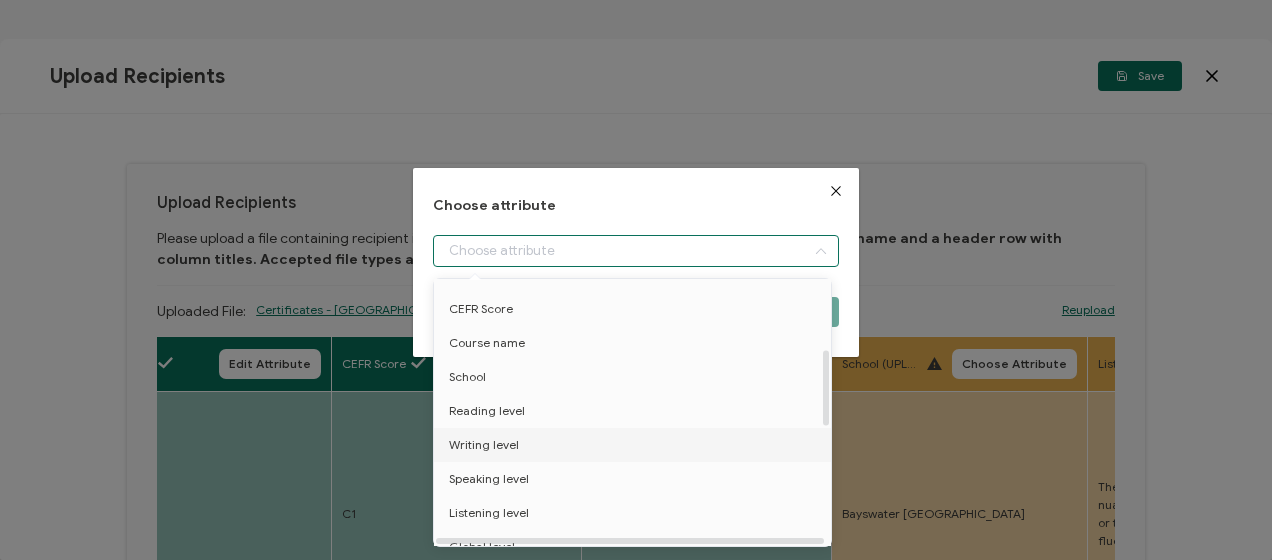 scroll, scrollTop: 200, scrollLeft: 0, axis: vertical 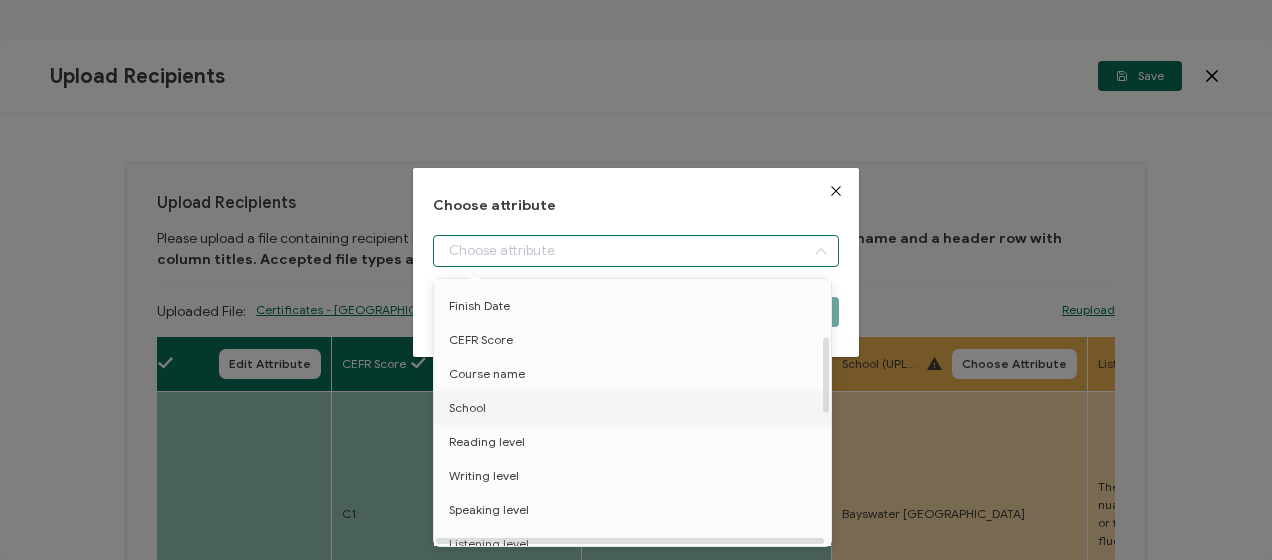 click on "School" at bounding box center [636, 408] 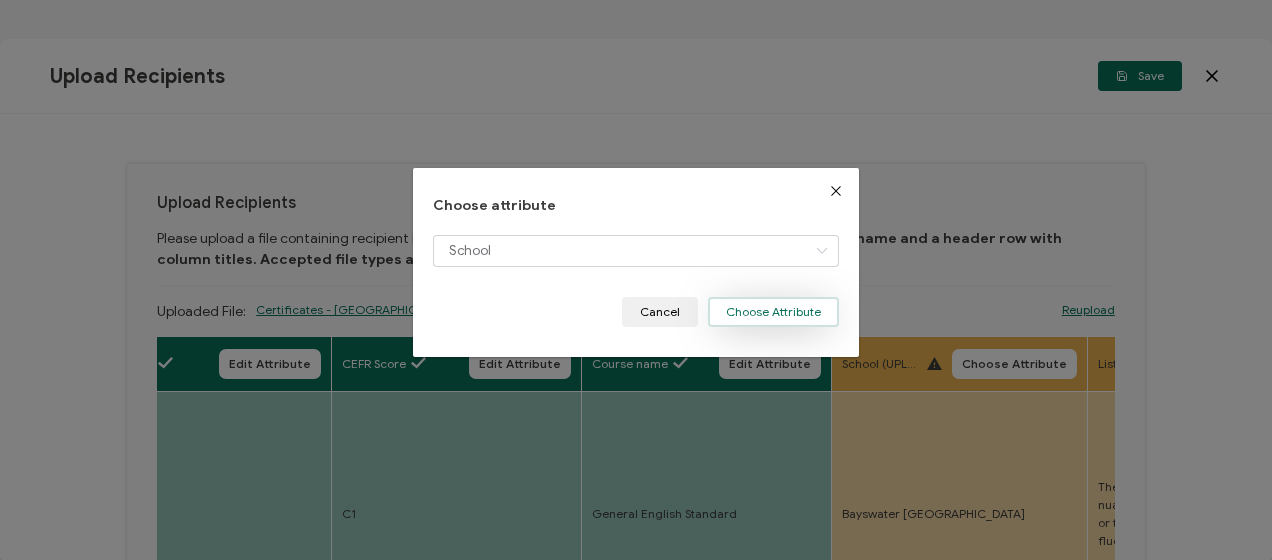 click on "Choose Attribute" at bounding box center [773, 312] 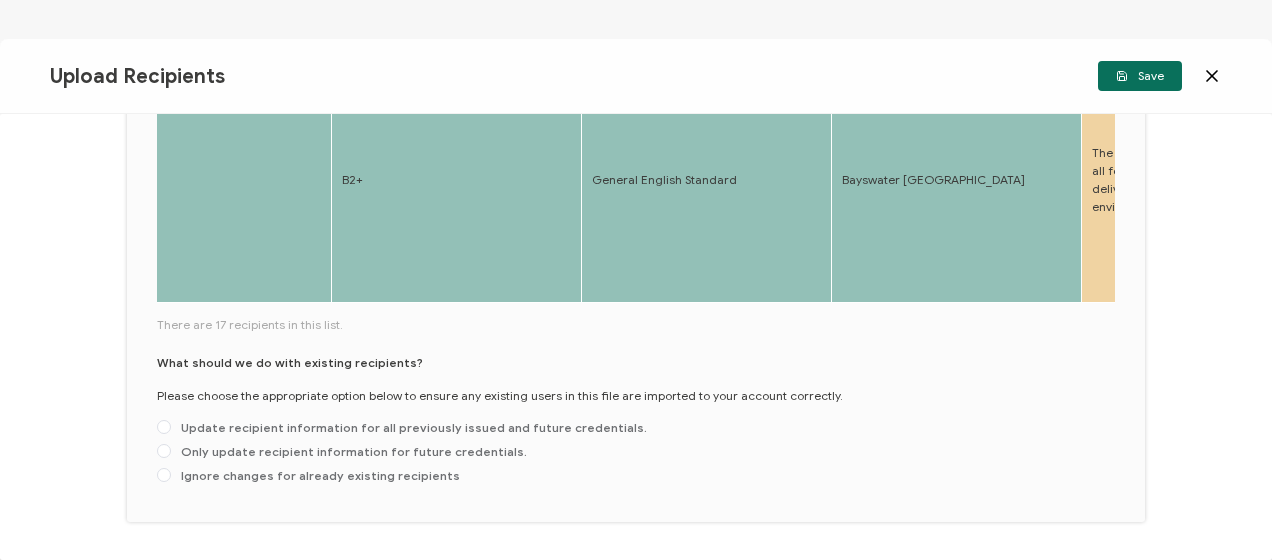 scroll, scrollTop: 1100, scrollLeft: 0, axis: vertical 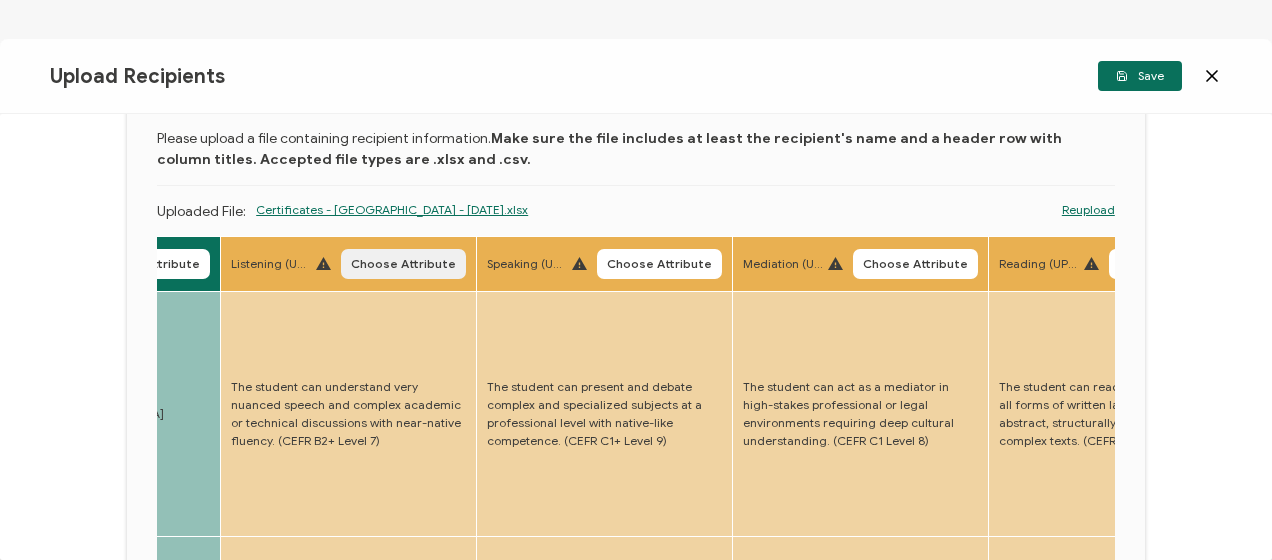 click on "Choose Attribute" at bounding box center [403, 264] 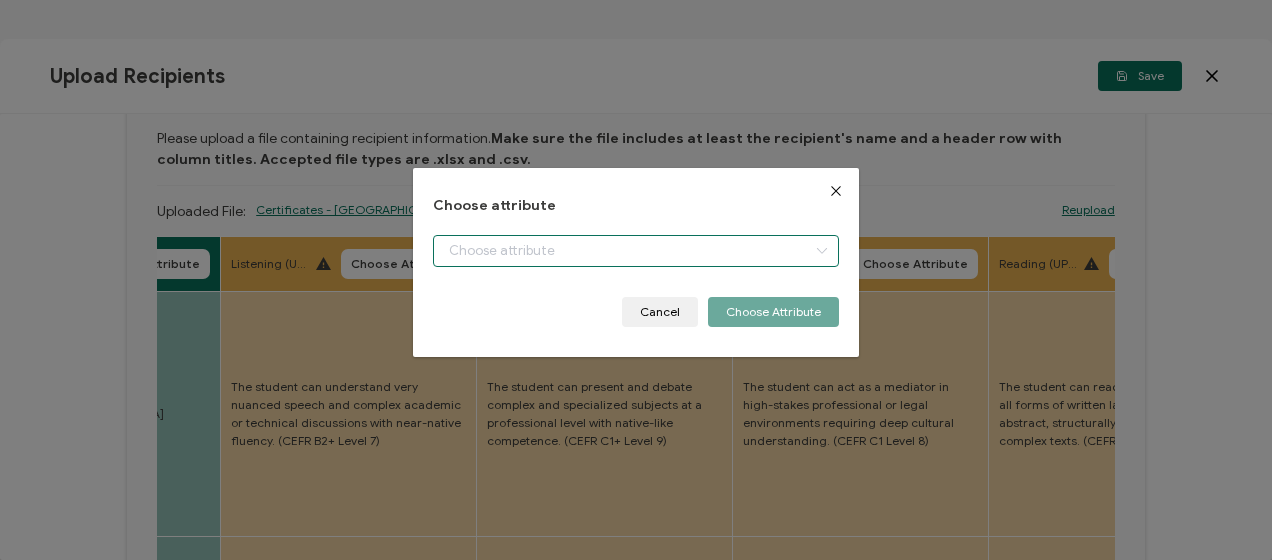 click at bounding box center [635, 251] 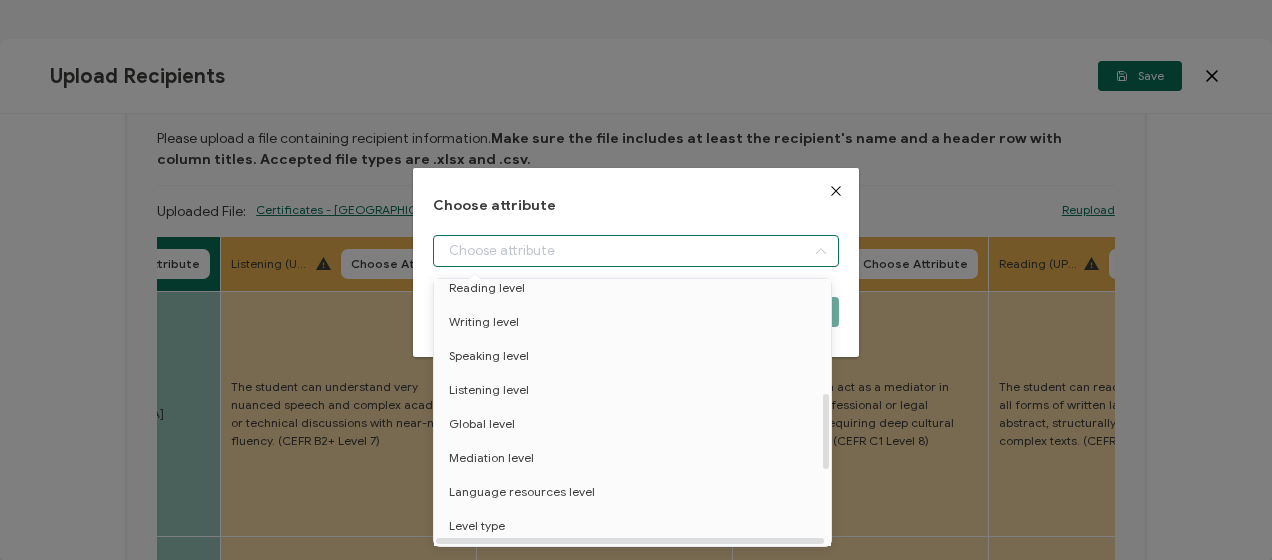 scroll, scrollTop: 400, scrollLeft: 0, axis: vertical 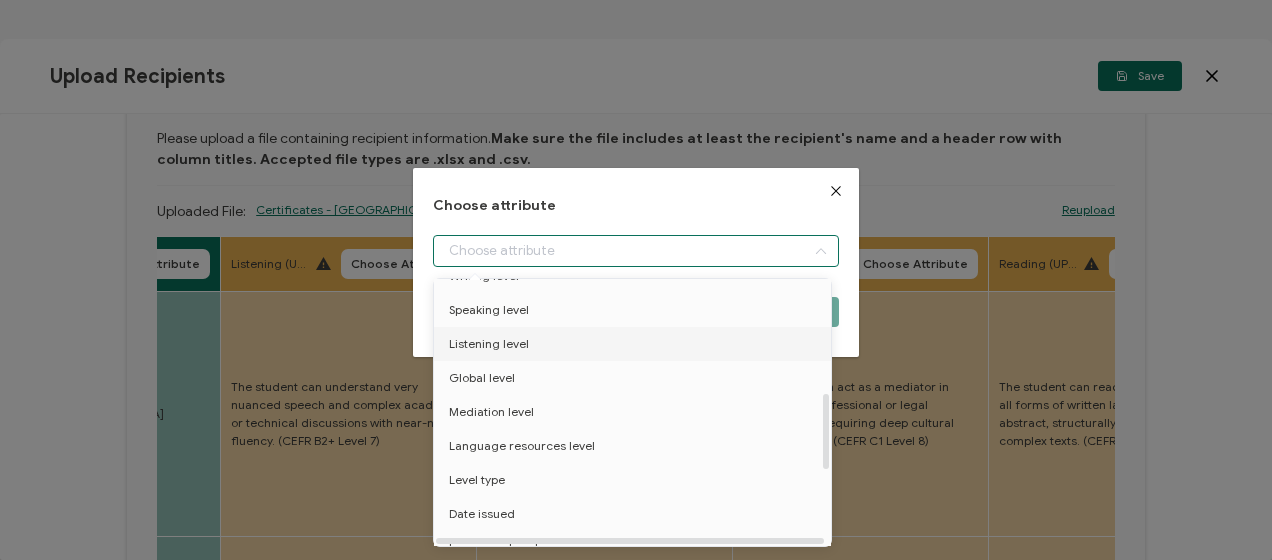 click on "Listening level" at bounding box center [489, 344] 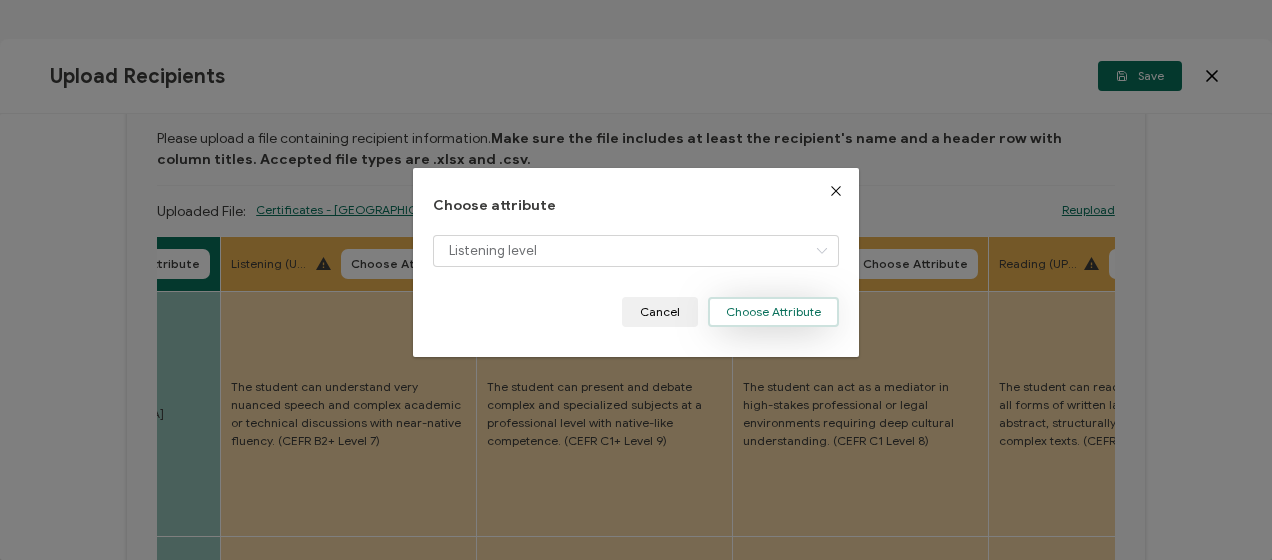 click on "Choose Attribute" at bounding box center [773, 312] 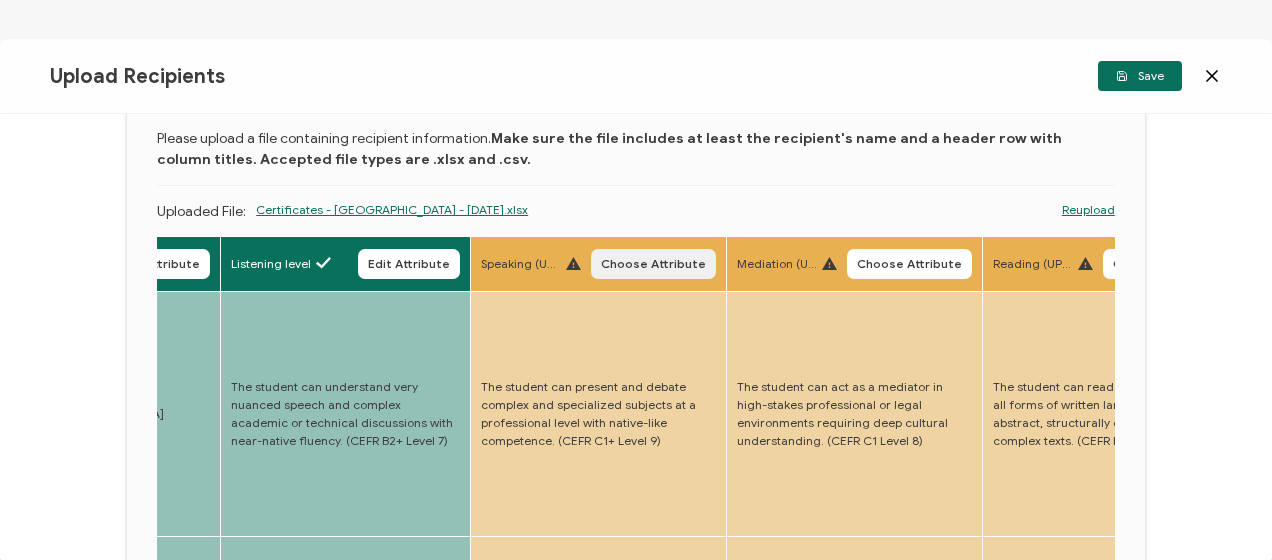 click on "Choose Attribute" at bounding box center [653, 264] 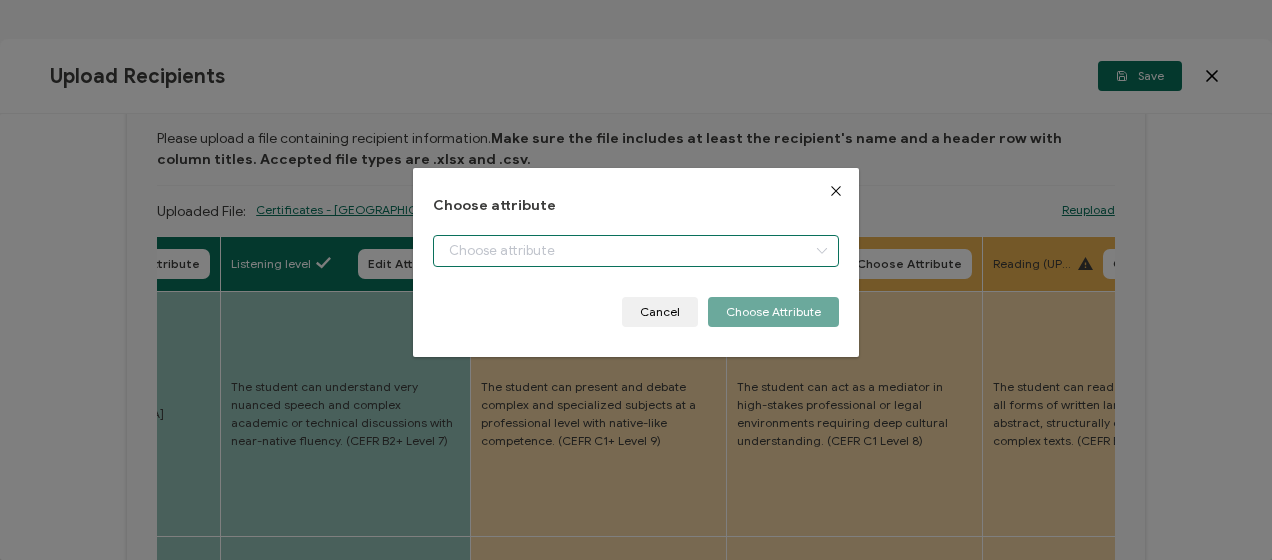 click at bounding box center (635, 251) 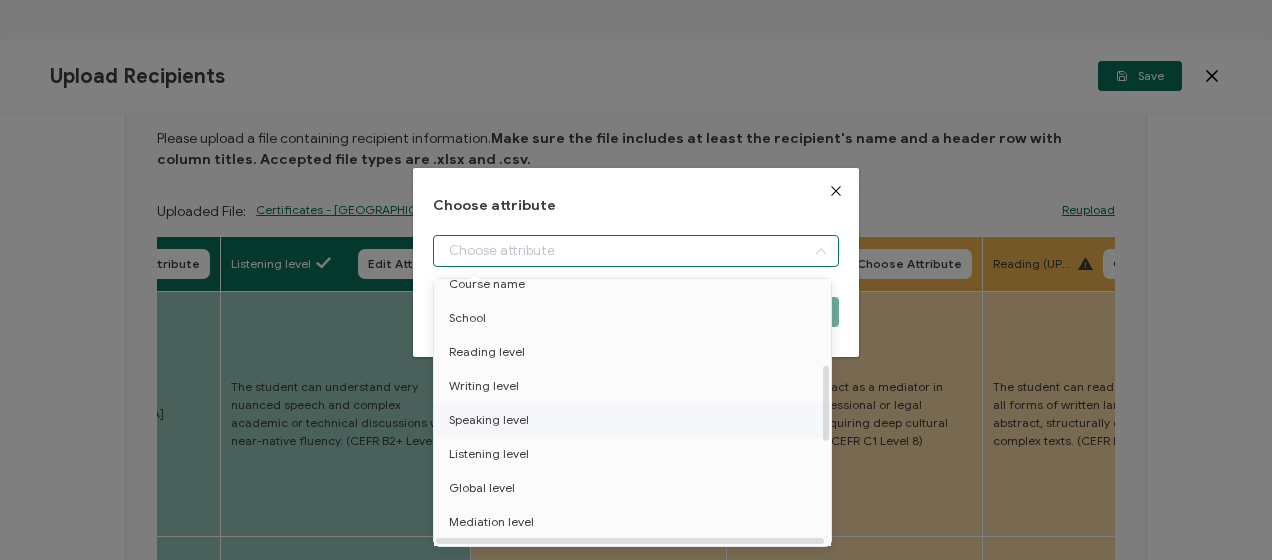 scroll, scrollTop: 300, scrollLeft: 0, axis: vertical 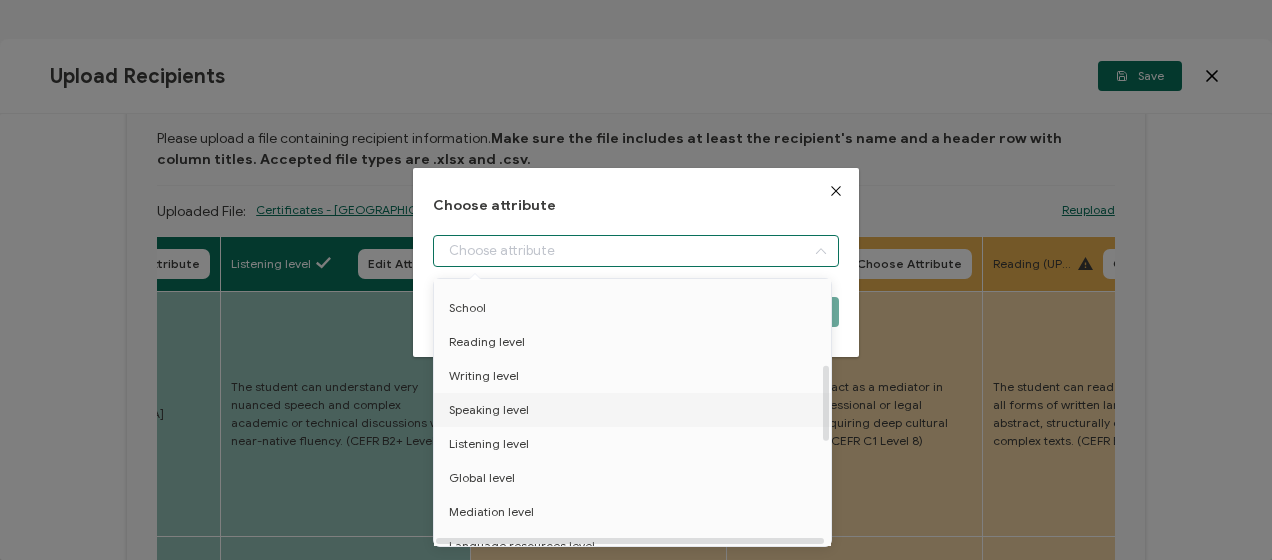 click on "Speaking level" at bounding box center (489, 410) 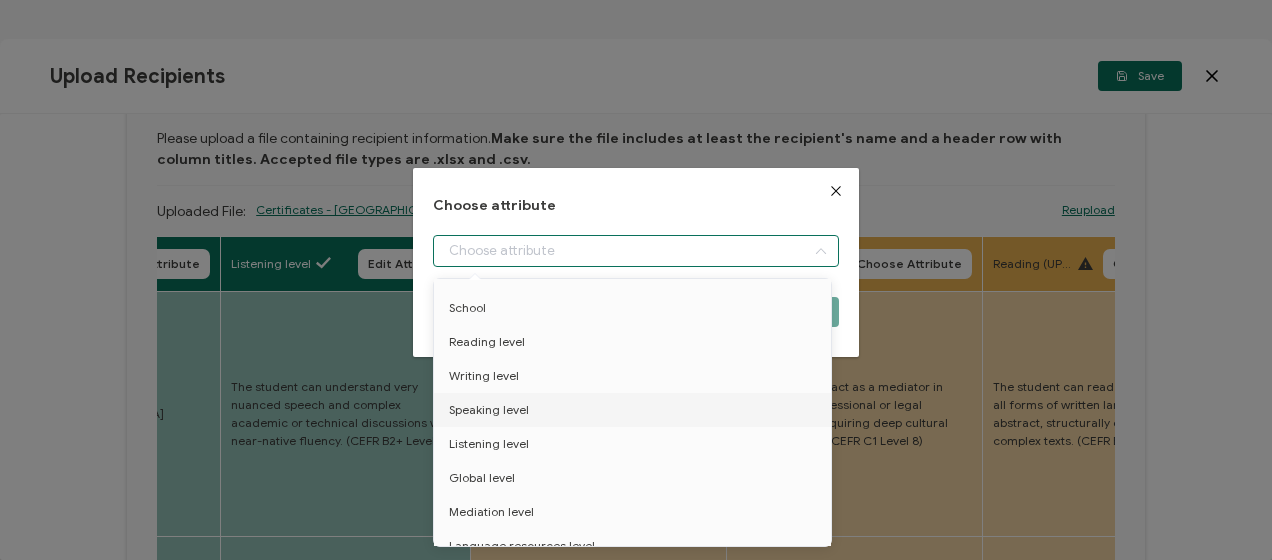type on "Speaking level" 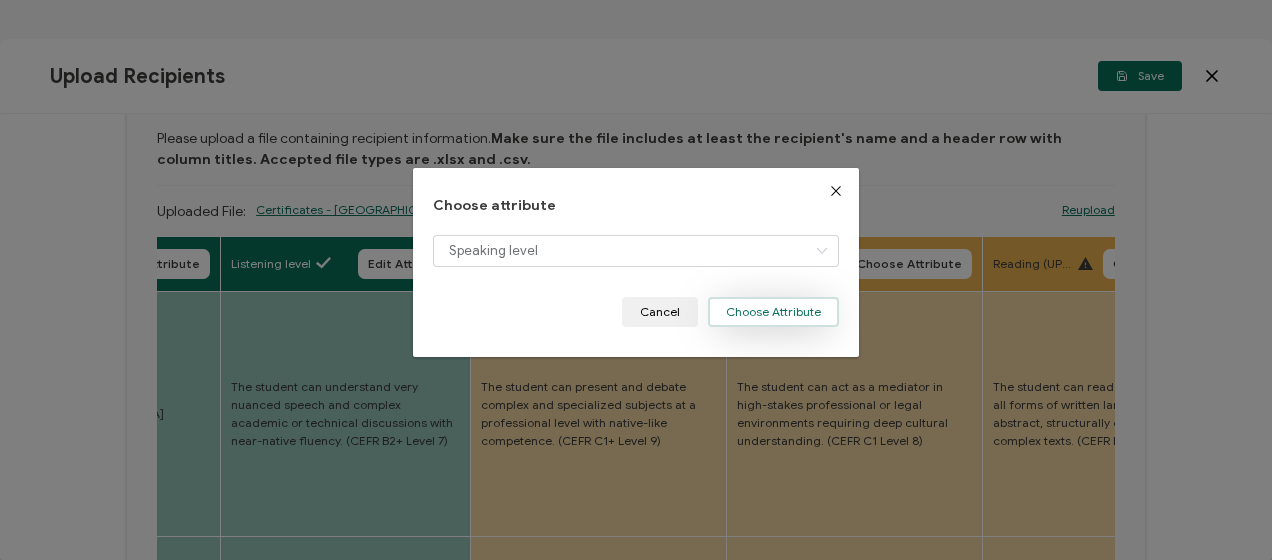 click on "Choose Attribute" at bounding box center (773, 312) 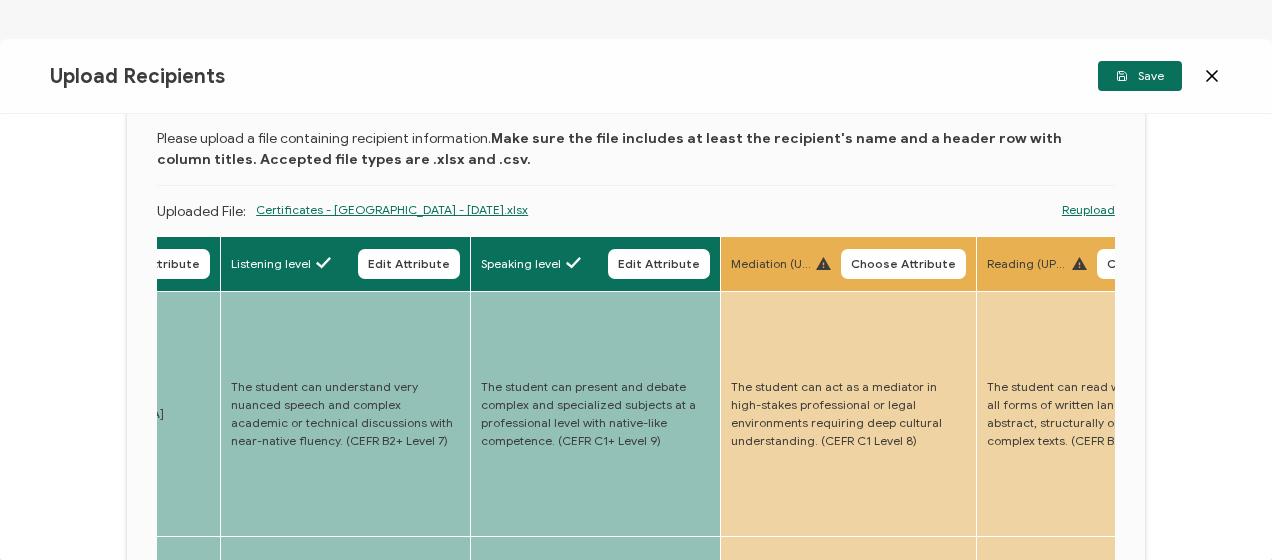click on "Choose Attribute" at bounding box center [903, 264] 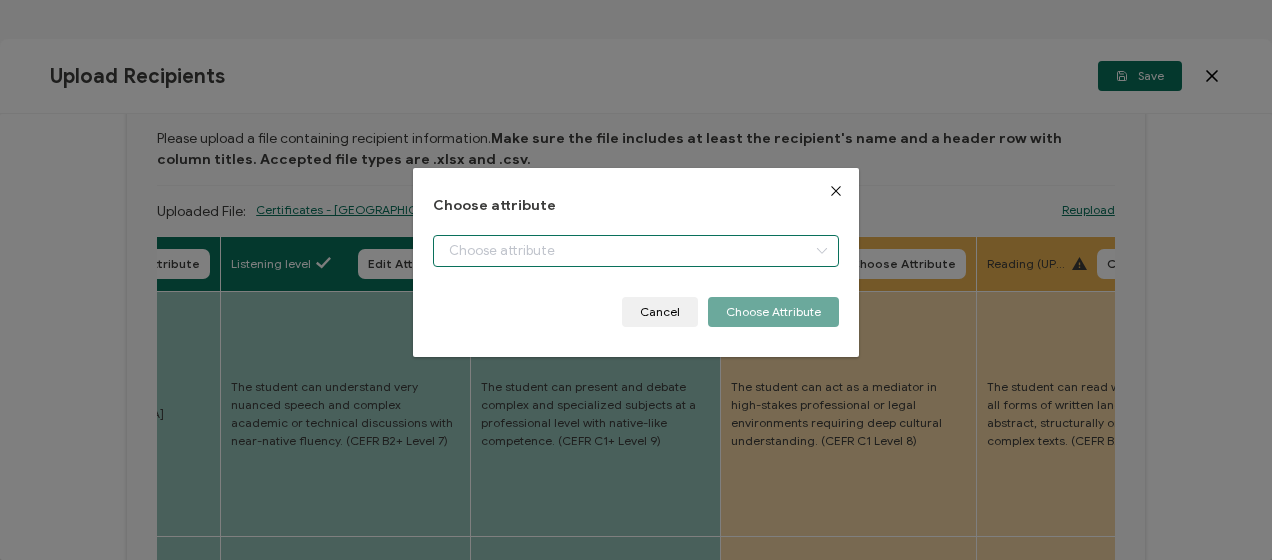 click at bounding box center (635, 251) 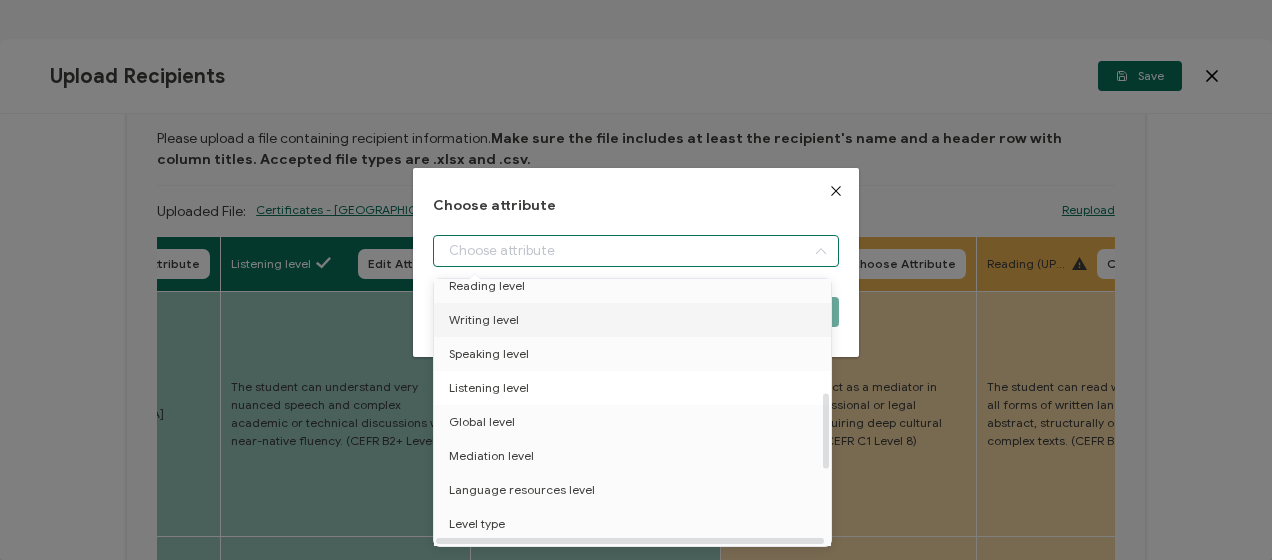 scroll, scrollTop: 400, scrollLeft: 0, axis: vertical 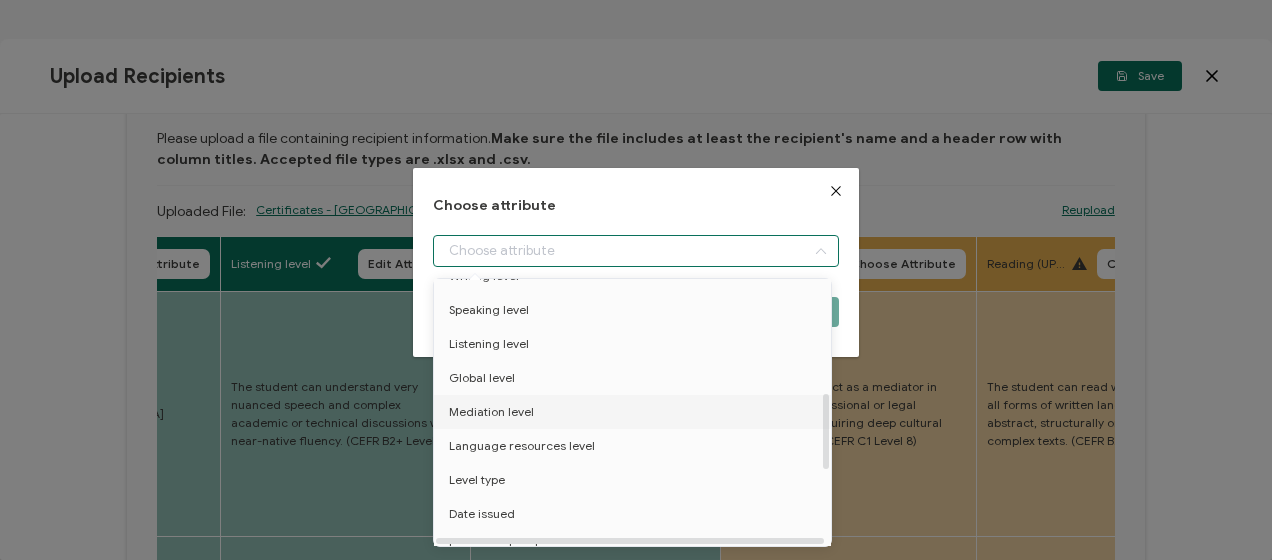 click on "Mediation level" at bounding box center [491, 412] 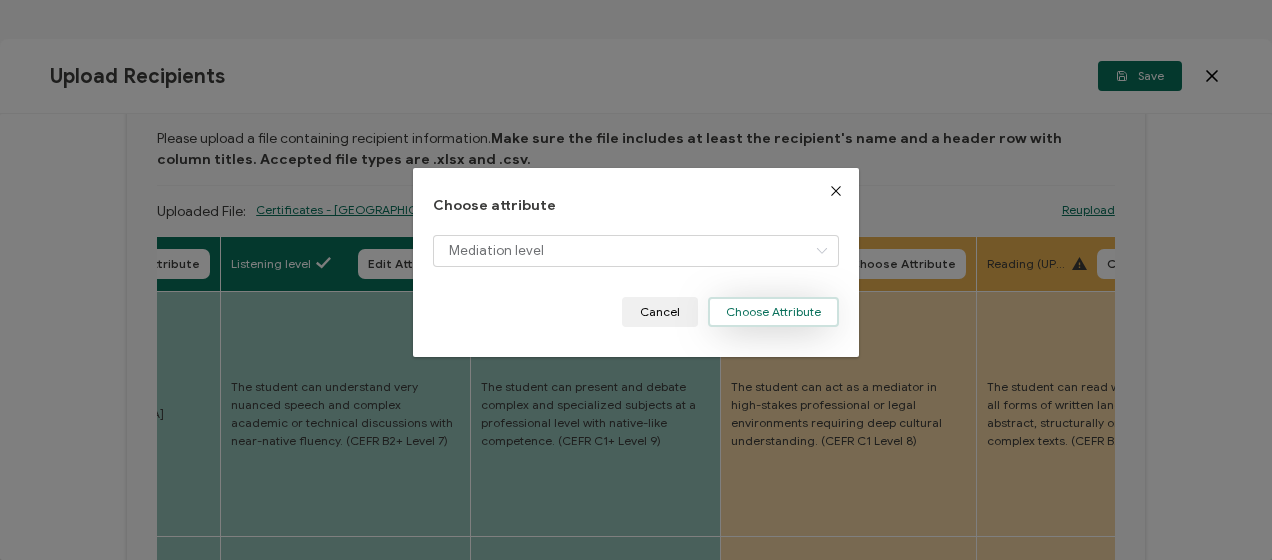 click on "Choose Attribute" at bounding box center [773, 312] 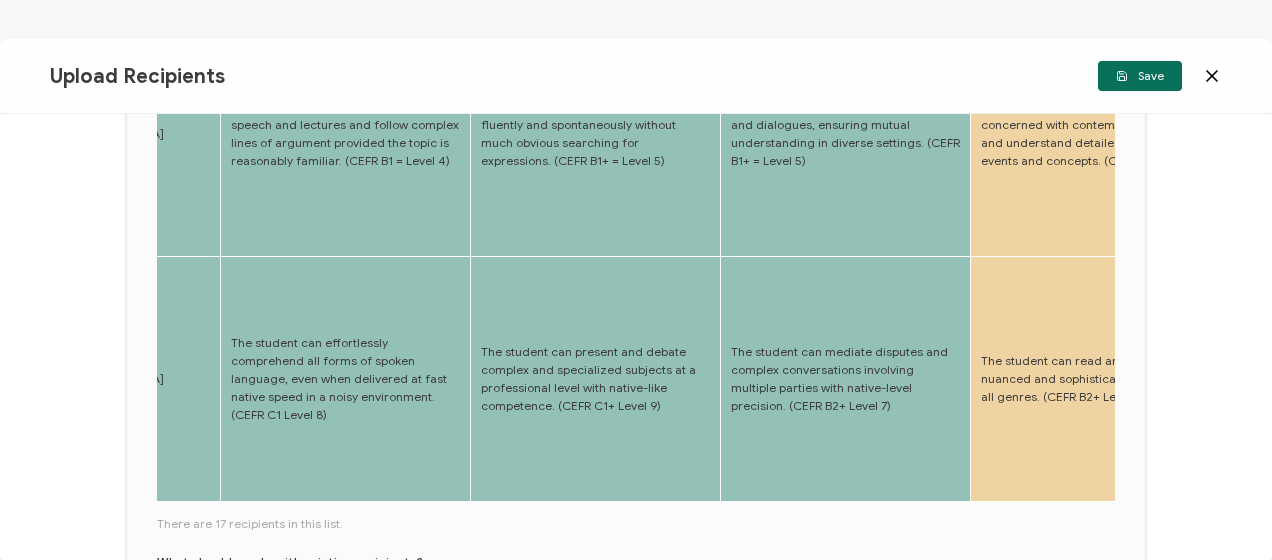 scroll, scrollTop: 900, scrollLeft: 0, axis: vertical 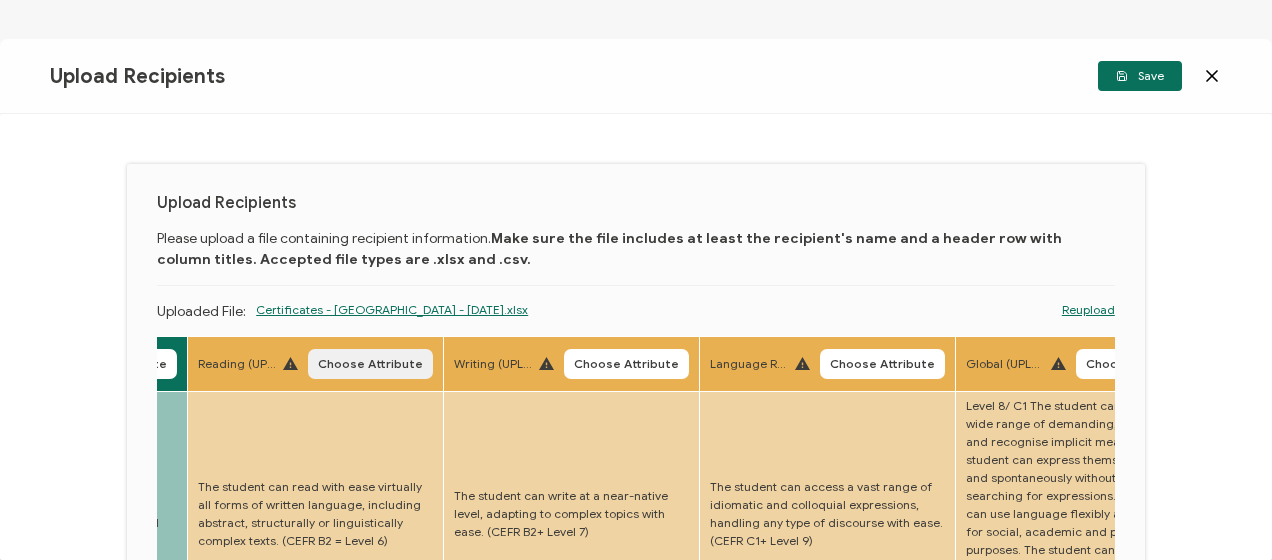 click on "Choose Attribute" at bounding box center [370, 364] 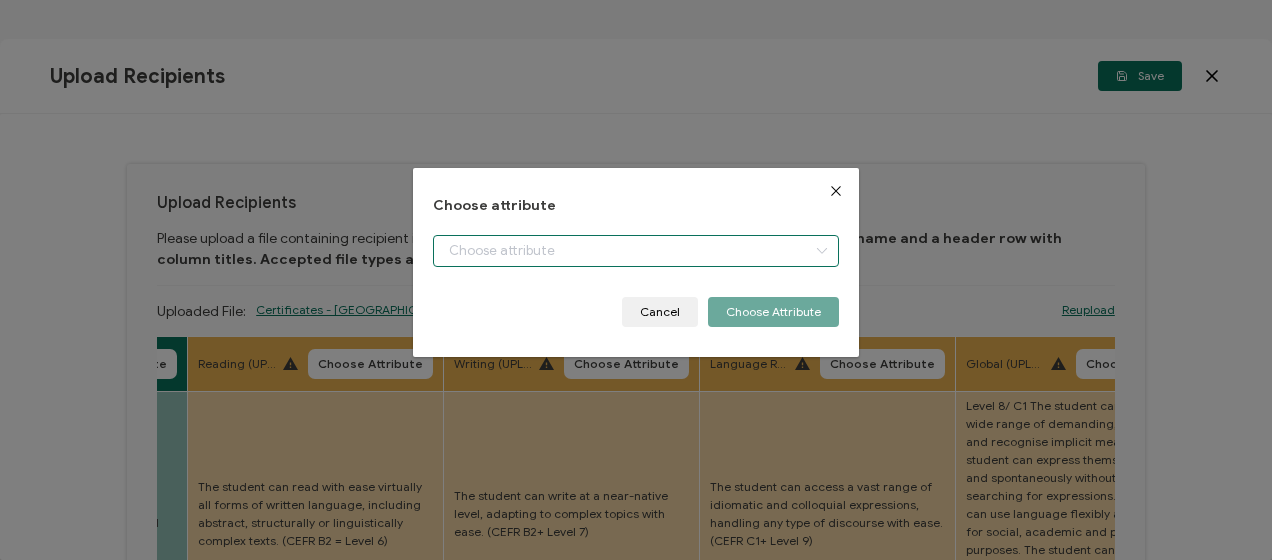 click at bounding box center (635, 251) 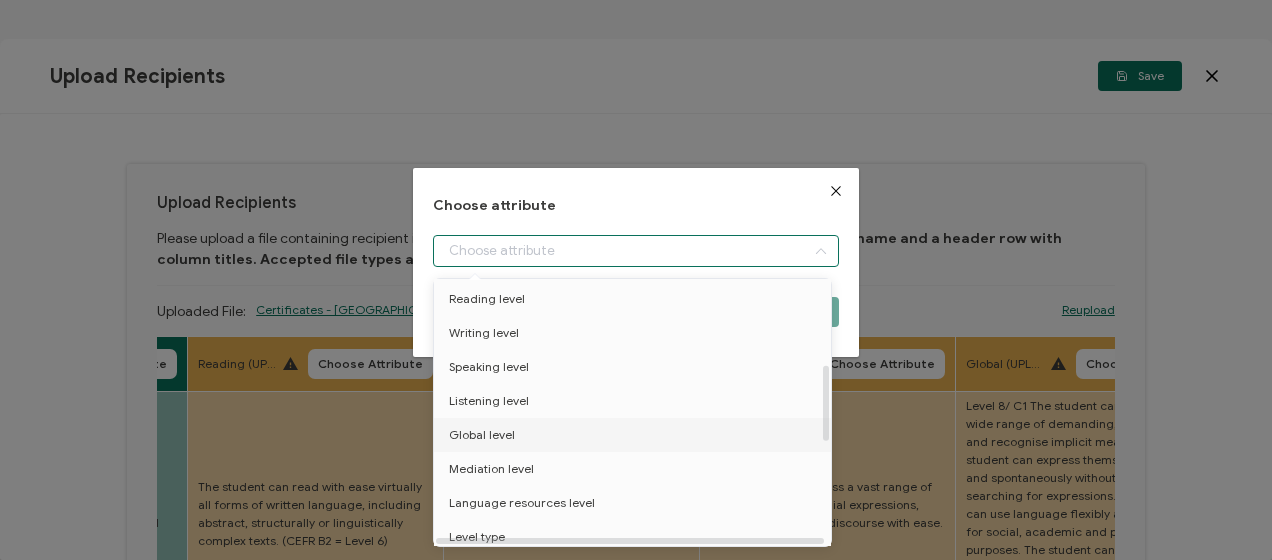 scroll, scrollTop: 300, scrollLeft: 0, axis: vertical 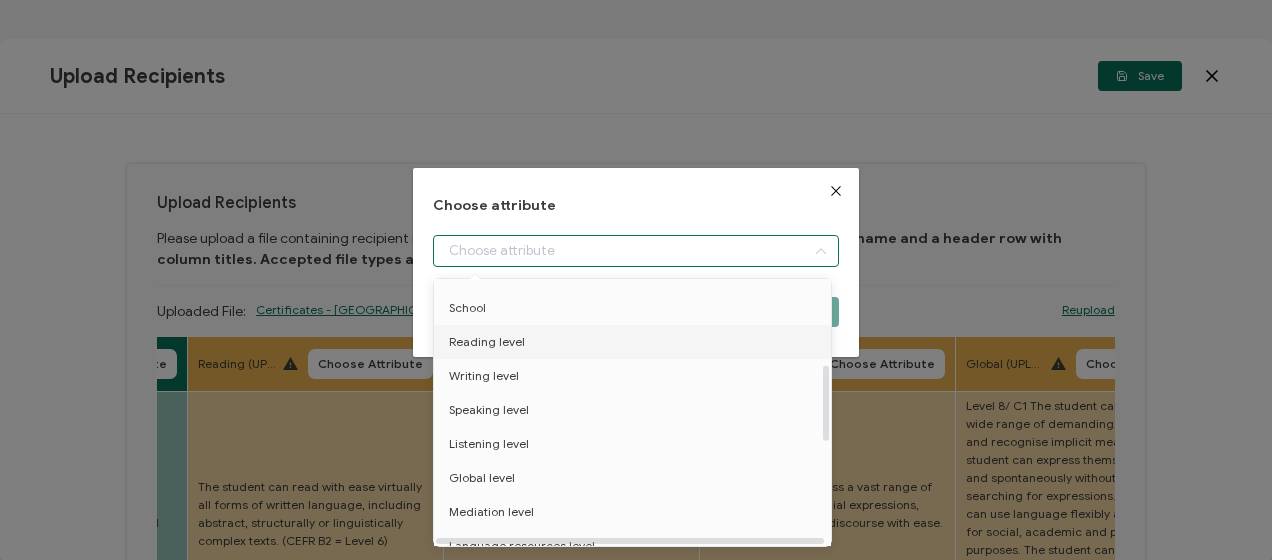 click on "Reading level" at bounding box center (636, 342) 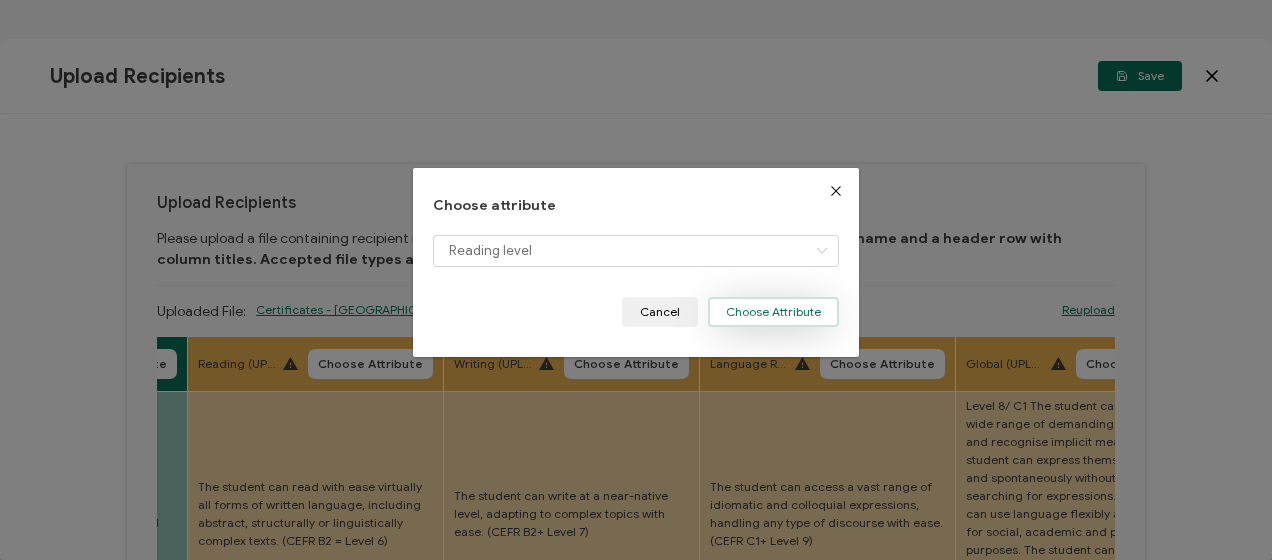 click on "Choose Attribute" at bounding box center (773, 312) 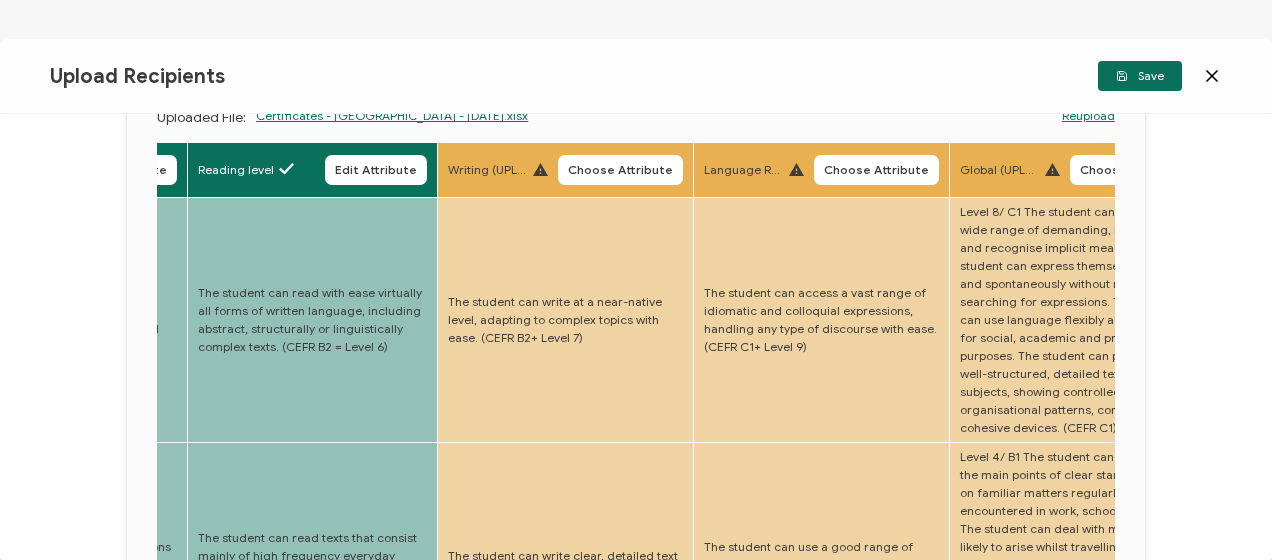 scroll, scrollTop: 200, scrollLeft: 0, axis: vertical 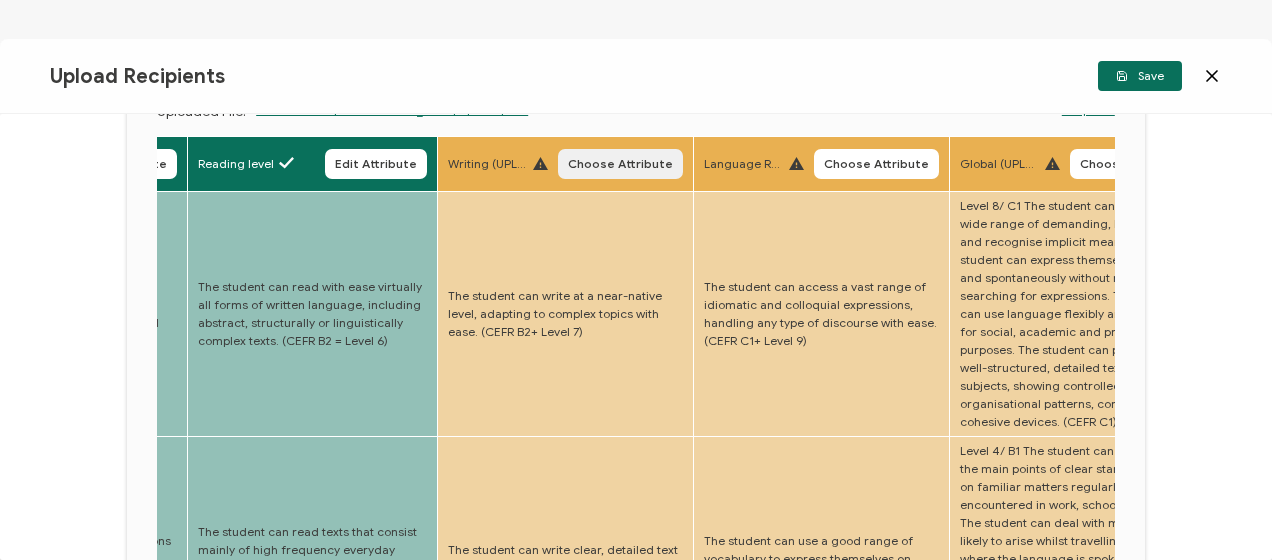 click on "Choose Attribute" at bounding box center [620, 164] 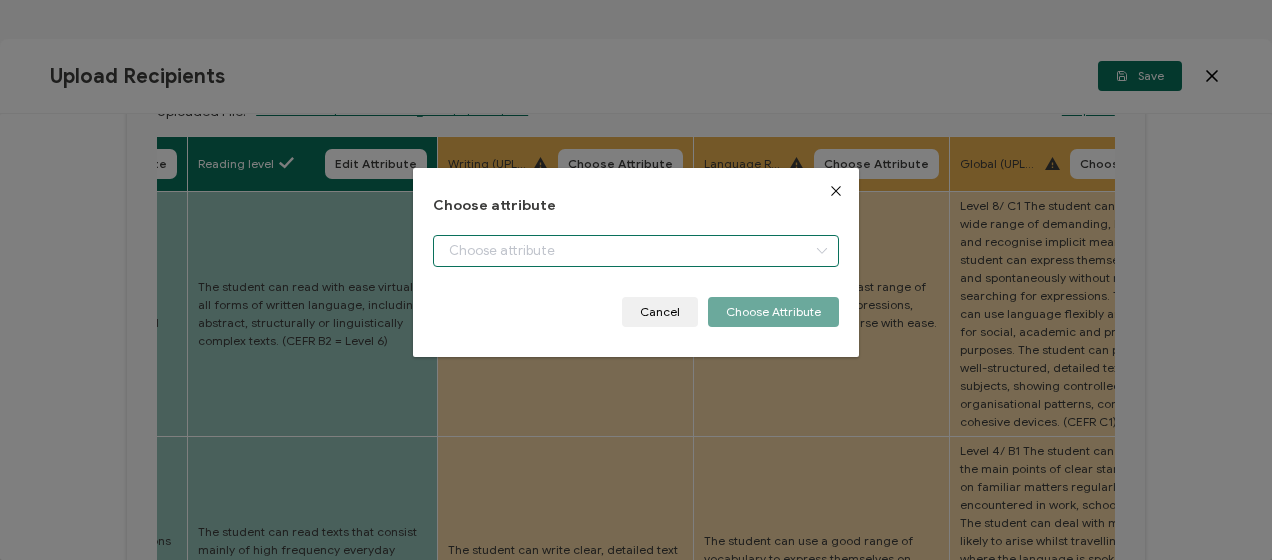 click at bounding box center (635, 251) 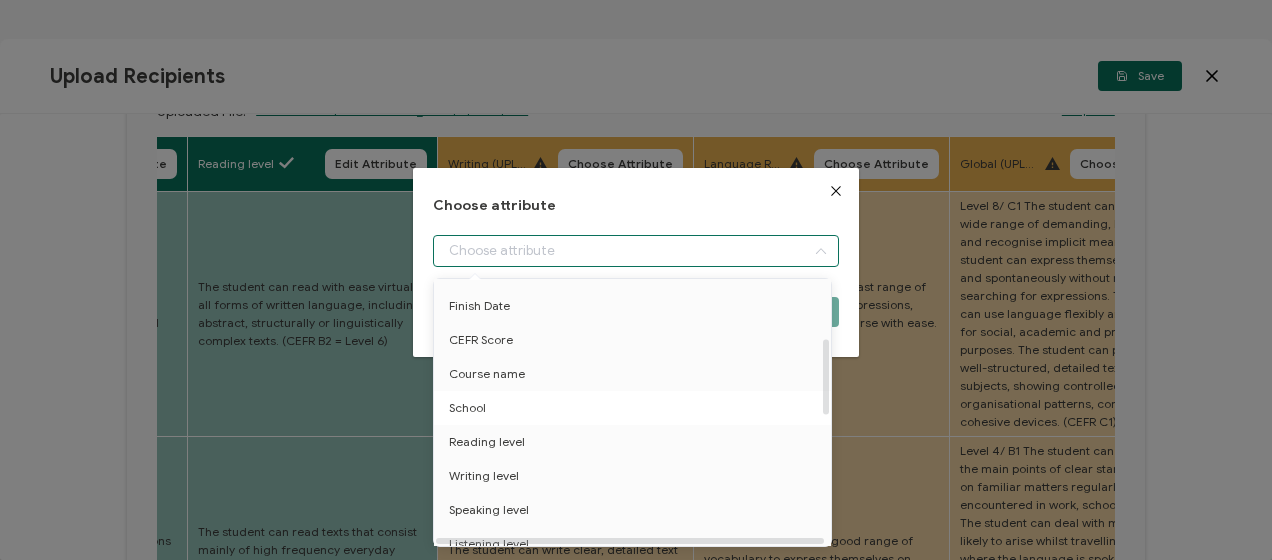 scroll, scrollTop: 300, scrollLeft: 0, axis: vertical 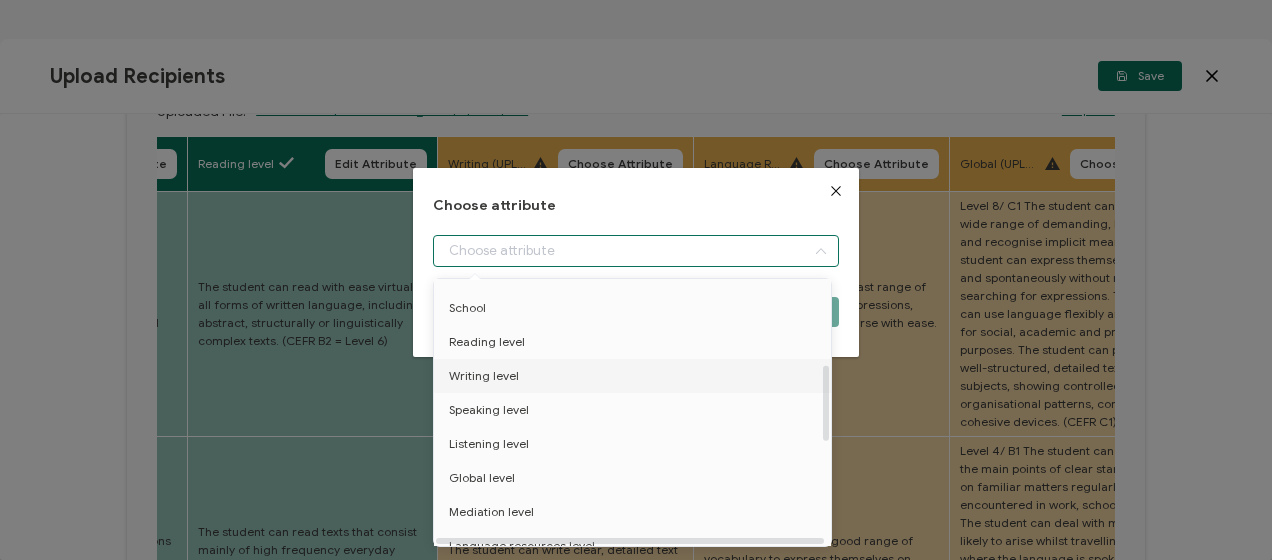click on "Writing level" at bounding box center (636, 376) 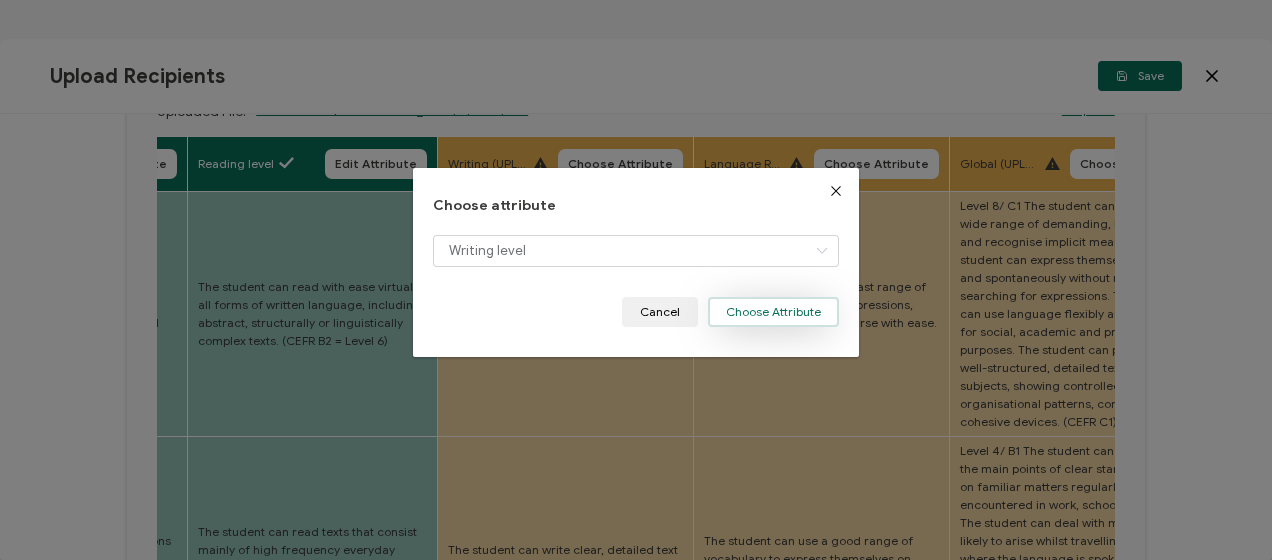 click on "Choose Attribute" at bounding box center [773, 312] 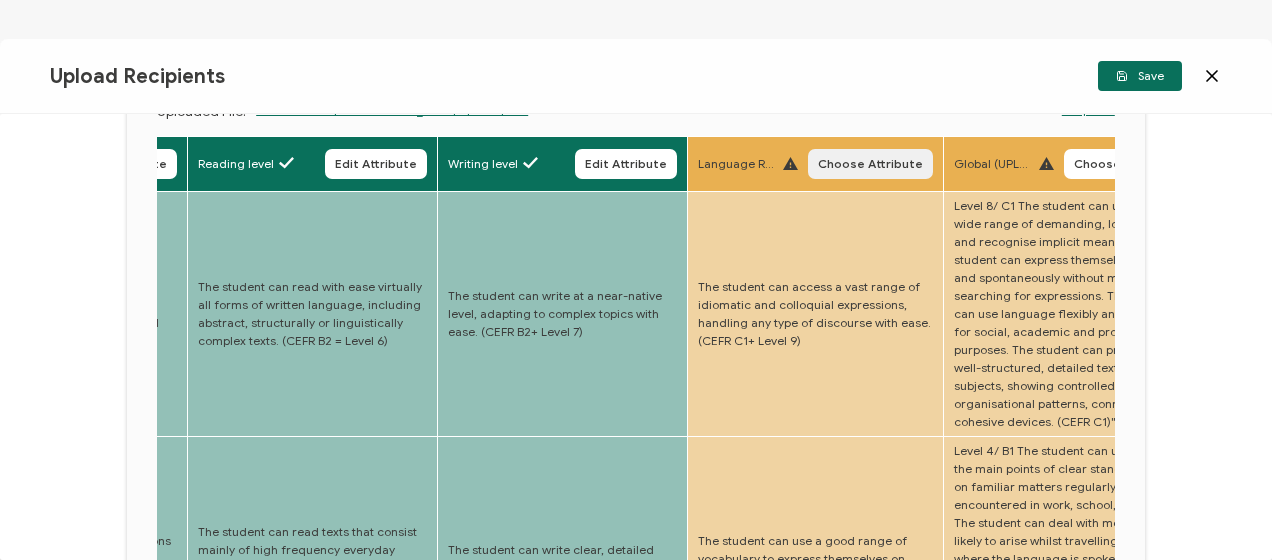 click on "Choose Attribute" at bounding box center (870, 164) 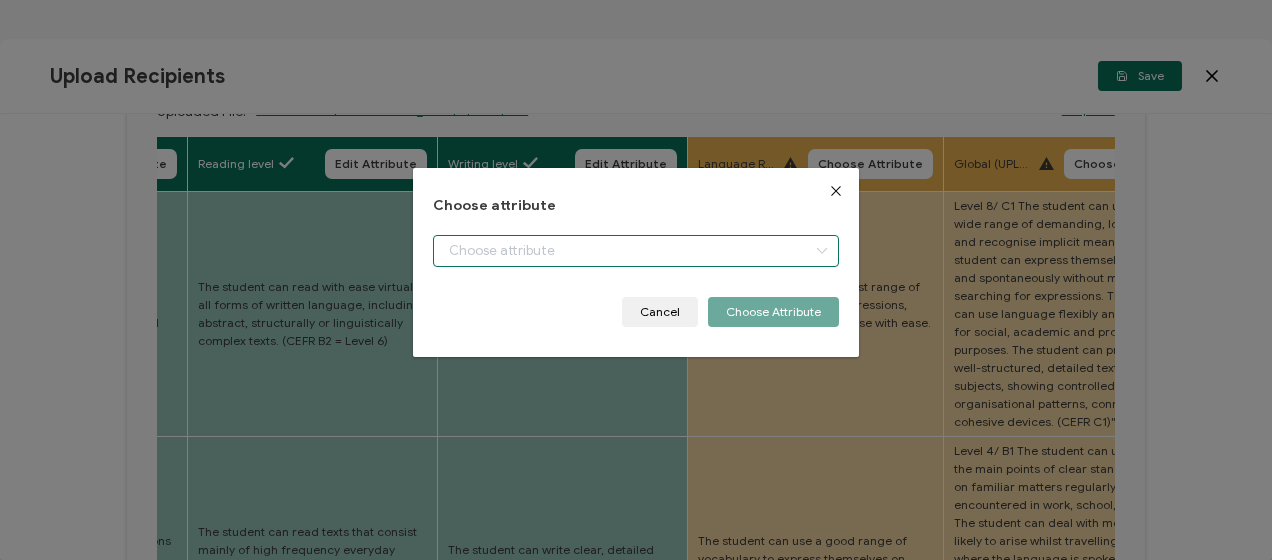 click at bounding box center (635, 251) 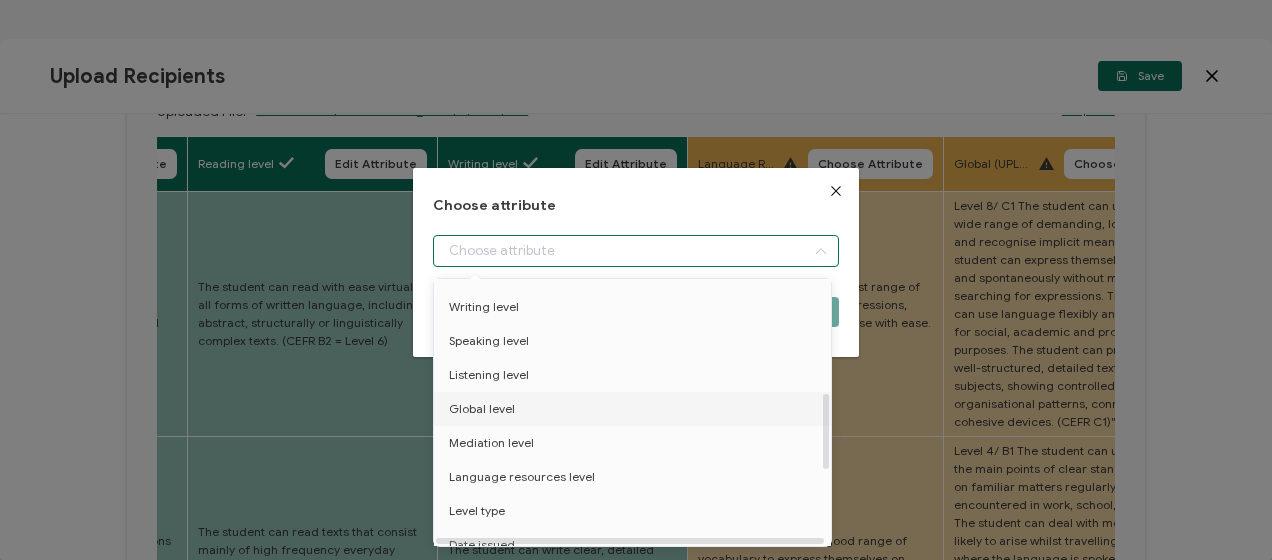 scroll, scrollTop: 400, scrollLeft: 0, axis: vertical 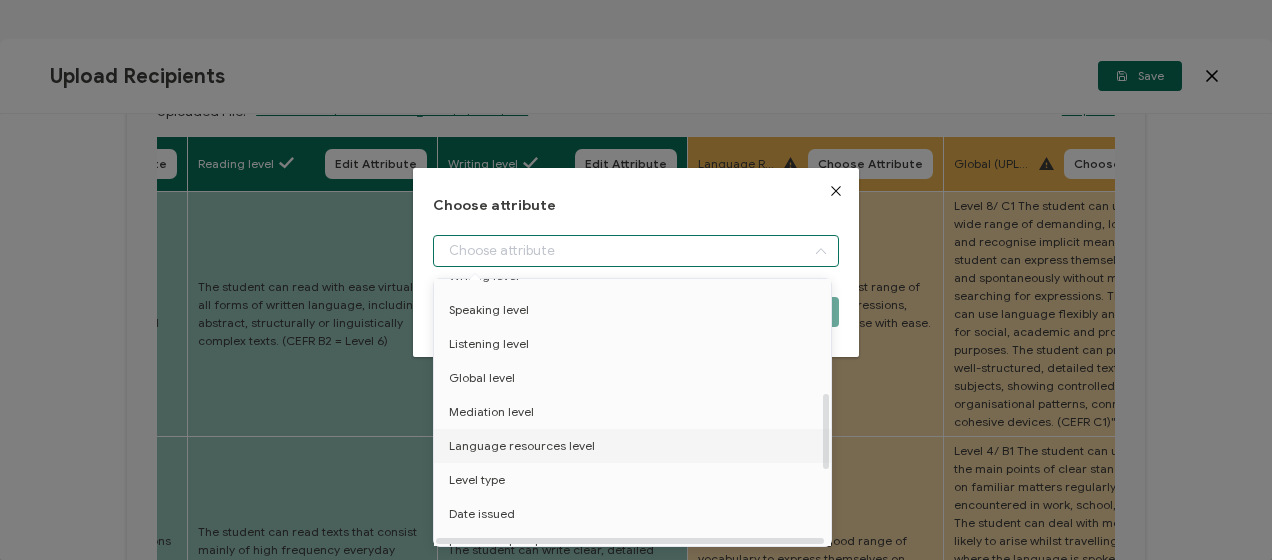 drag, startPoint x: 545, startPoint y: 442, endPoint x: 636, endPoint y: 394, distance: 102.88343 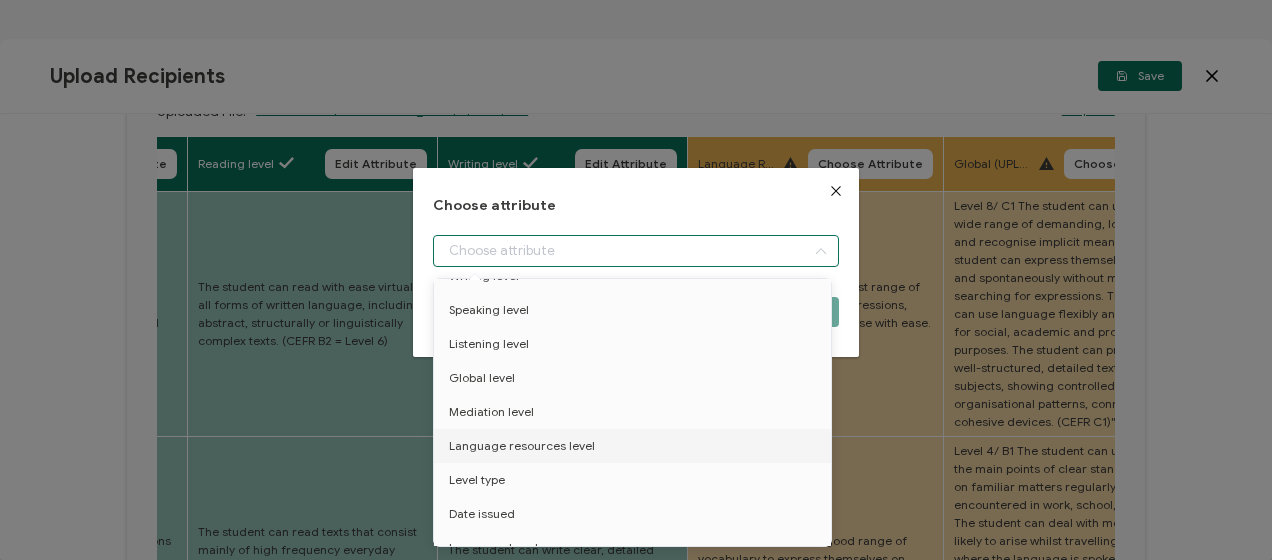 click on "Language resources level" at bounding box center (522, 446) 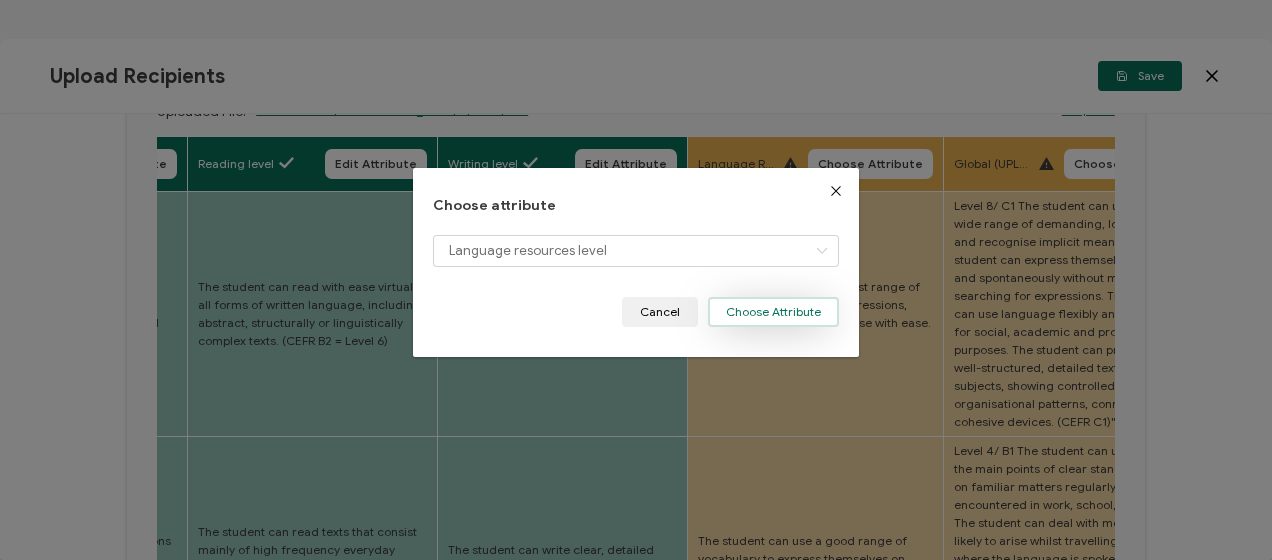 click on "Choose Attribute" at bounding box center (773, 312) 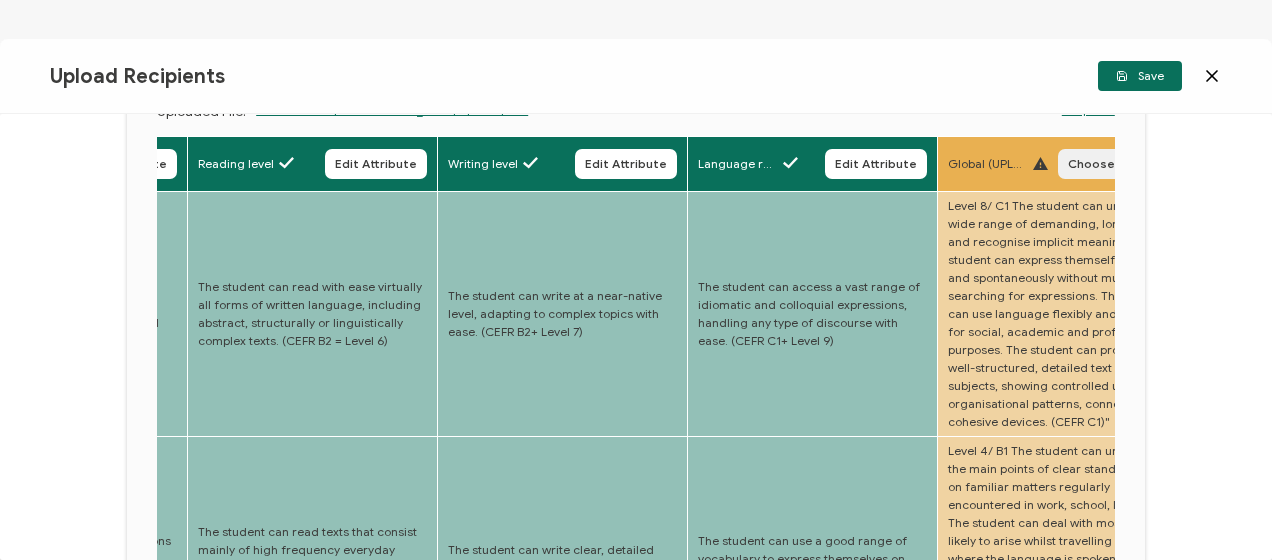 click on "Choose Attribute" at bounding box center (1120, 164) 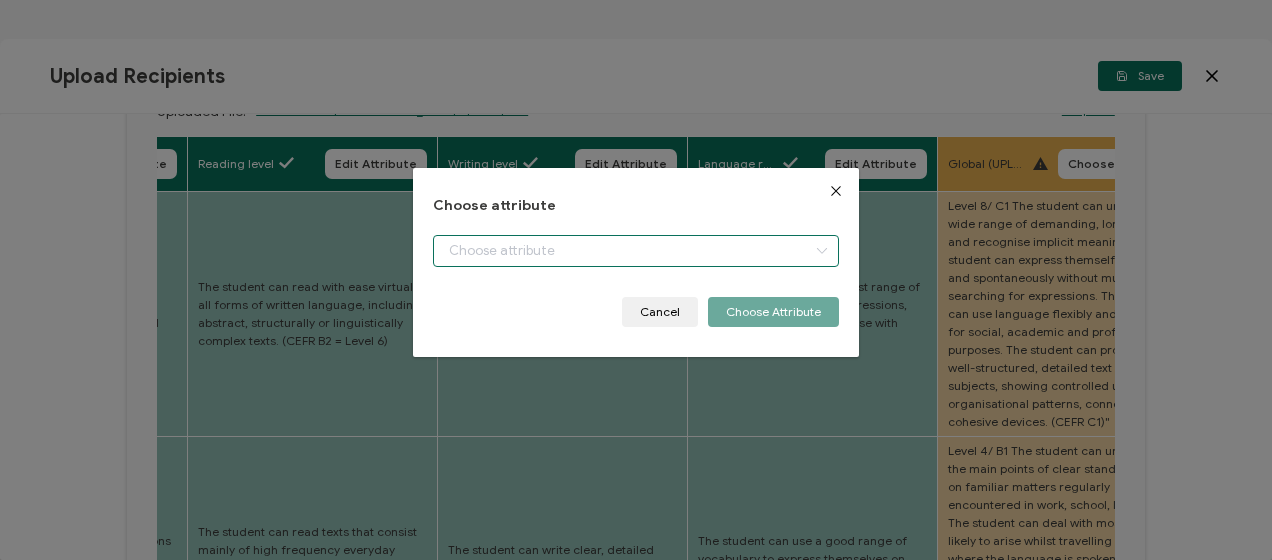 click at bounding box center (635, 251) 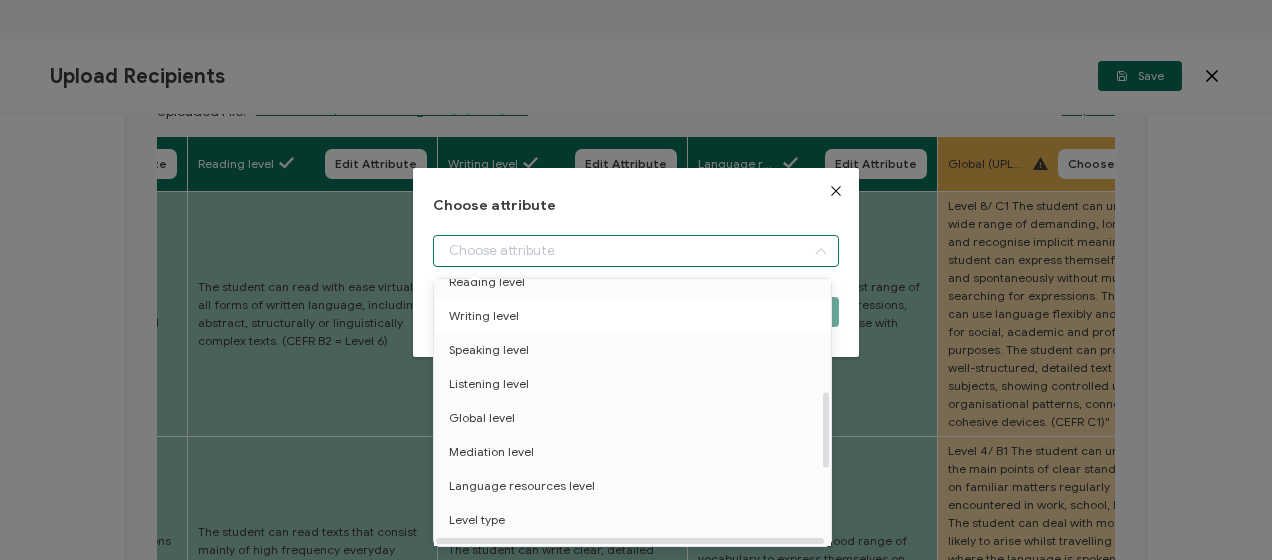 scroll, scrollTop: 400, scrollLeft: 0, axis: vertical 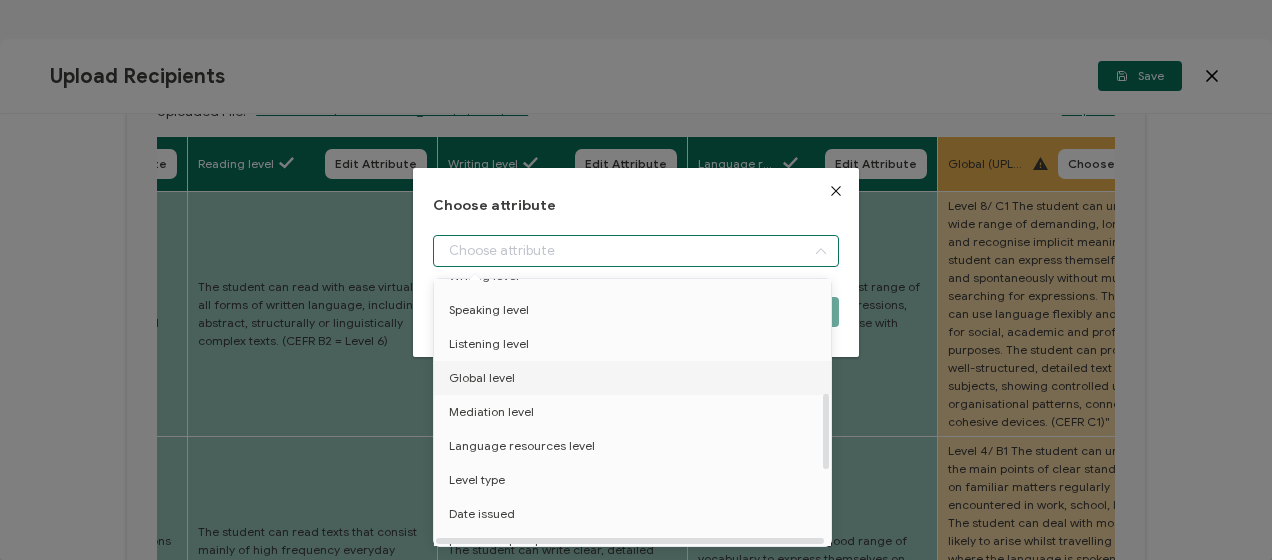 click on "Global level" at bounding box center [482, 378] 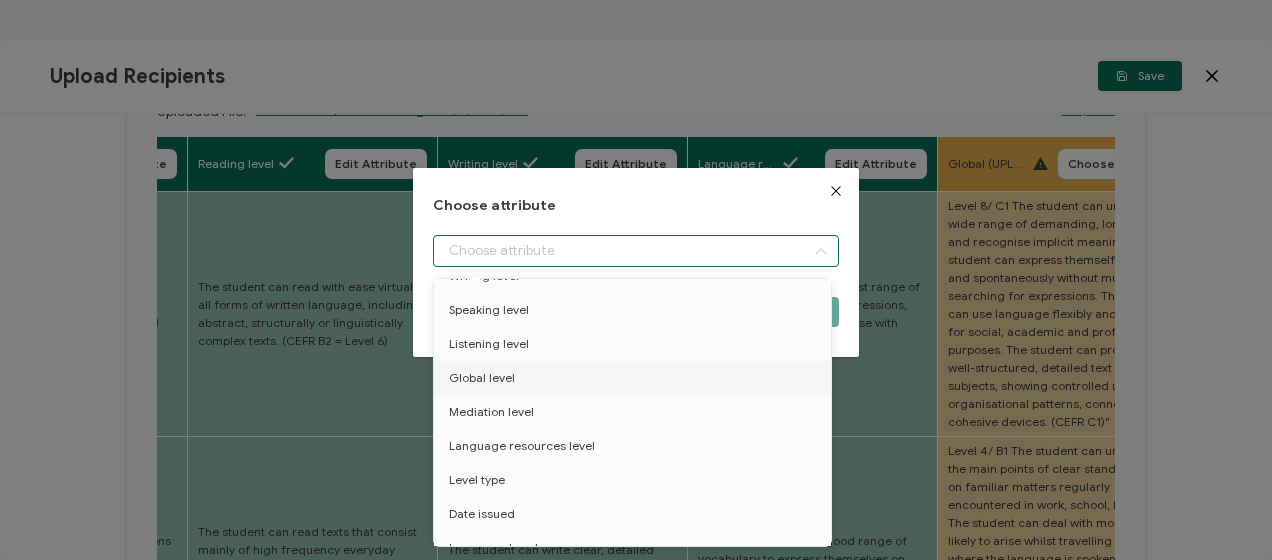 type on "Global level" 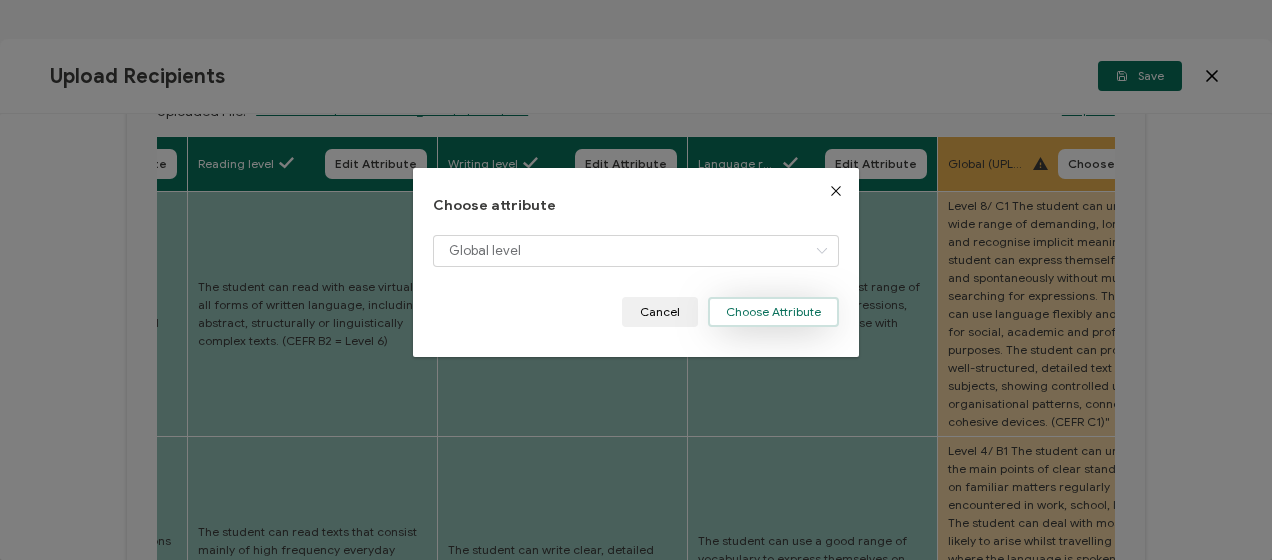 click on "Choose Attribute" at bounding box center [773, 312] 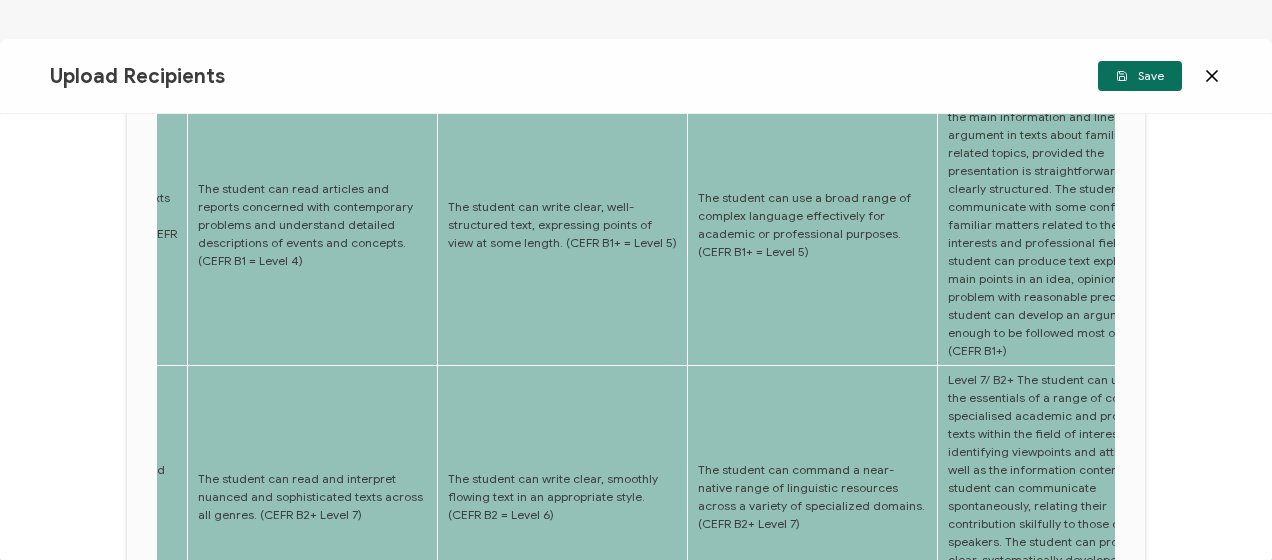 scroll, scrollTop: 900, scrollLeft: 0, axis: vertical 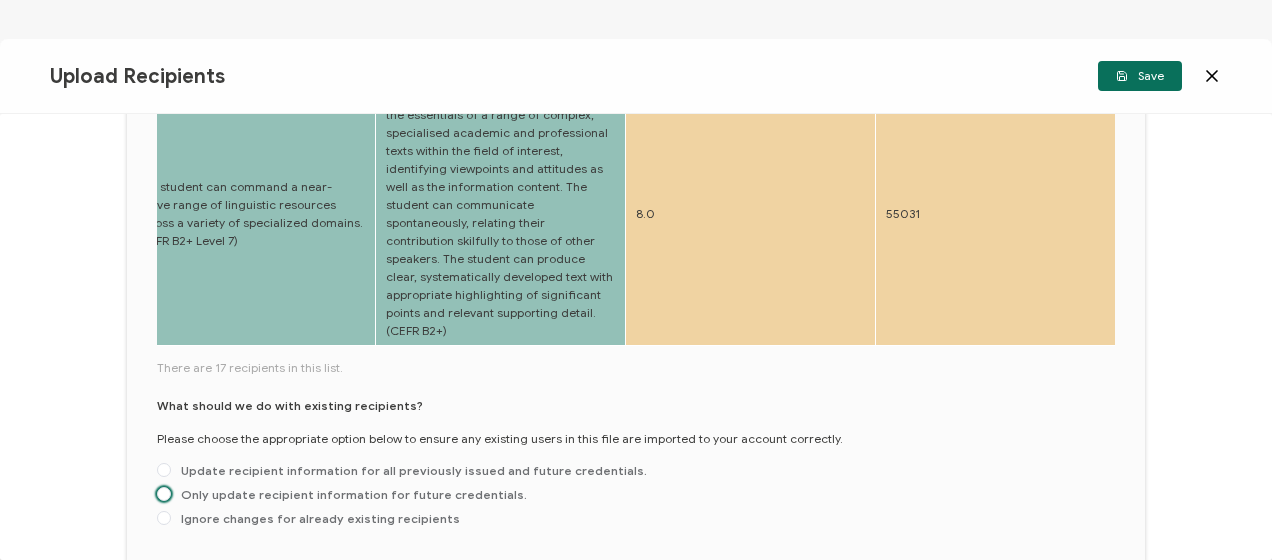 click on "Only update recipient information for future credentials." at bounding box center (349, 494) 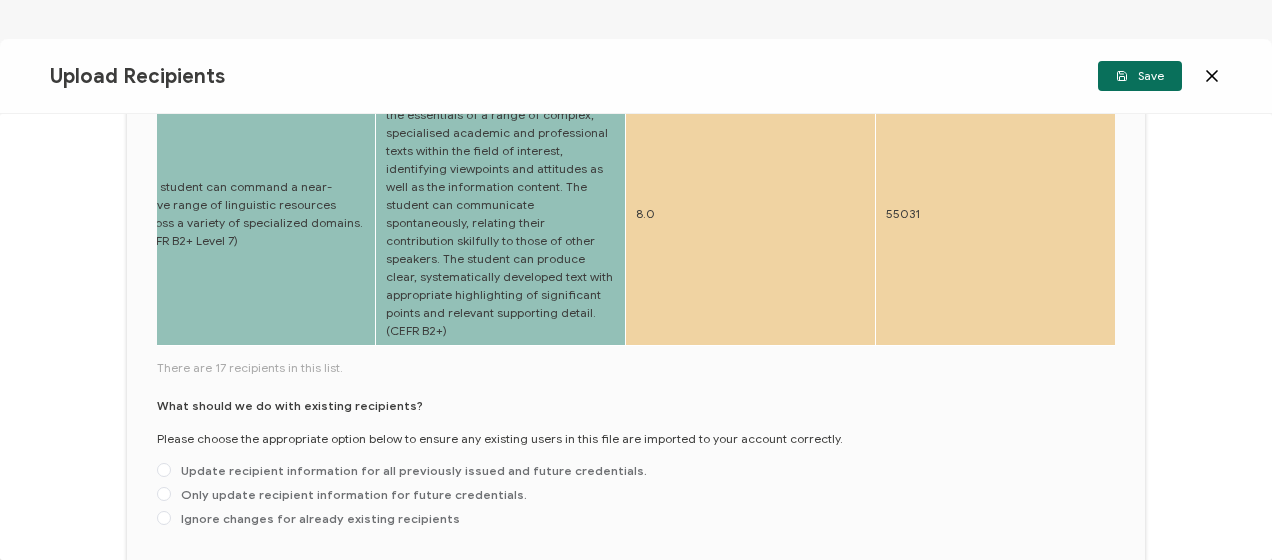 click on "Only update recipient information for future credentials." at bounding box center [164, 495] 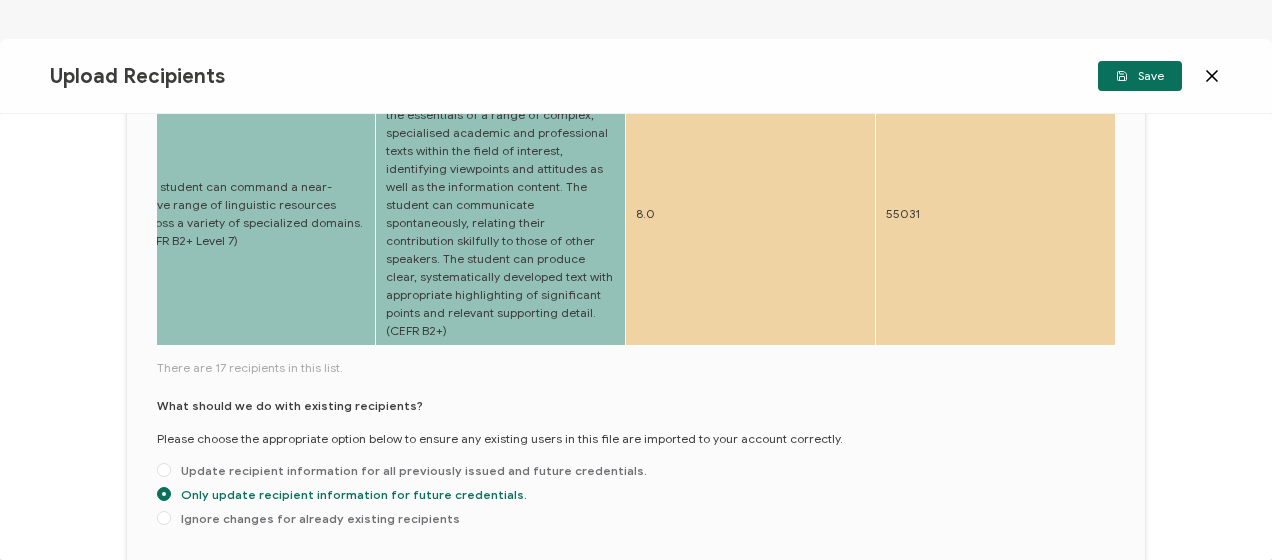 radio on "true" 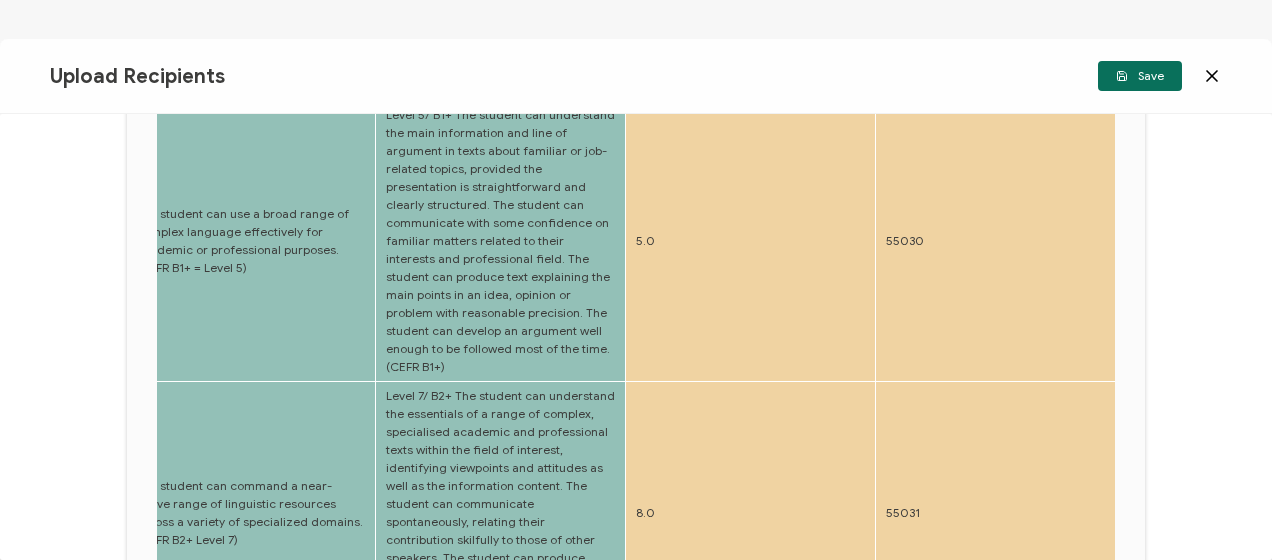 scroll, scrollTop: 634, scrollLeft: 0, axis: vertical 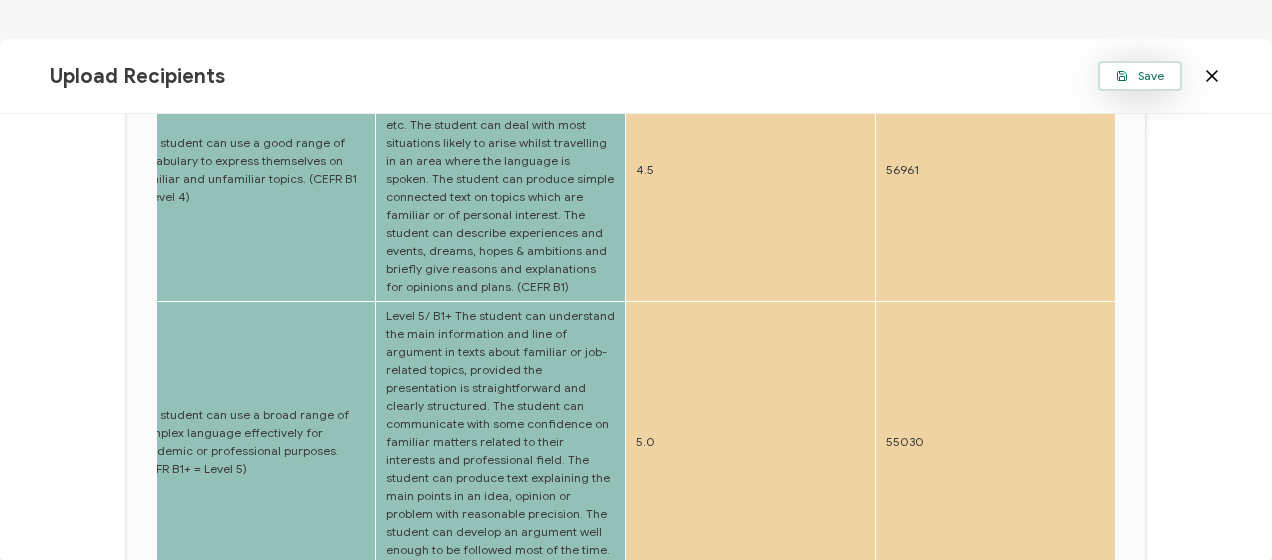 click on "Save" at bounding box center (1140, 76) 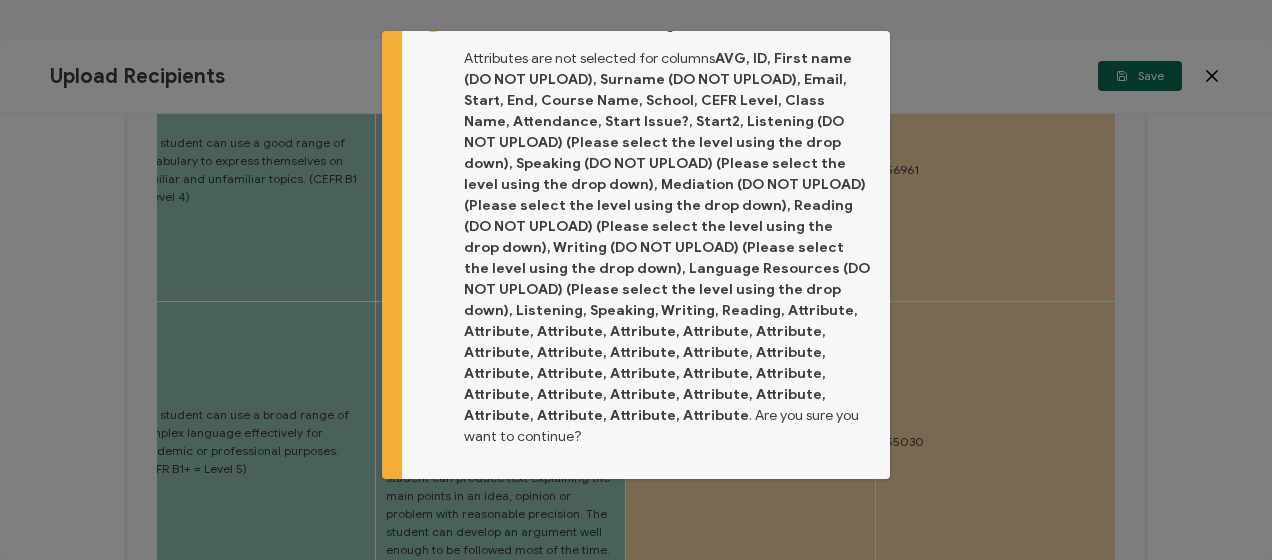 scroll, scrollTop: 74, scrollLeft: 0, axis: vertical 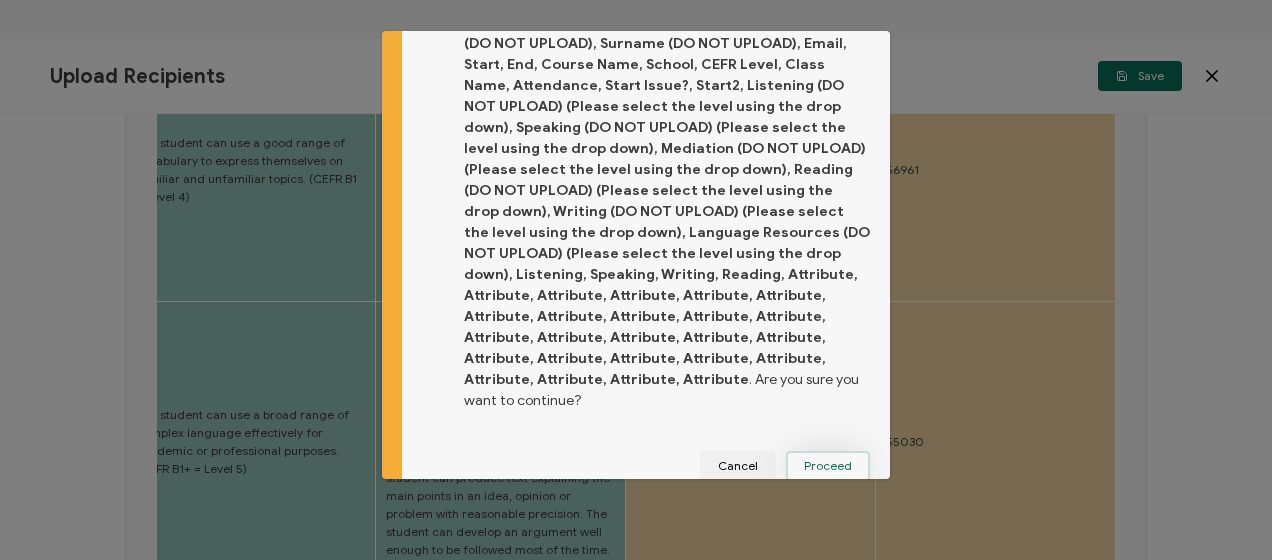 click on "Proceed" at bounding box center (828, 466) 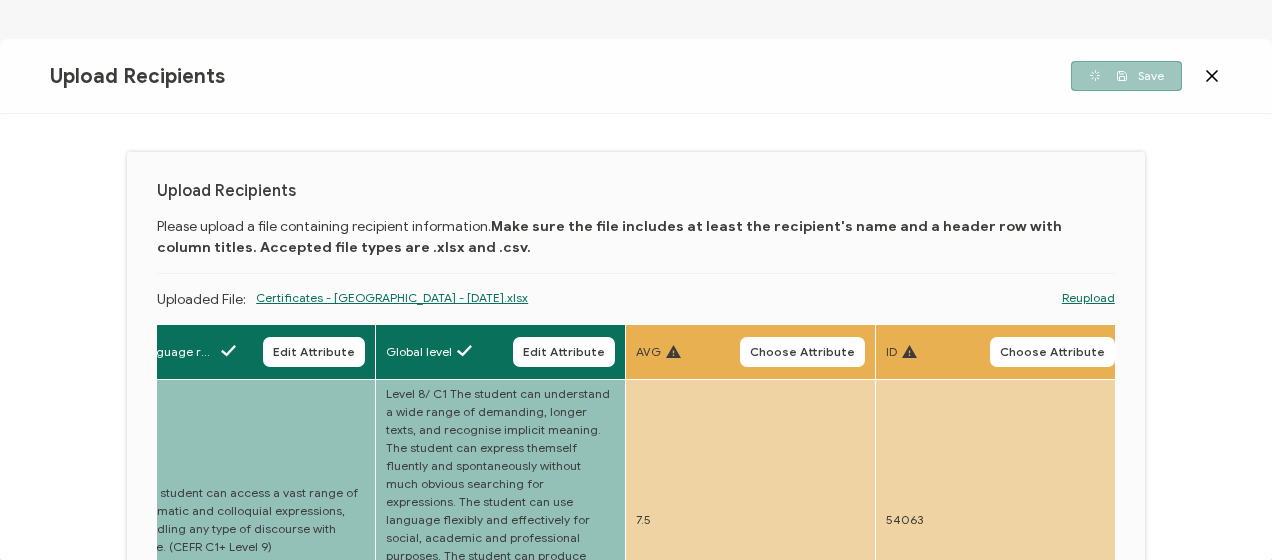 scroll, scrollTop: 0, scrollLeft: 0, axis: both 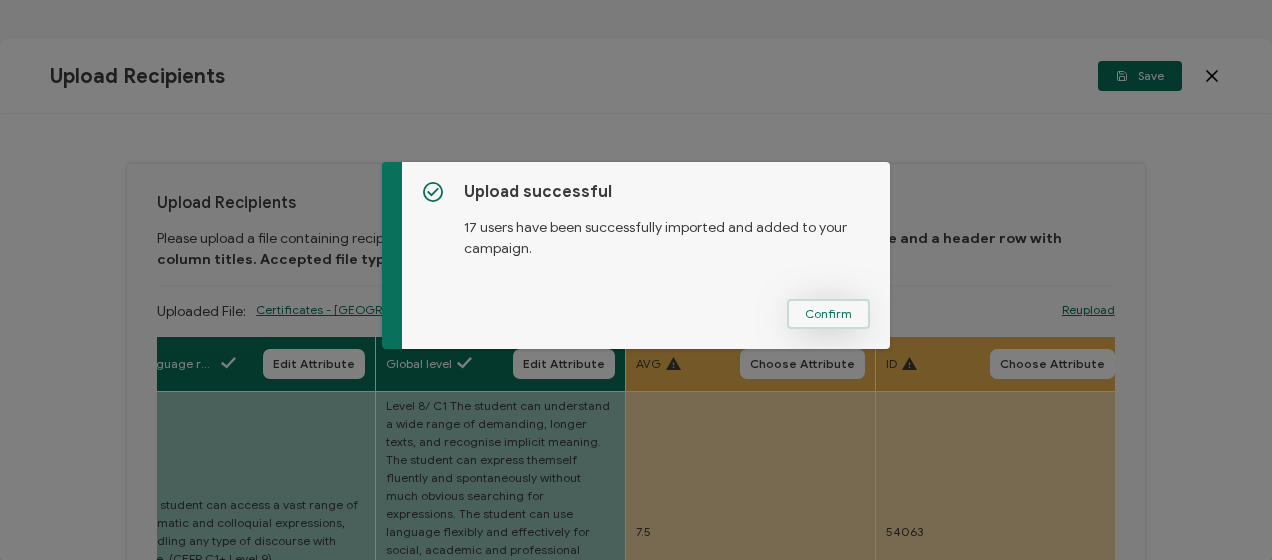 click on "Confirm" at bounding box center (828, 314) 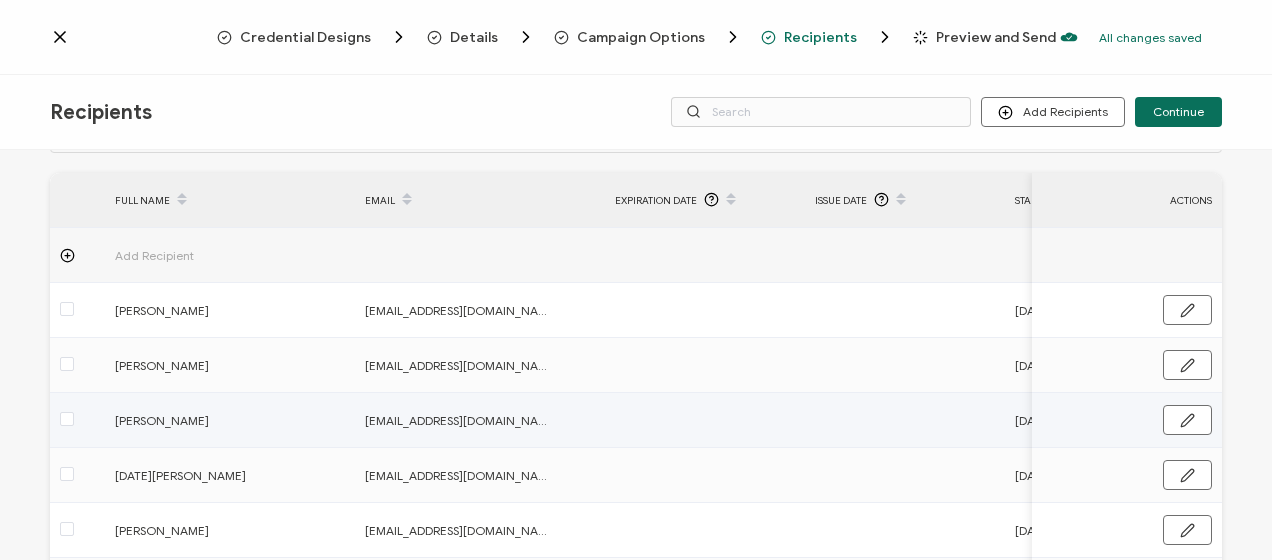 scroll, scrollTop: 0, scrollLeft: 0, axis: both 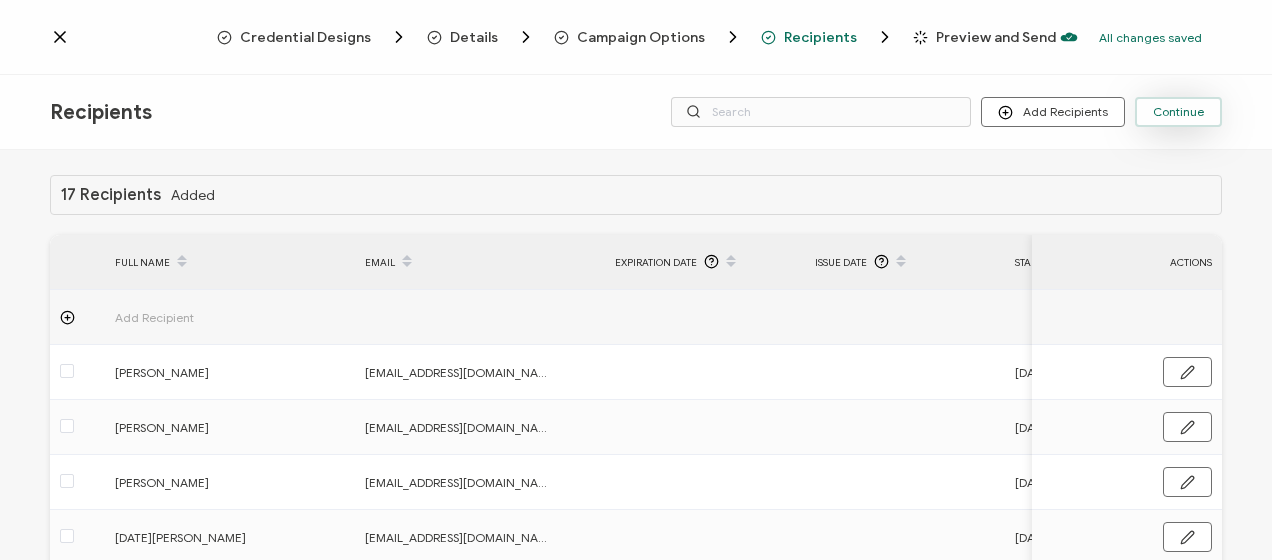 click on "Continue" at bounding box center (1178, 112) 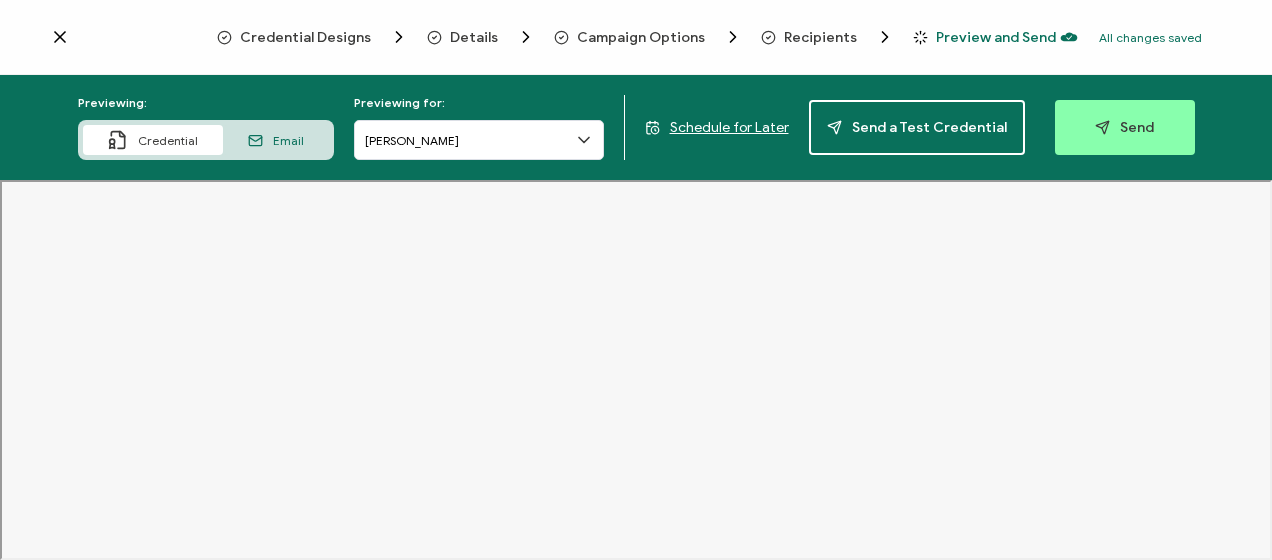 click 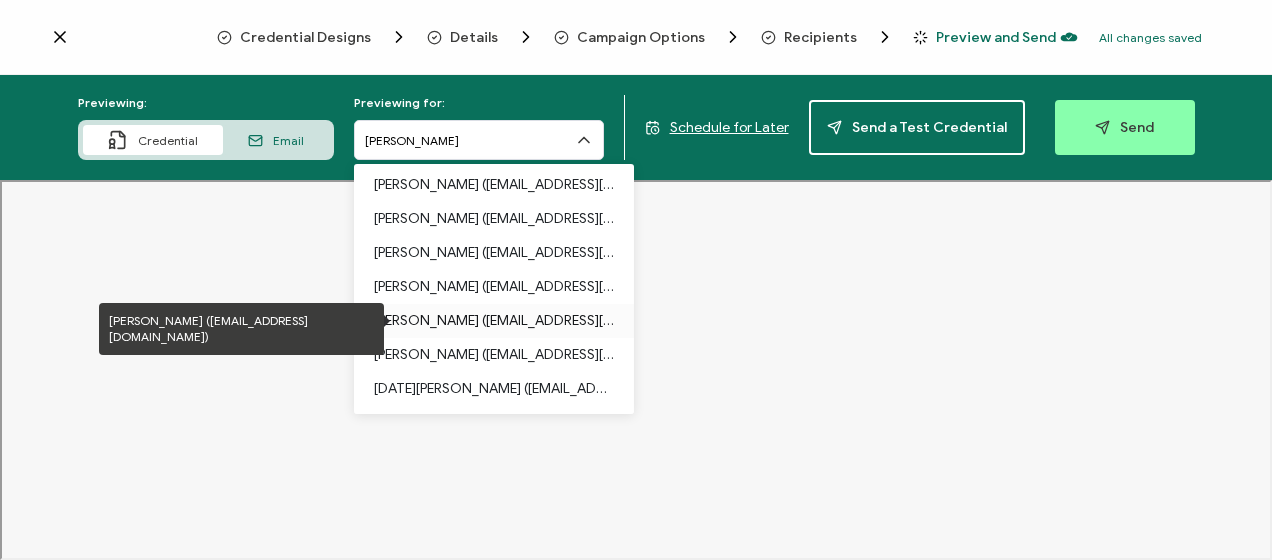 scroll, scrollTop: 140, scrollLeft: 0, axis: vertical 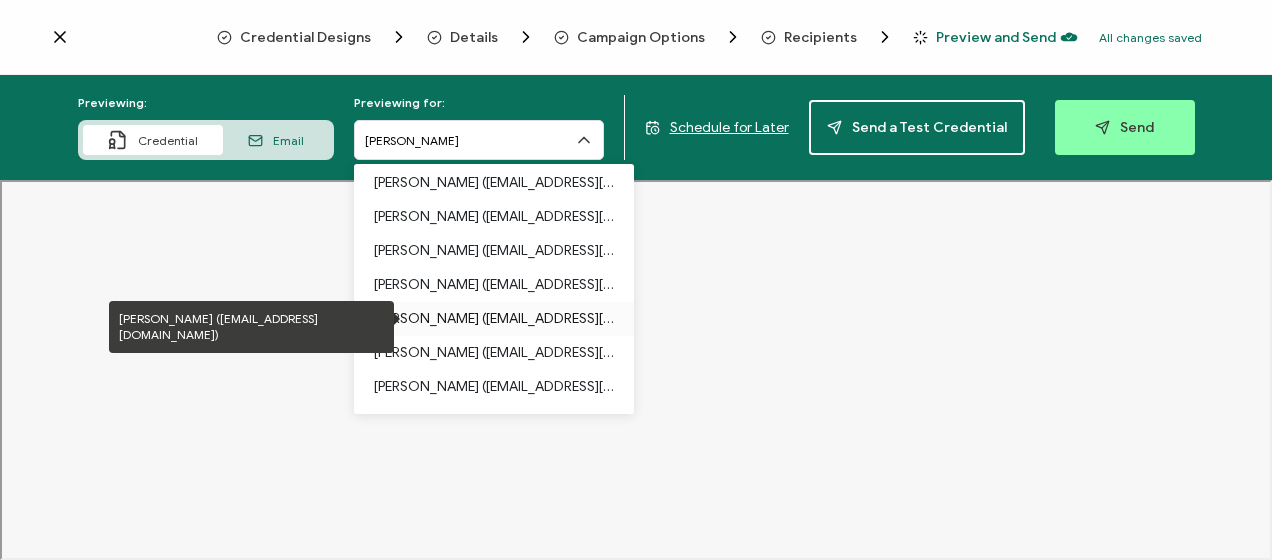 click on "[PERSON_NAME] ([EMAIL_ADDRESS][DOMAIN_NAME])" at bounding box center [494, 319] 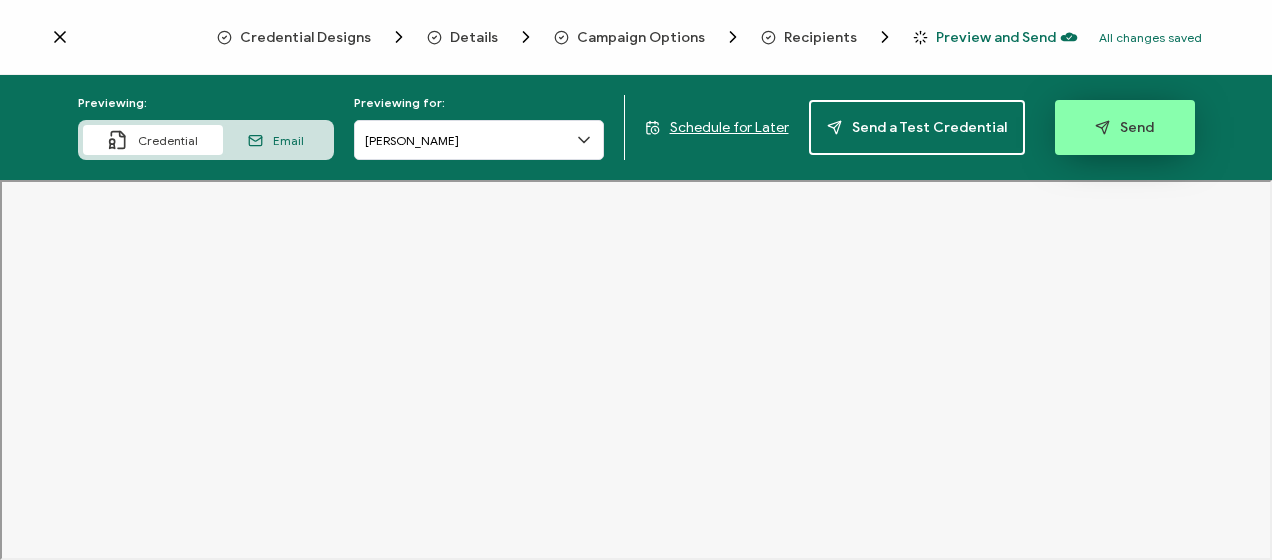 click on "Send" at bounding box center (1125, 127) 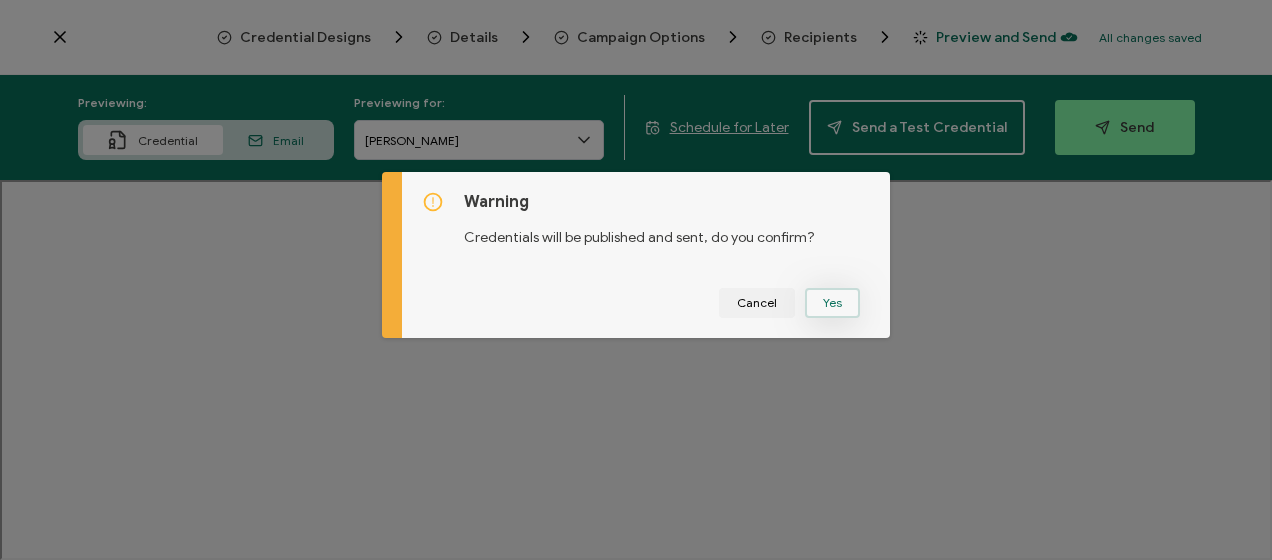 click on "Yes" at bounding box center [832, 303] 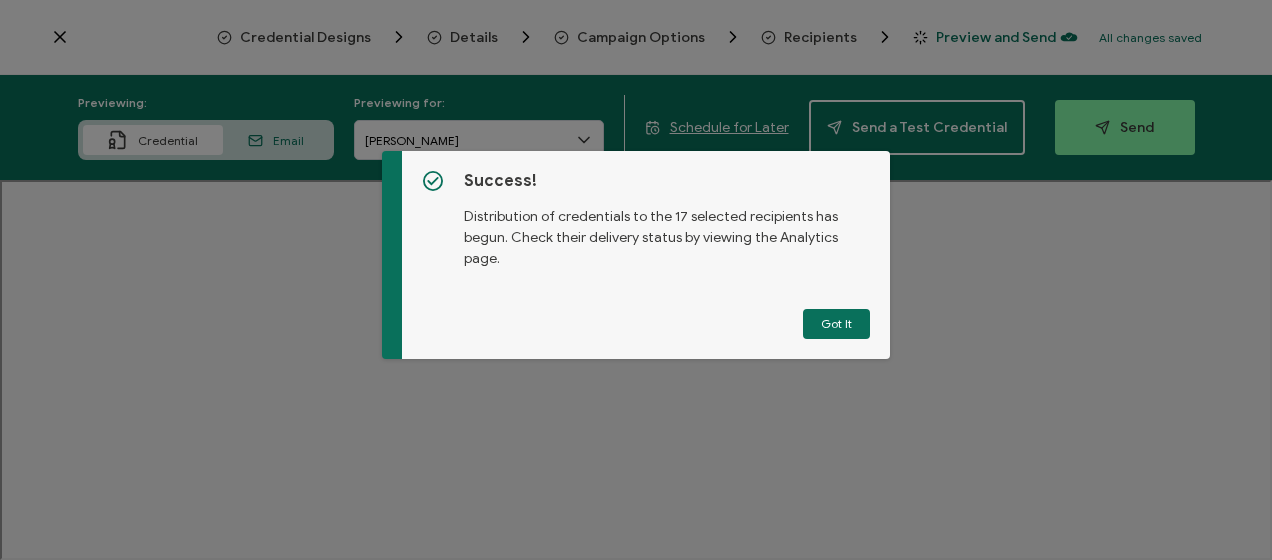 click on "Success!   Distribution of credentials to the 17 selected recipients has begun. Check their delivery status by viewing the Analytics page.
Got It" at bounding box center [646, 255] 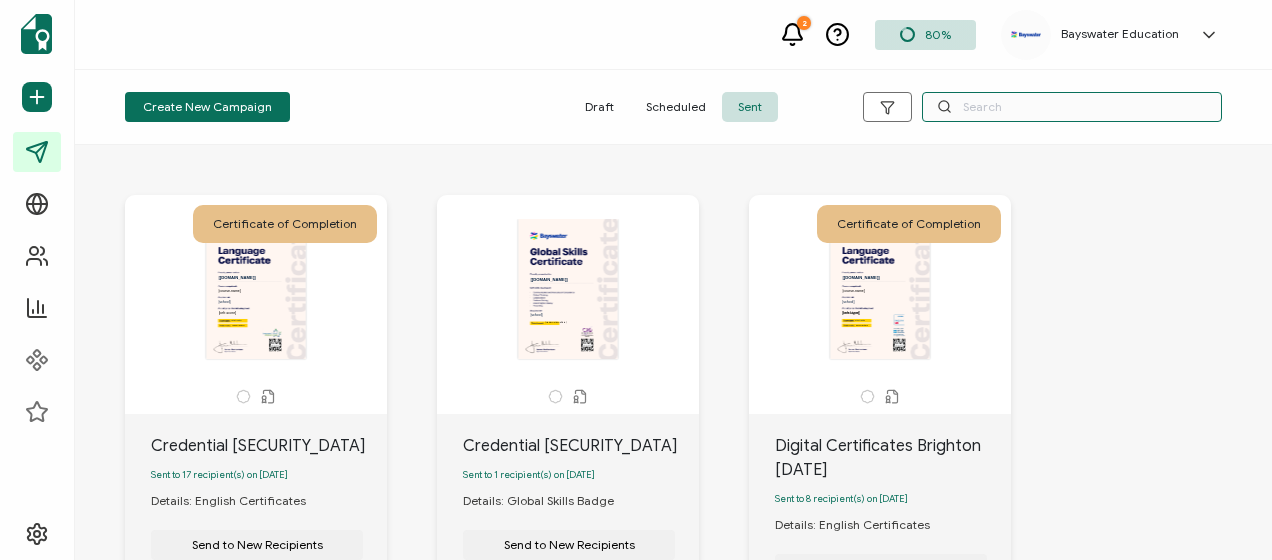 click at bounding box center [1072, 107] 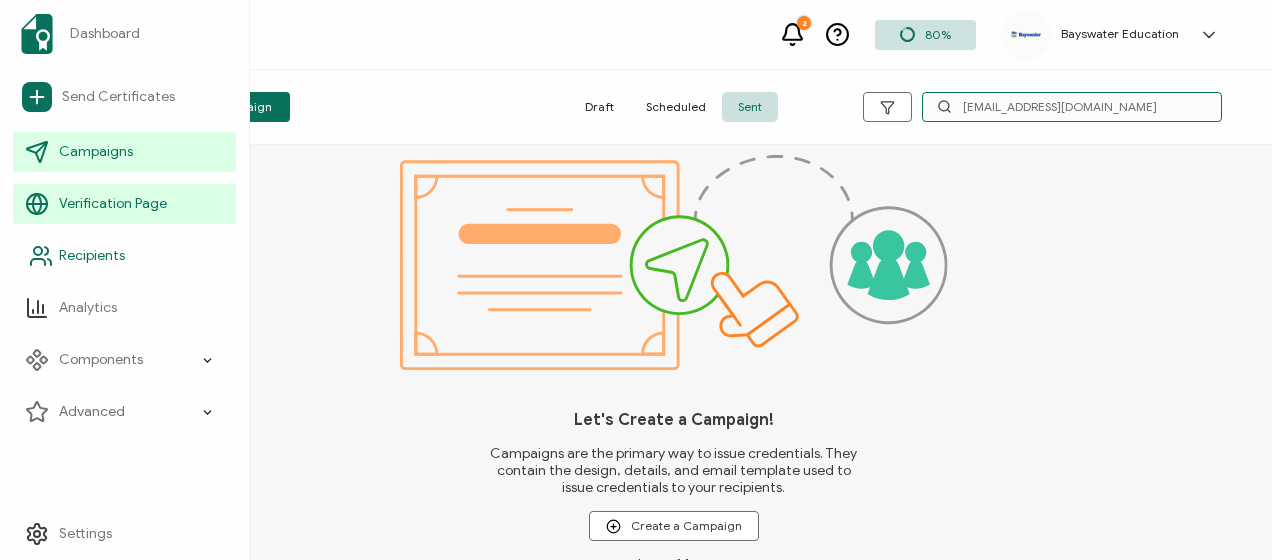 type on "[EMAIL_ADDRESS][DOMAIN_NAME]" 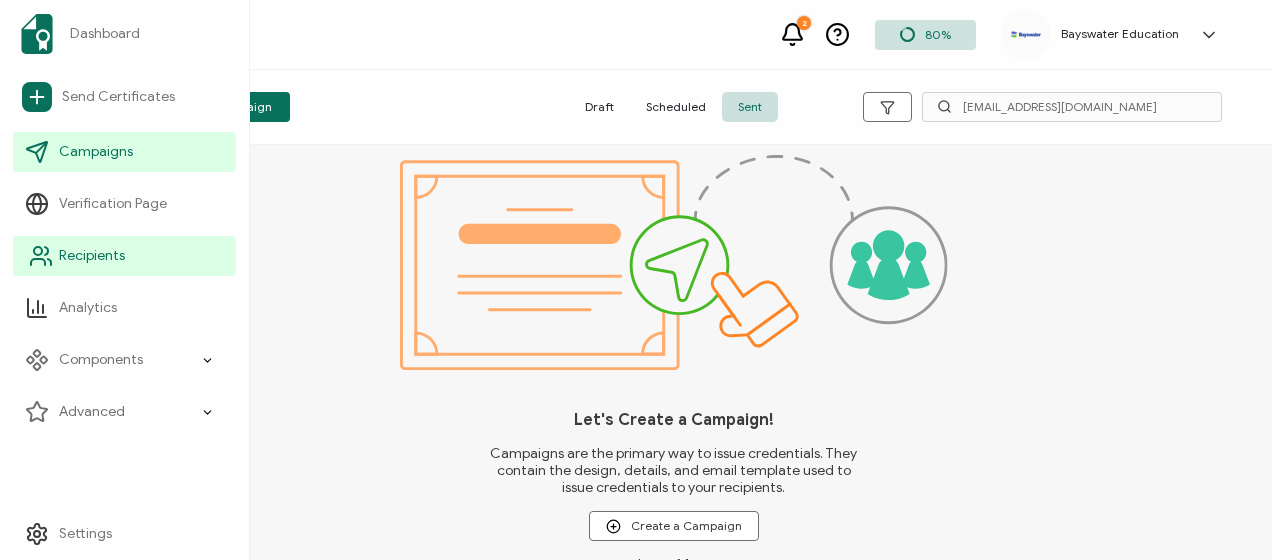 drag, startPoint x: 90, startPoint y: 244, endPoint x: 156, endPoint y: 237, distance: 66.37017 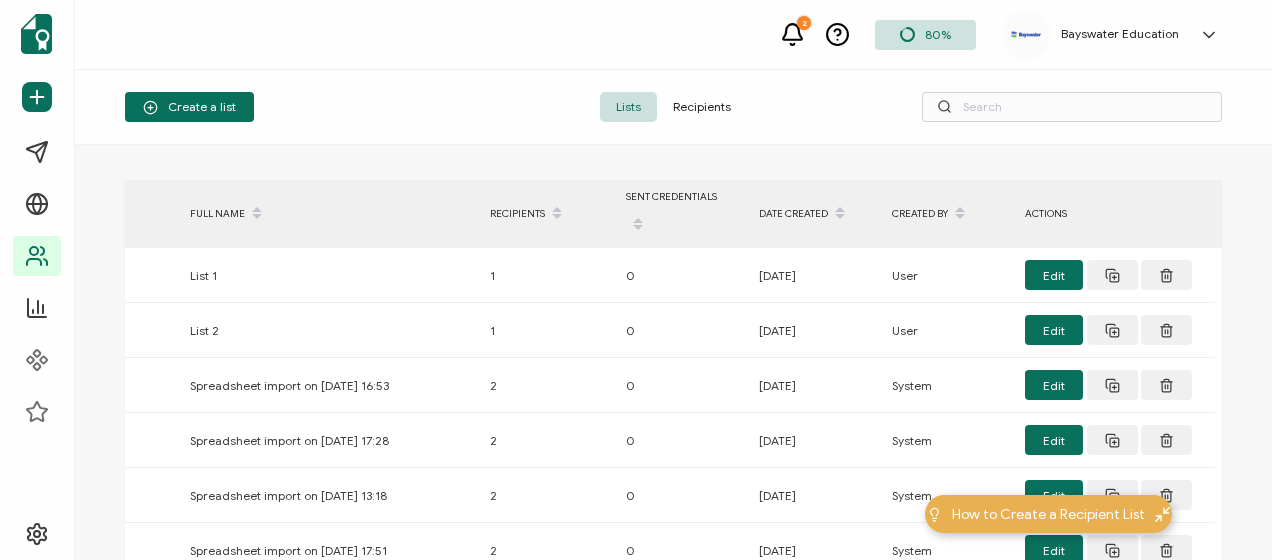 click on "Recipients" at bounding box center [702, 107] 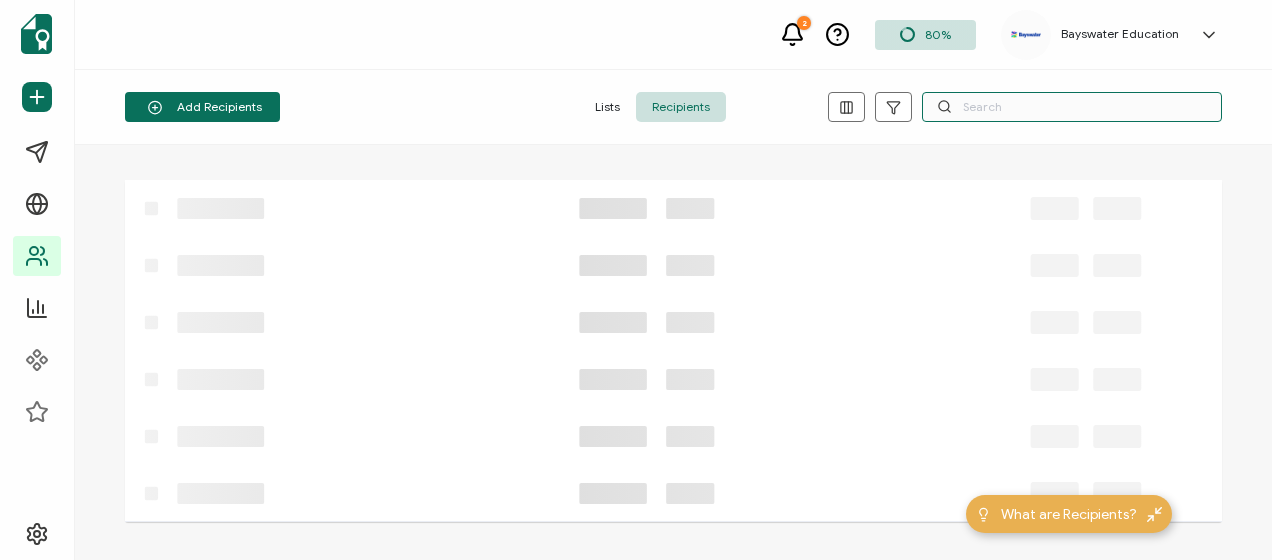 click at bounding box center [1072, 107] 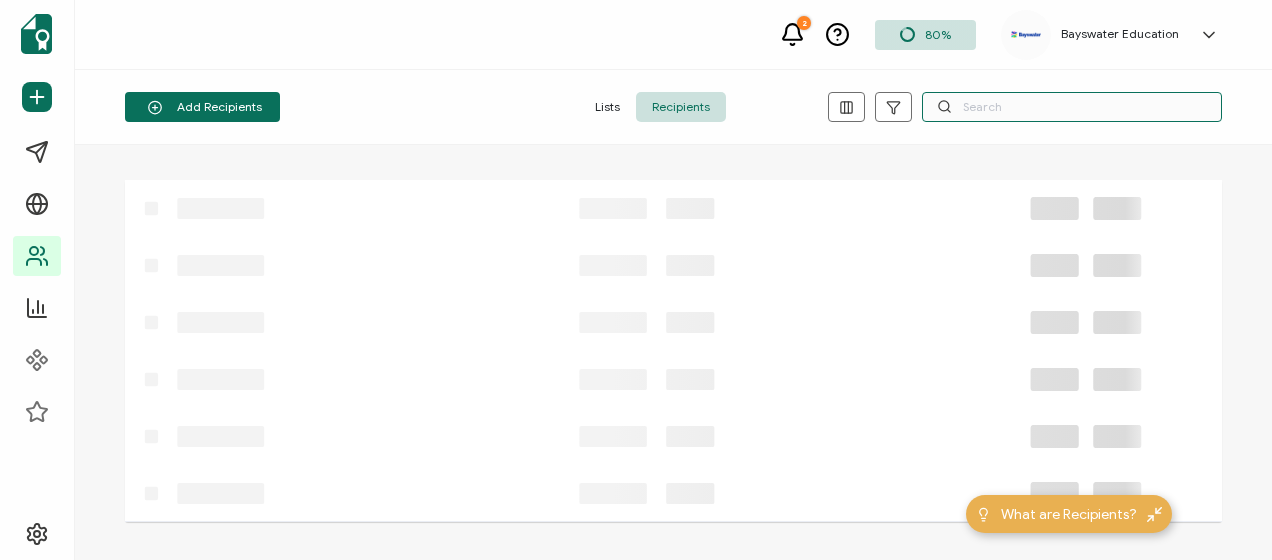 paste on "[EMAIL_ADDRESS][DOMAIN_NAME]" 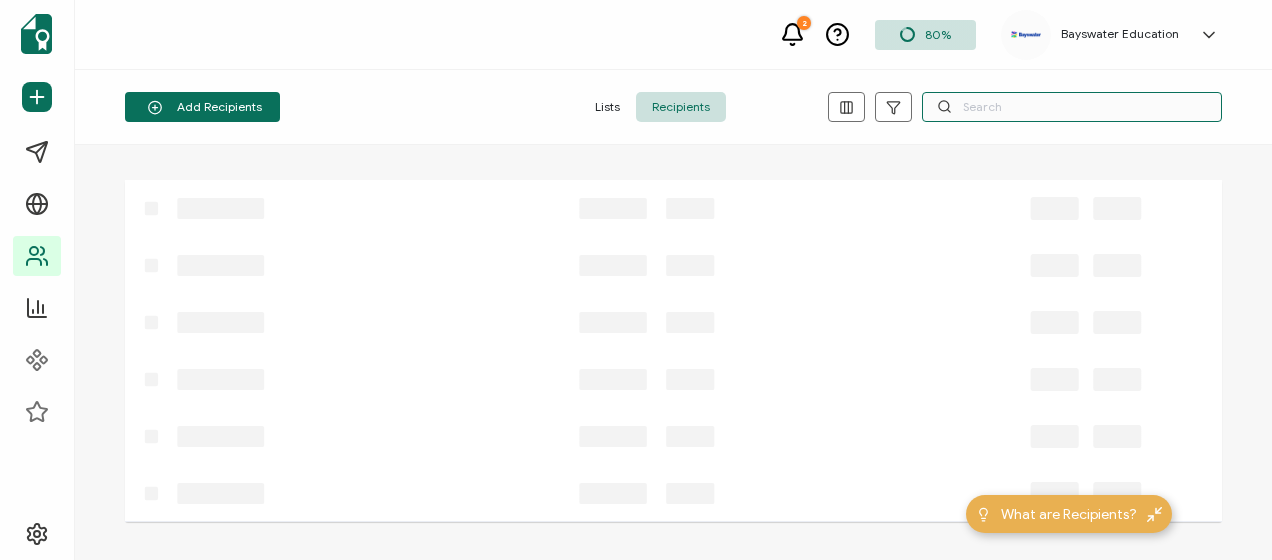 type on "[EMAIL_ADDRESS][DOMAIN_NAME]" 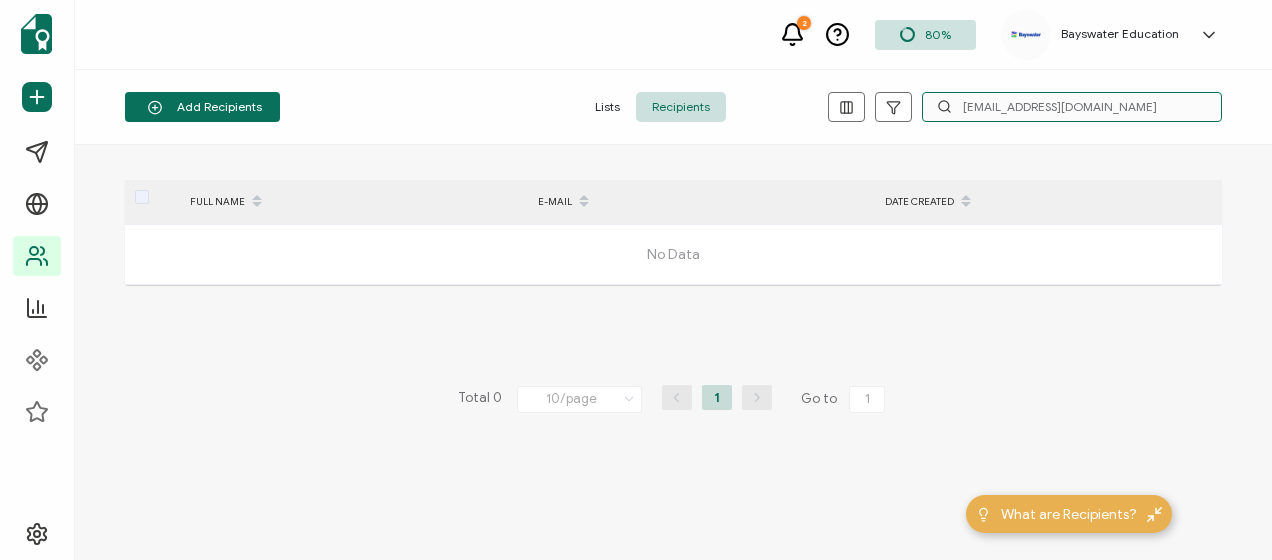 drag, startPoint x: 1130, startPoint y: 112, endPoint x: 950, endPoint y: 110, distance: 180.01111 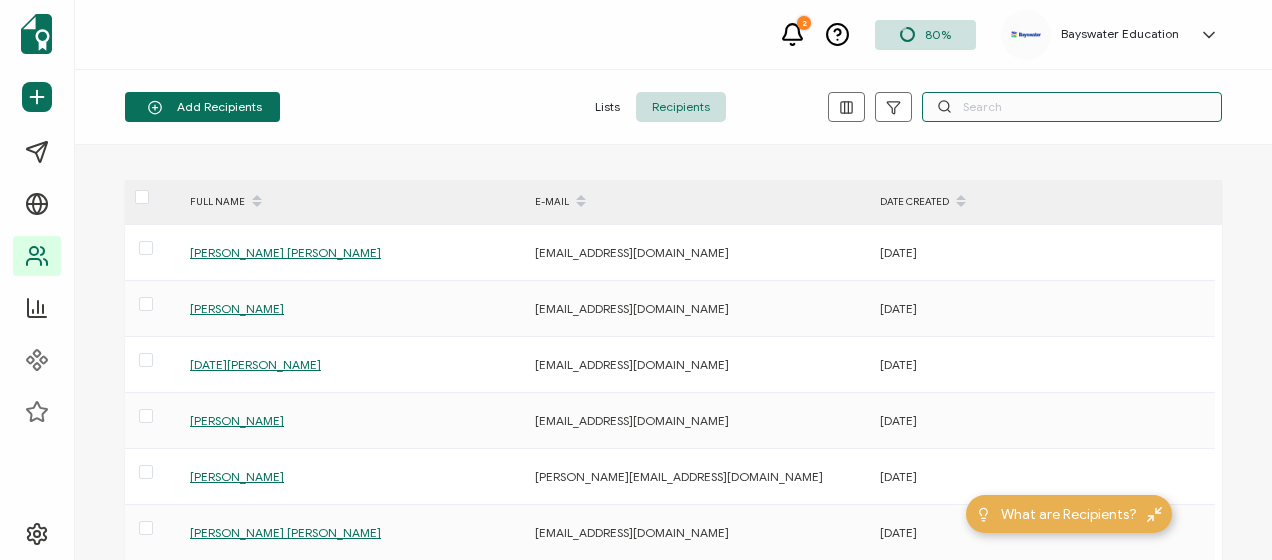 click at bounding box center (1072, 107) 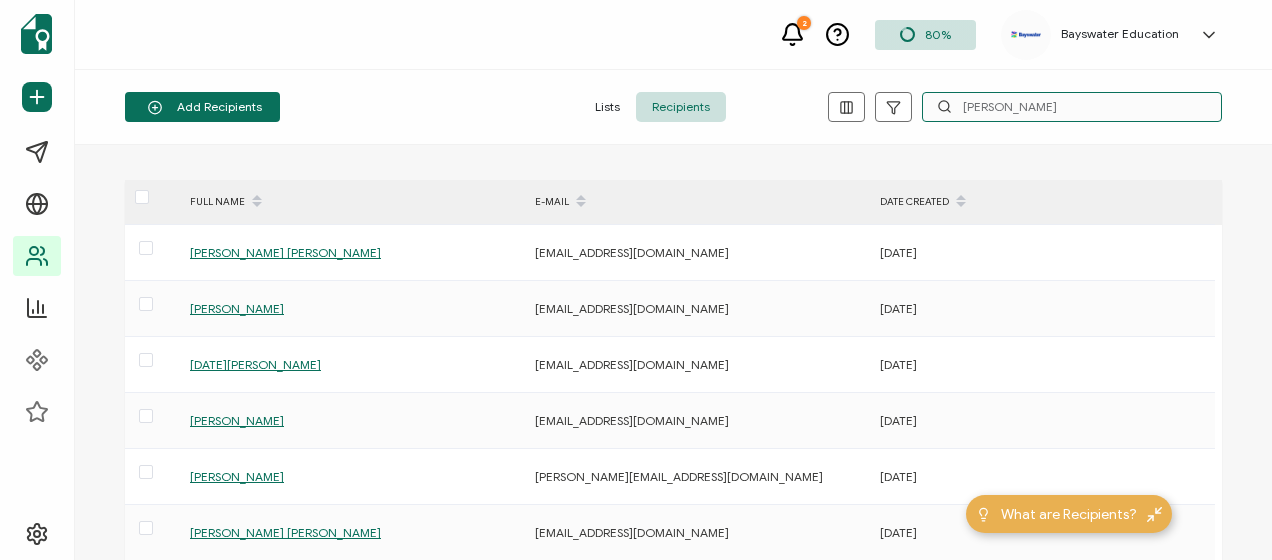 type on "[PERSON_NAME]" 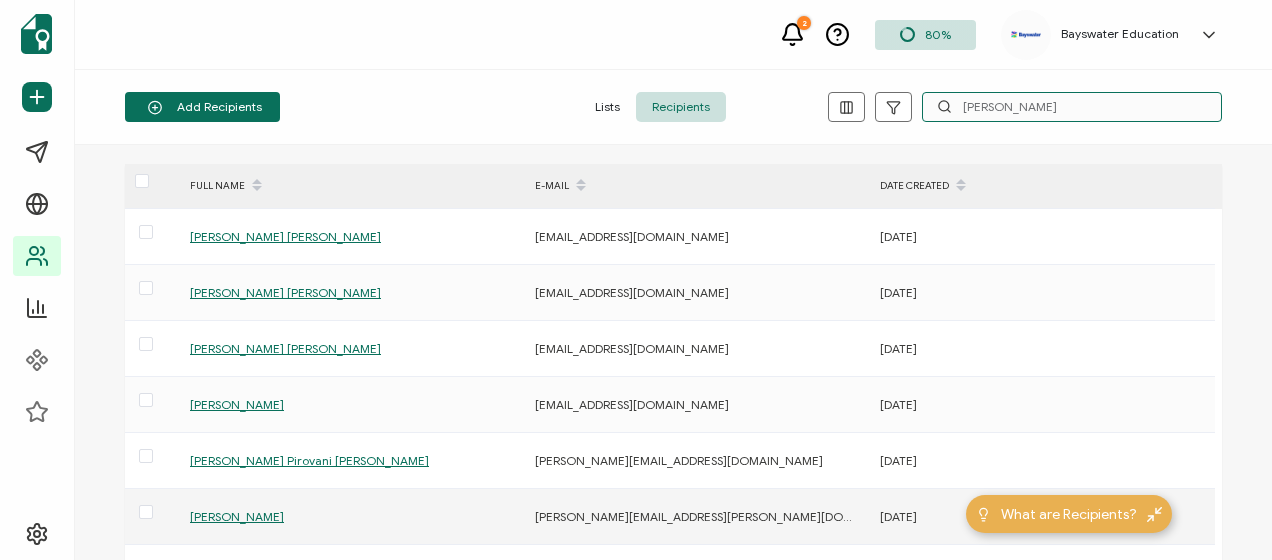 scroll, scrollTop: 0, scrollLeft: 0, axis: both 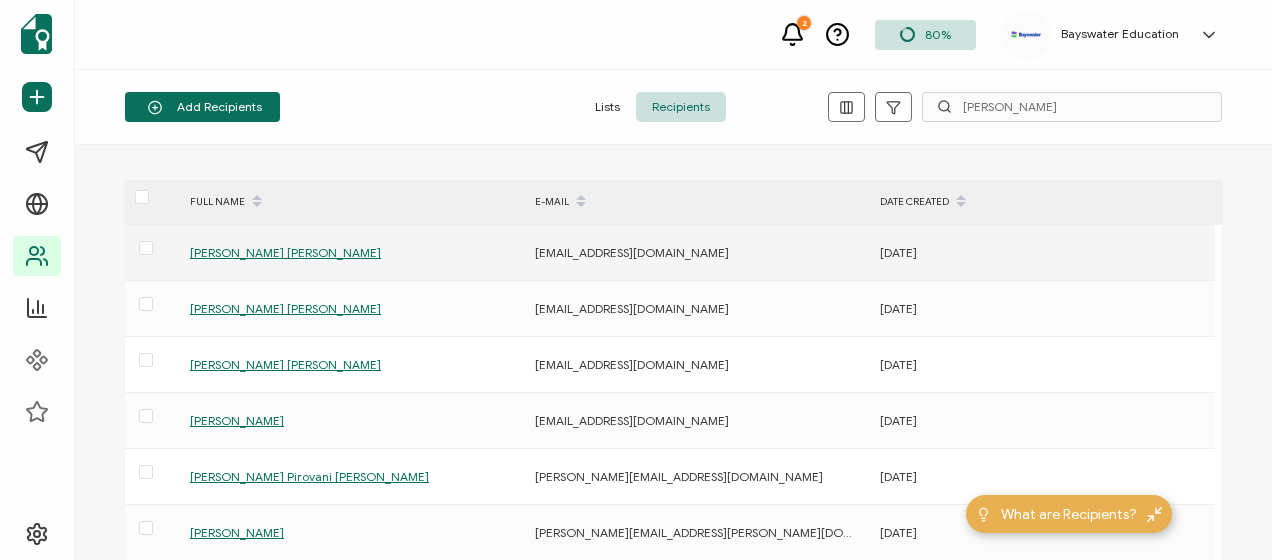 click on "[PERSON_NAME] [PERSON_NAME]" at bounding box center (285, 252) 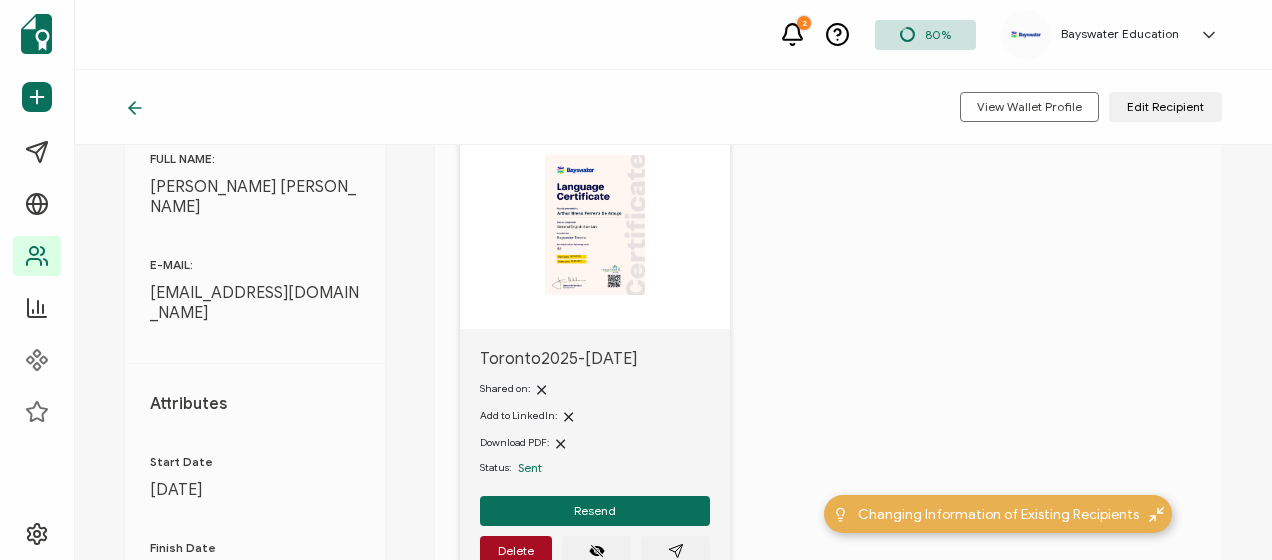 scroll, scrollTop: 200, scrollLeft: 0, axis: vertical 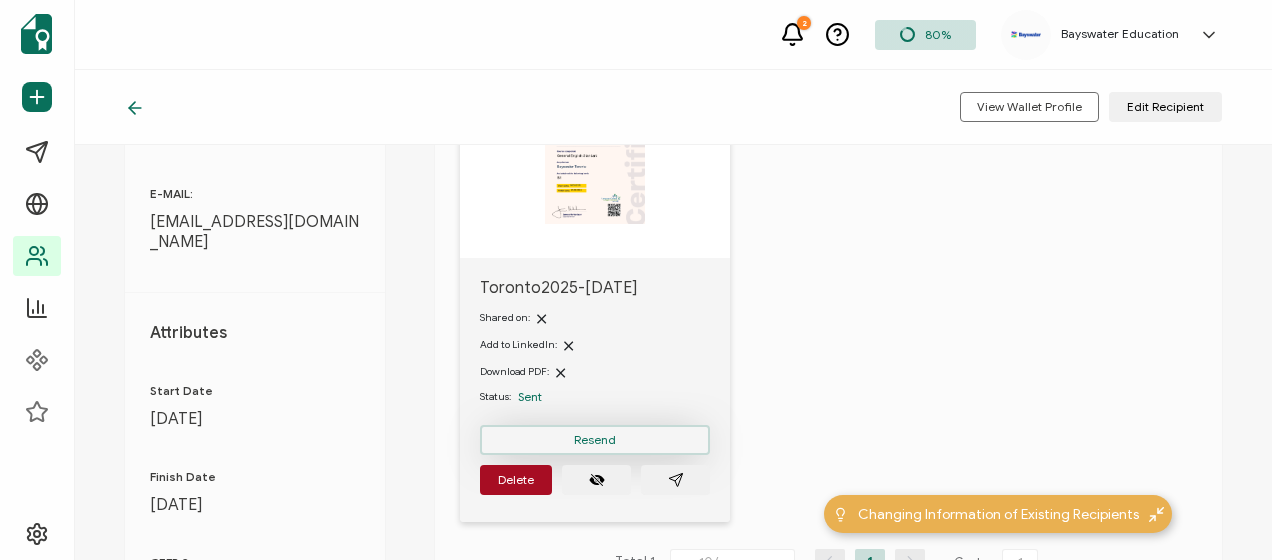 click on "Resend" at bounding box center [595, 440] 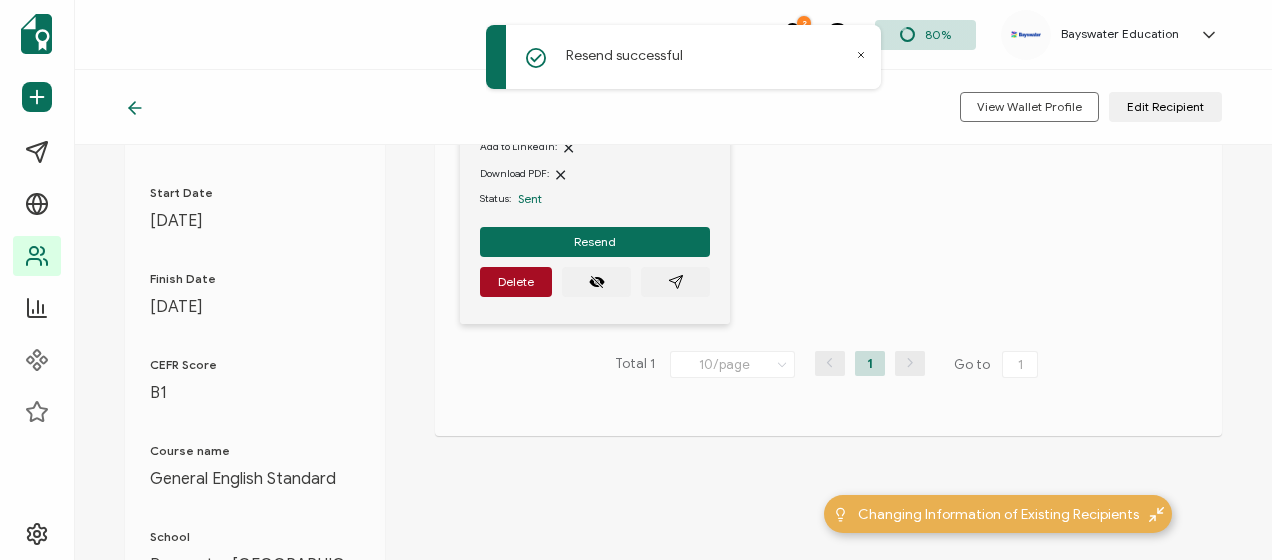scroll, scrollTop: 400, scrollLeft: 0, axis: vertical 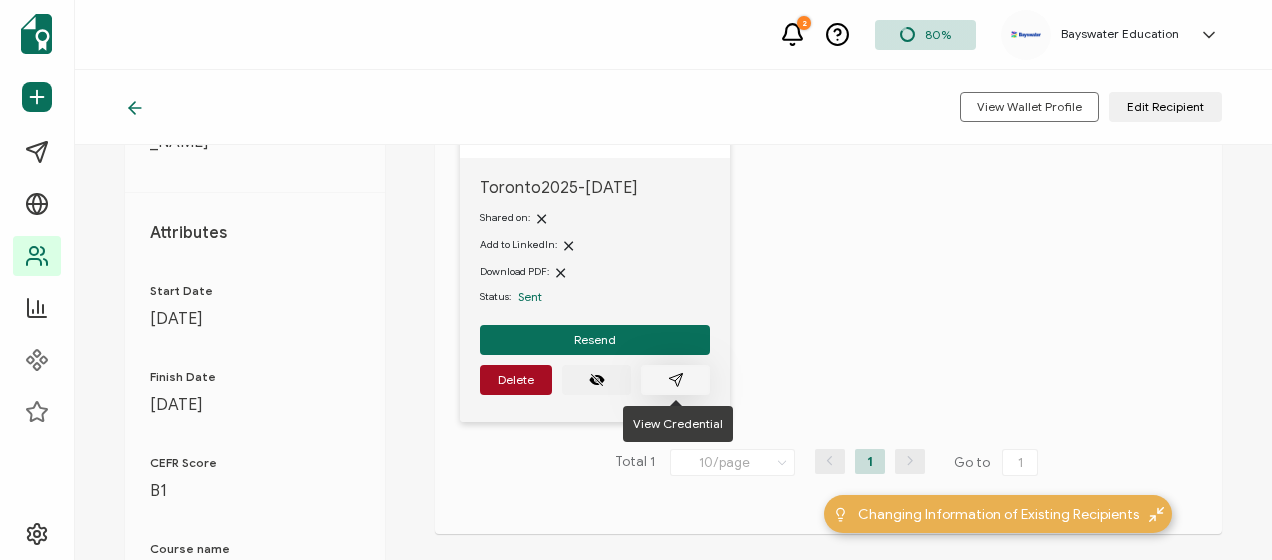 click at bounding box center [676, 380] 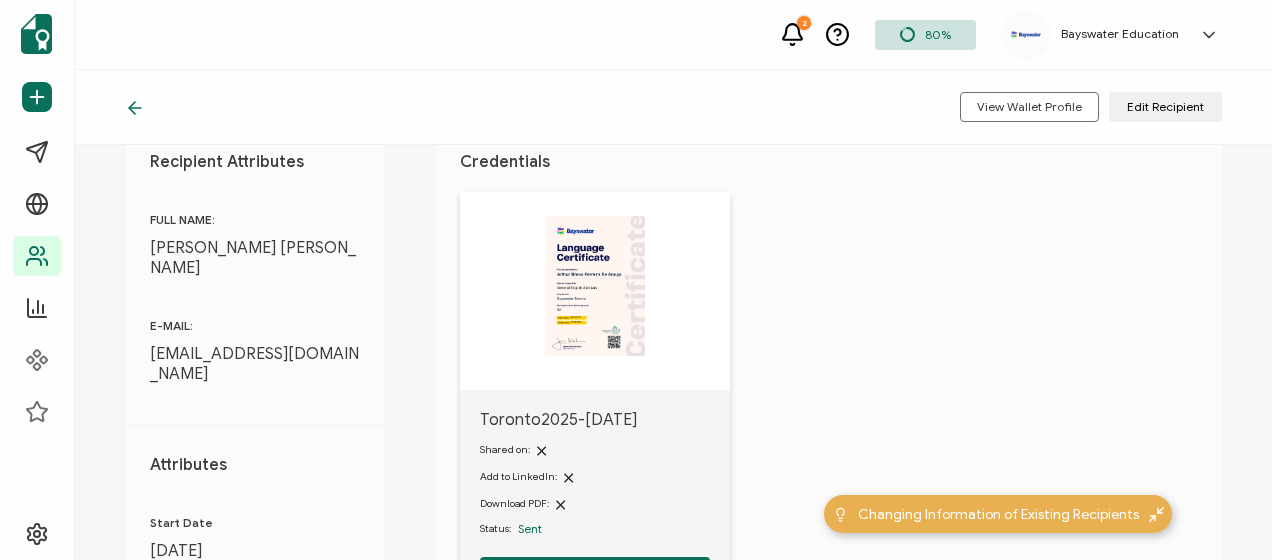 scroll, scrollTop: 100, scrollLeft: 0, axis: vertical 